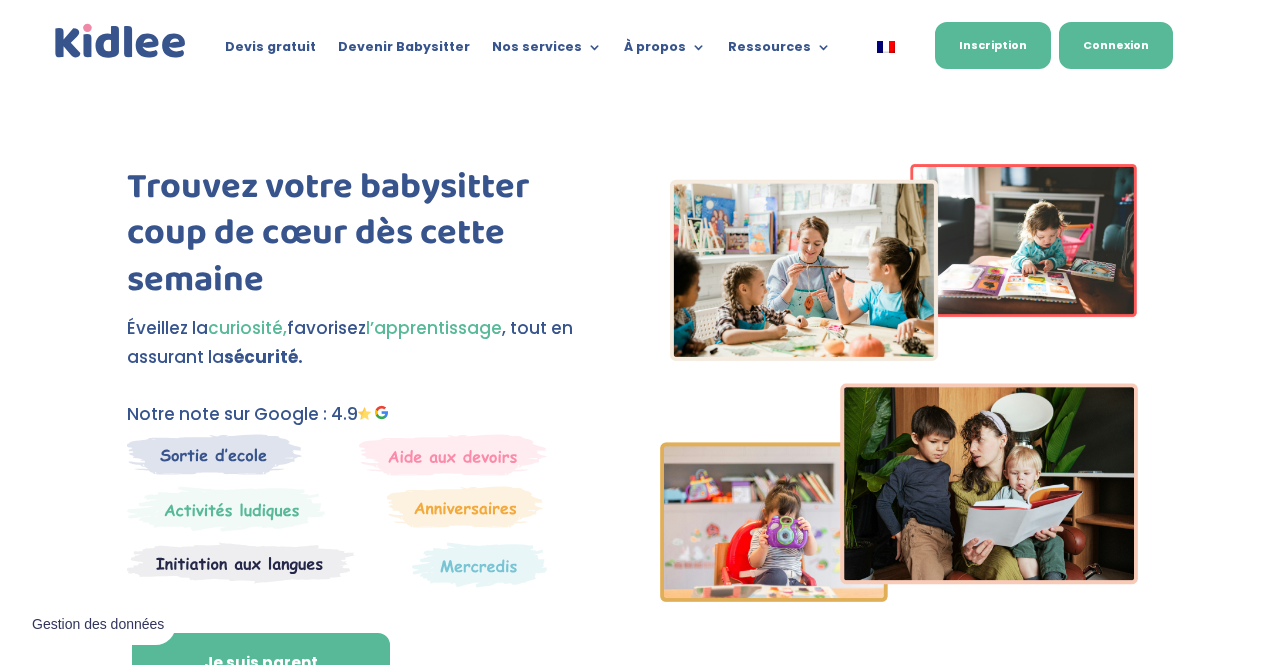 scroll, scrollTop: 0, scrollLeft: 0, axis: both 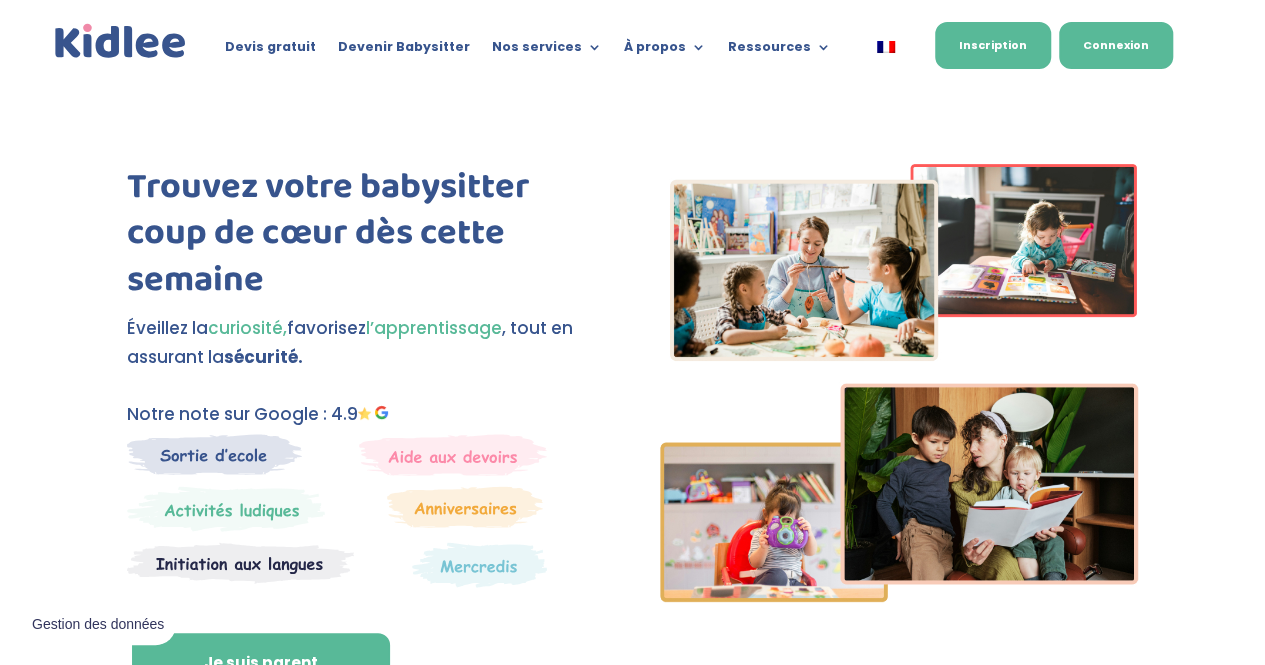 click on "Connexion" at bounding box center (1116, 45) 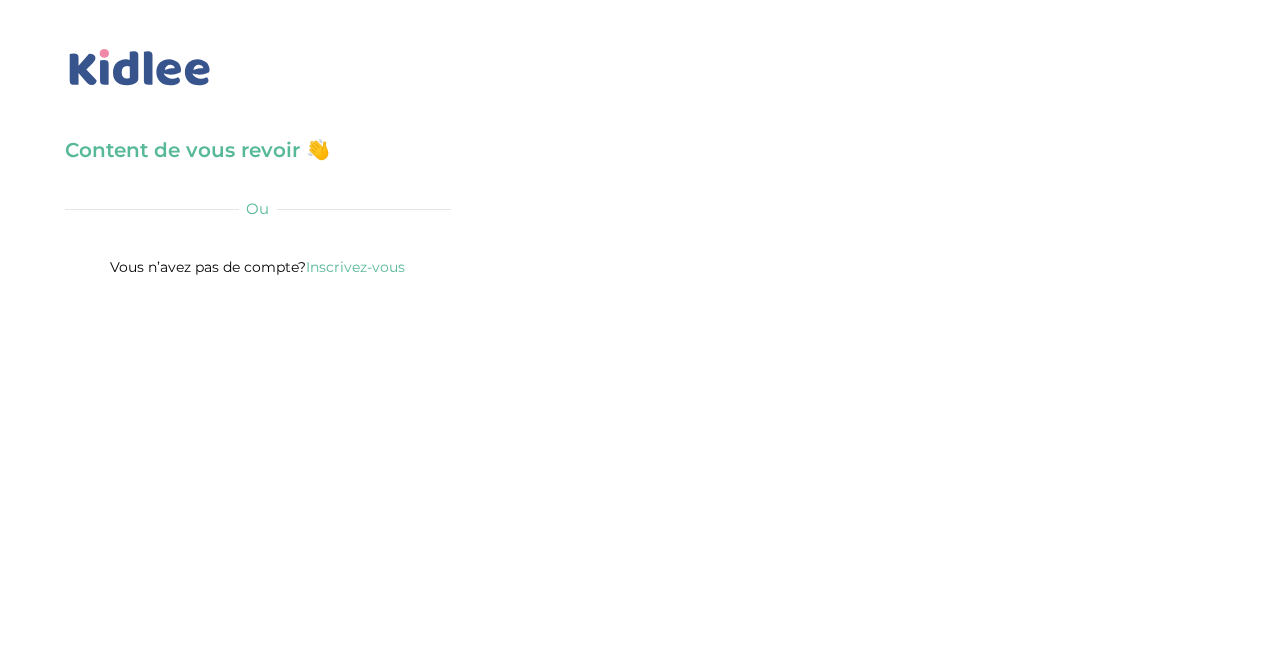 scroll, scrollTop: 0, scrollLeft: 0, axis: both 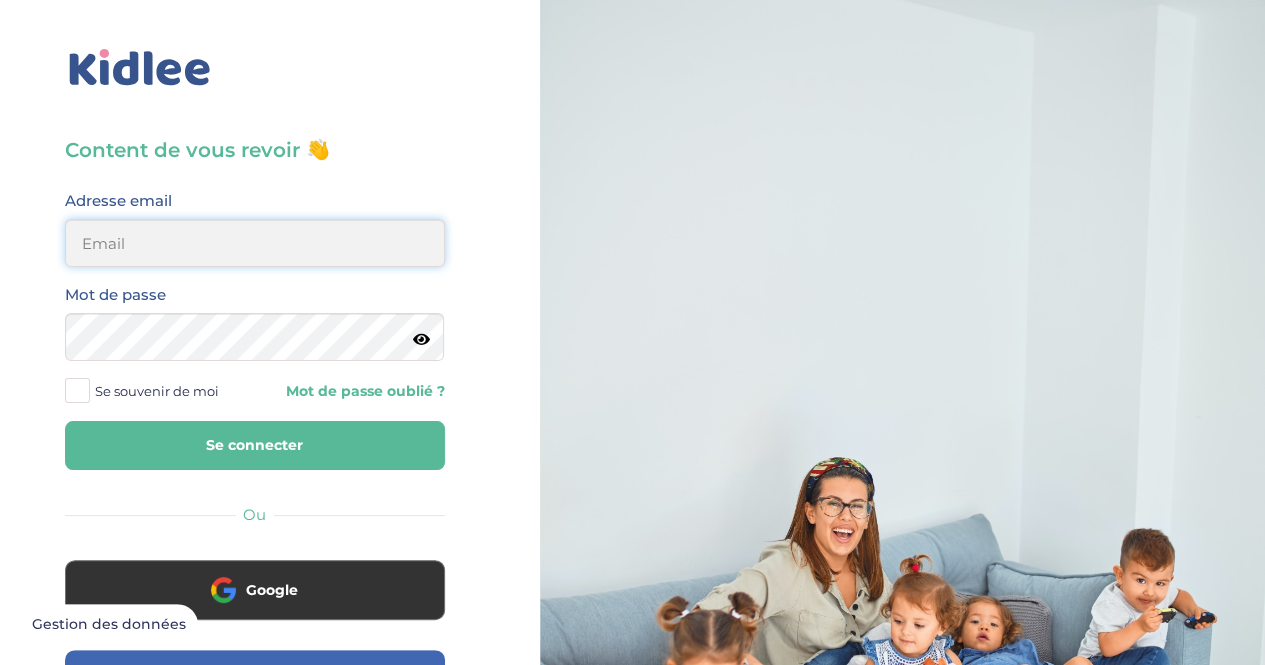 click at bounding box center [255, 243] 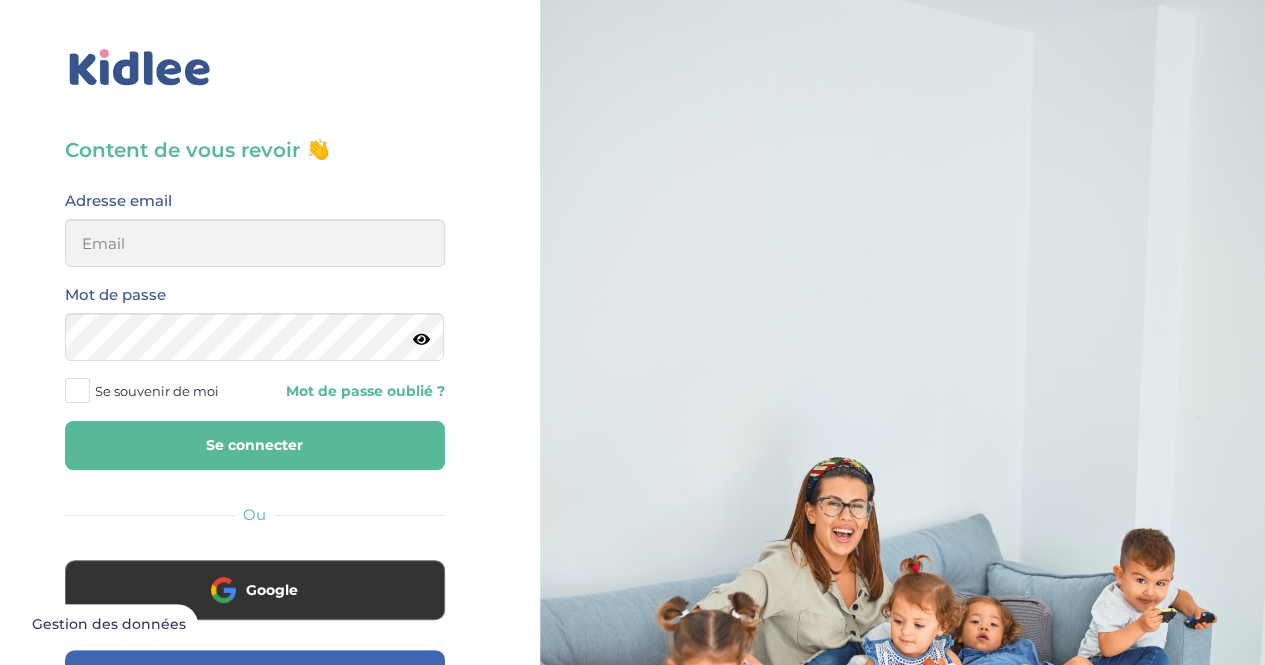 click on "Content de vous revoir 👋
Avant de poursuivre veuillez vérifier que tous les champs sont remplis.
Adresse email       Mot de passe           Se souvenir de moi
Mot de passe oublié ?
Se connecter
Ou     Google     Facebook     Famille     Babysitter
Vous n’avez pas de compte?  Inscrivez-vous" at bounding box center [255, 541] 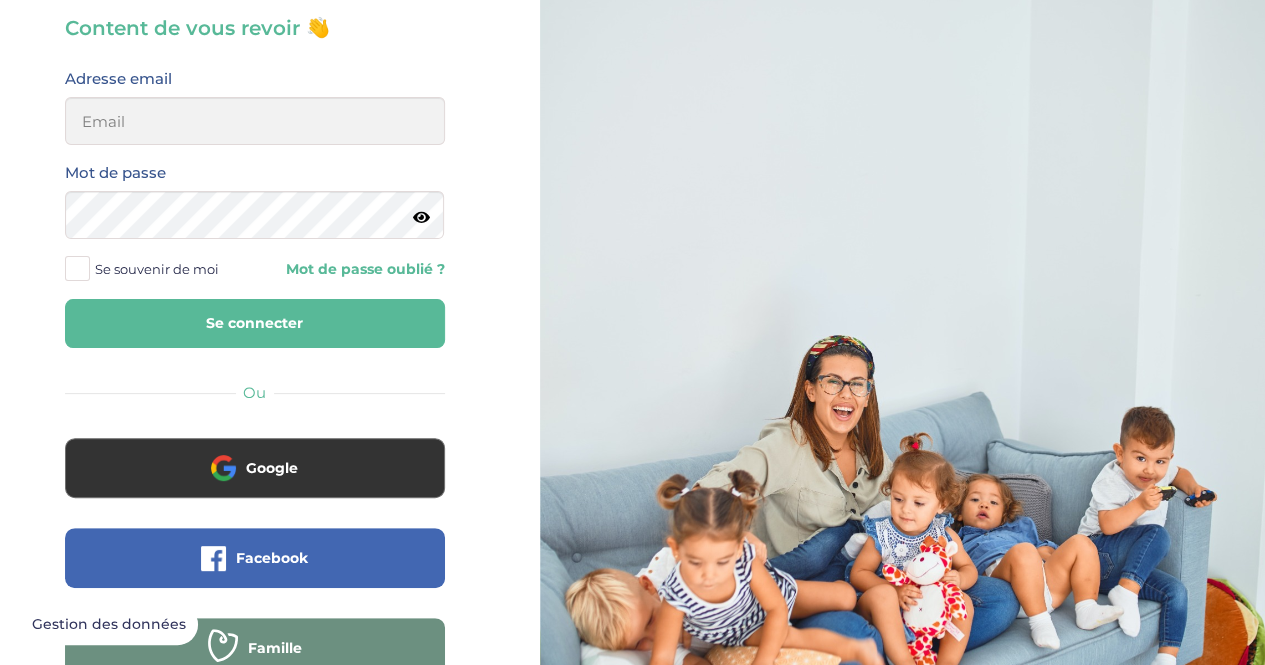 scroll, scrollTop: 126, scrollLeft: 0, axis: vertical 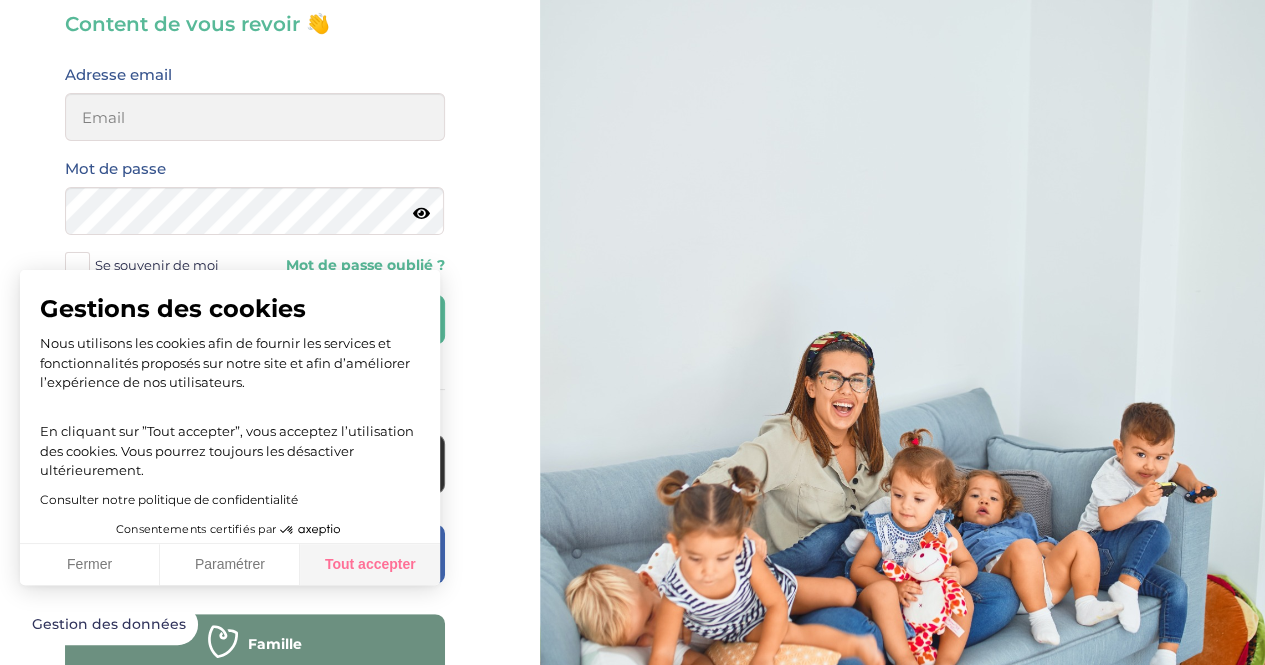 click on "Tout accepter" at bounding box center [370, 565] 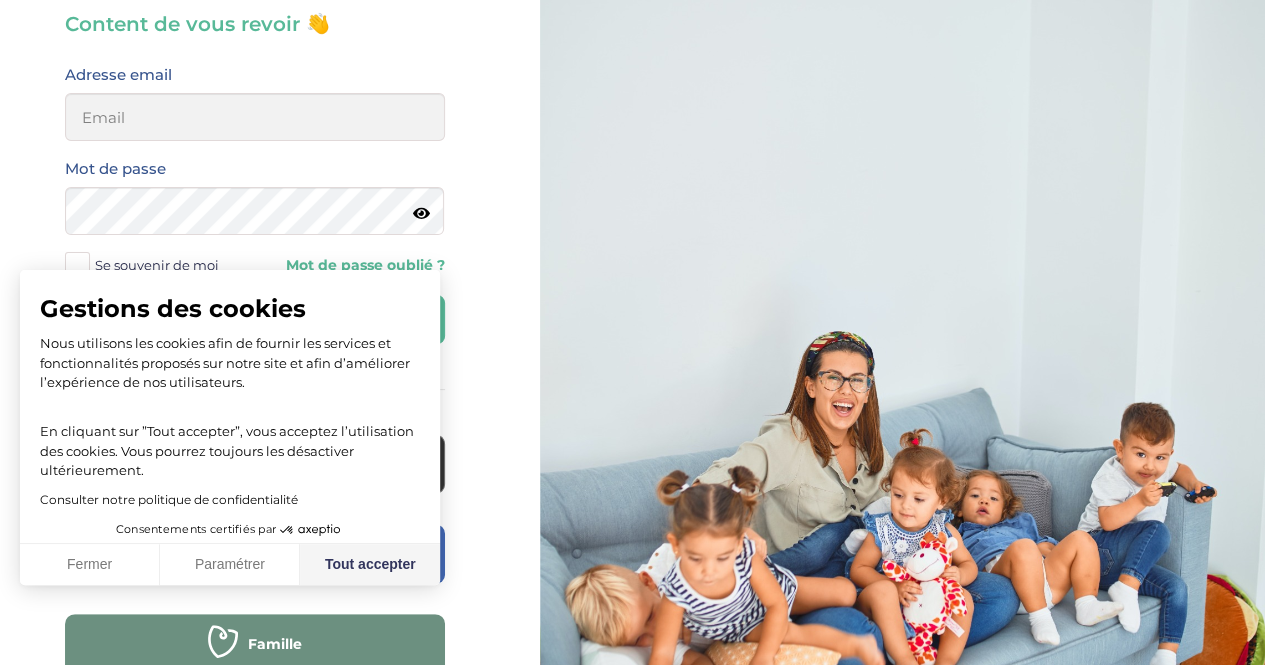 checkbox on "true" 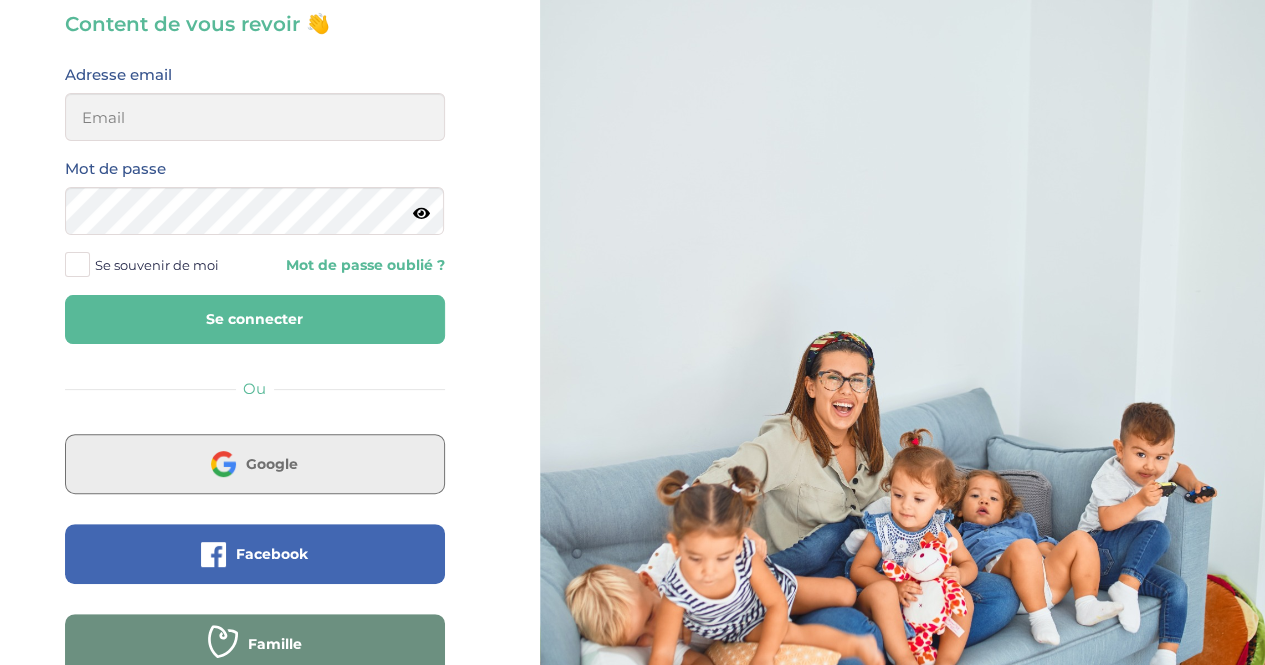 click on "Google" at bounding box center (255, 464) 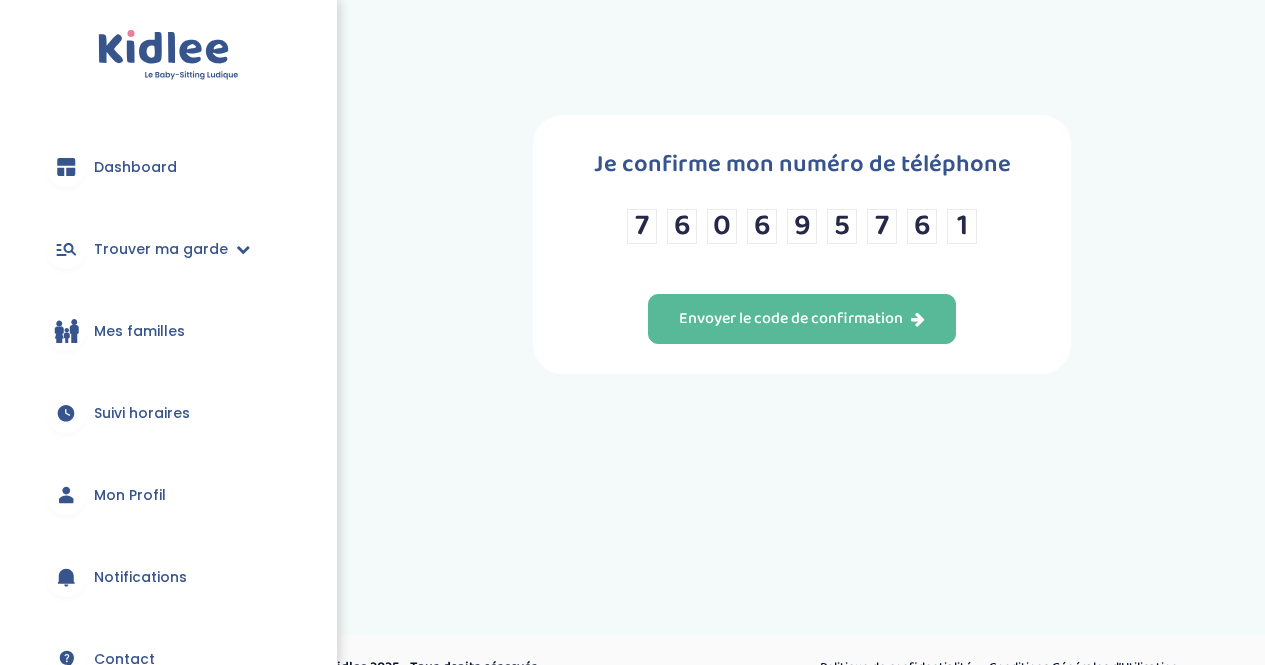 scroll, scrollTop: 0, scrollLeft: 0, axis: both 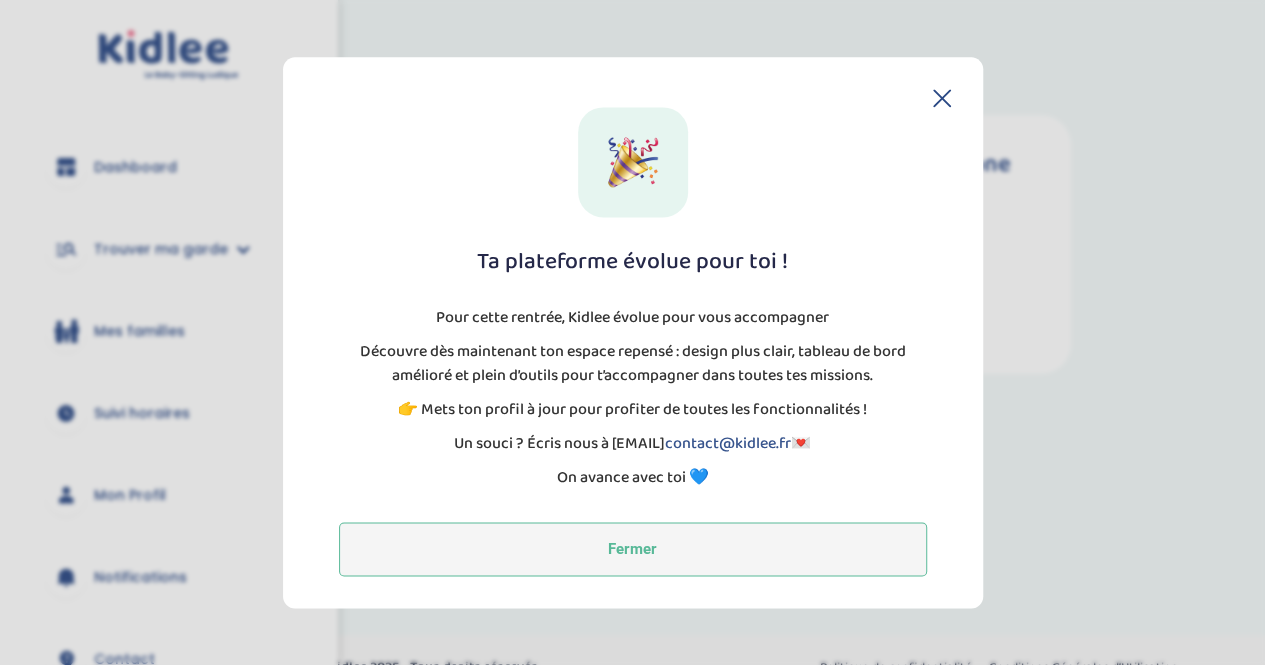 click on "Fermer" at bounding box center [633, 549] 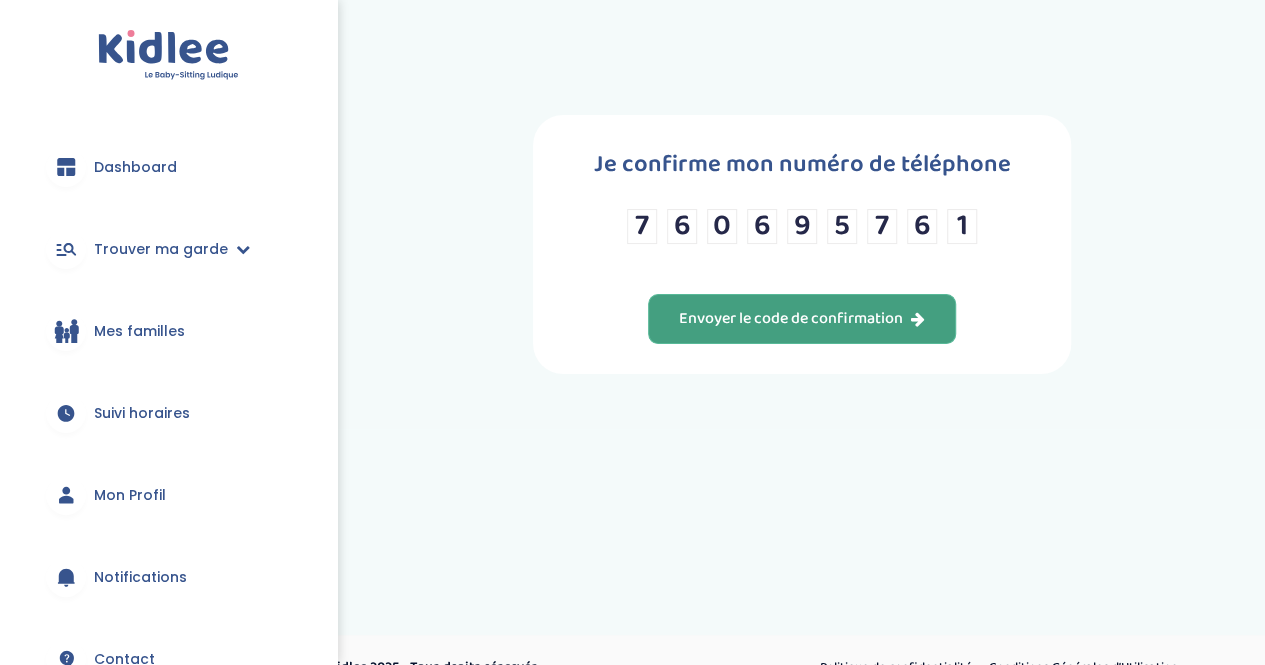 click on "Envoyer le code de confirmation" at bounding box center (802, 319) 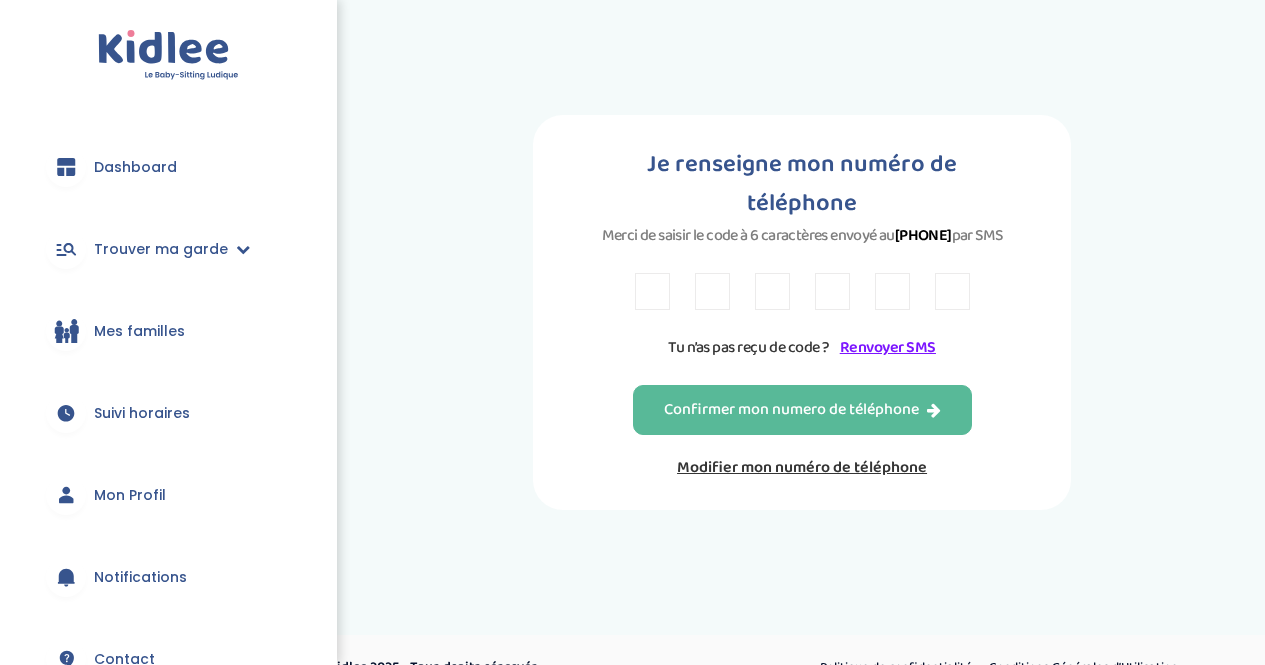 scroll, scrollTop: 0, scrollLeft: 0, axis: both 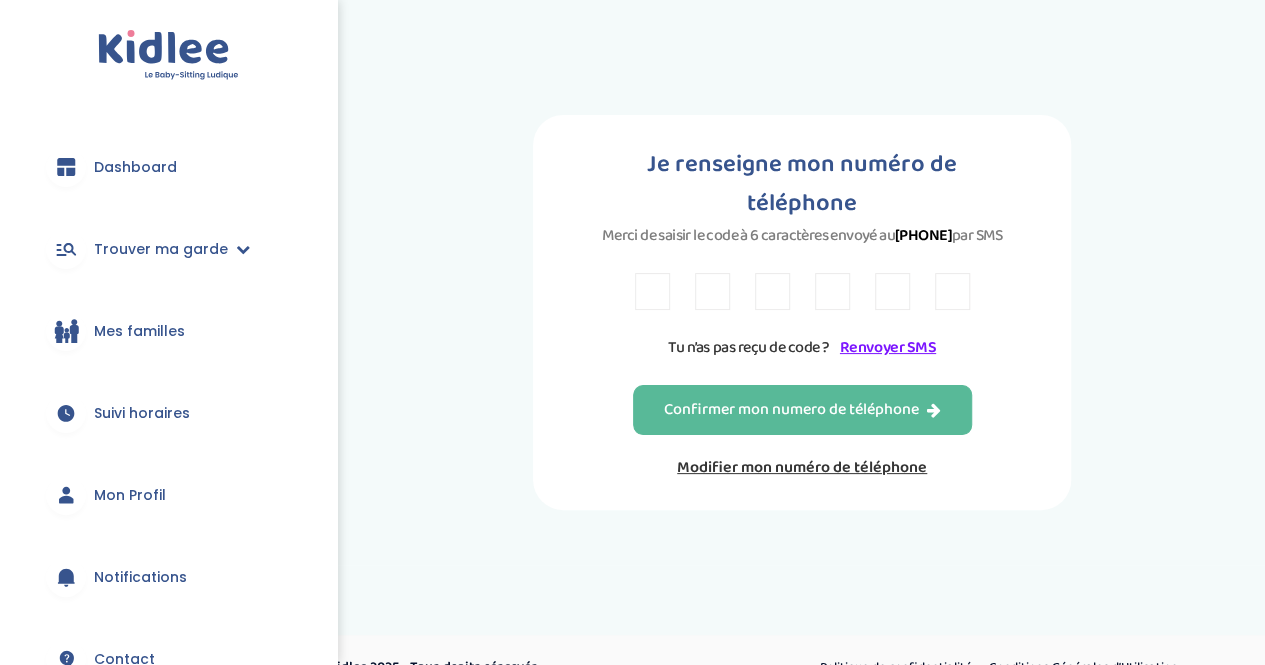 click at bounding box center (652, 291) 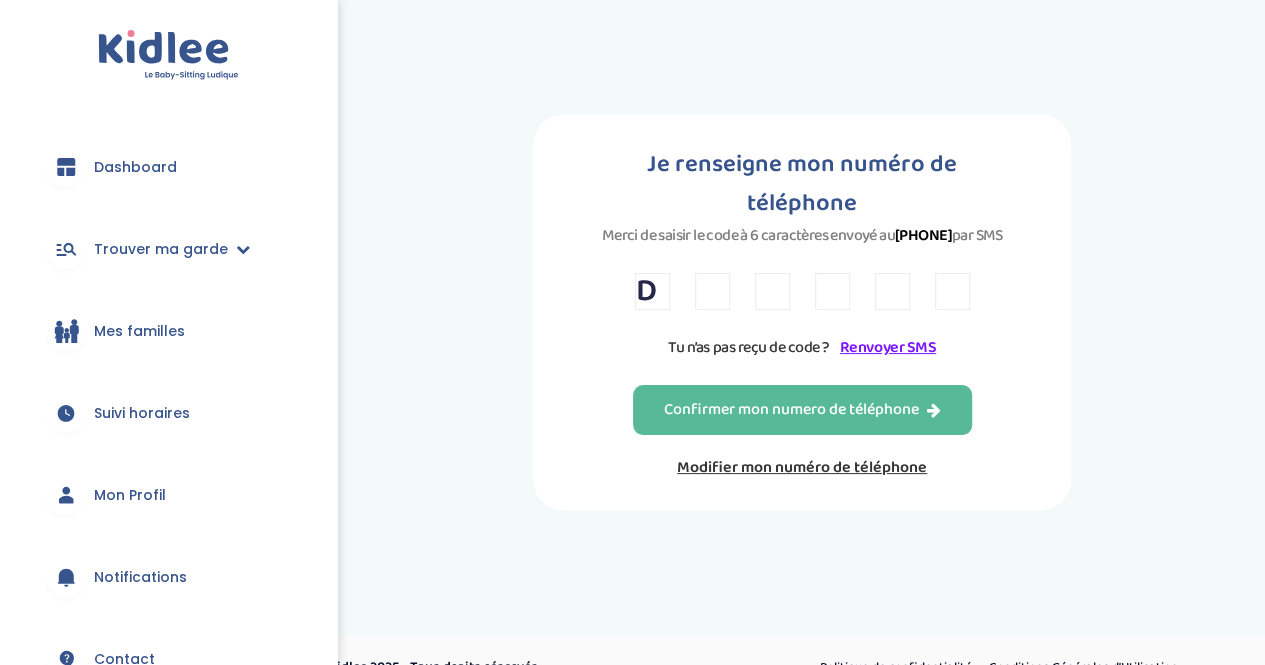 type on "F" 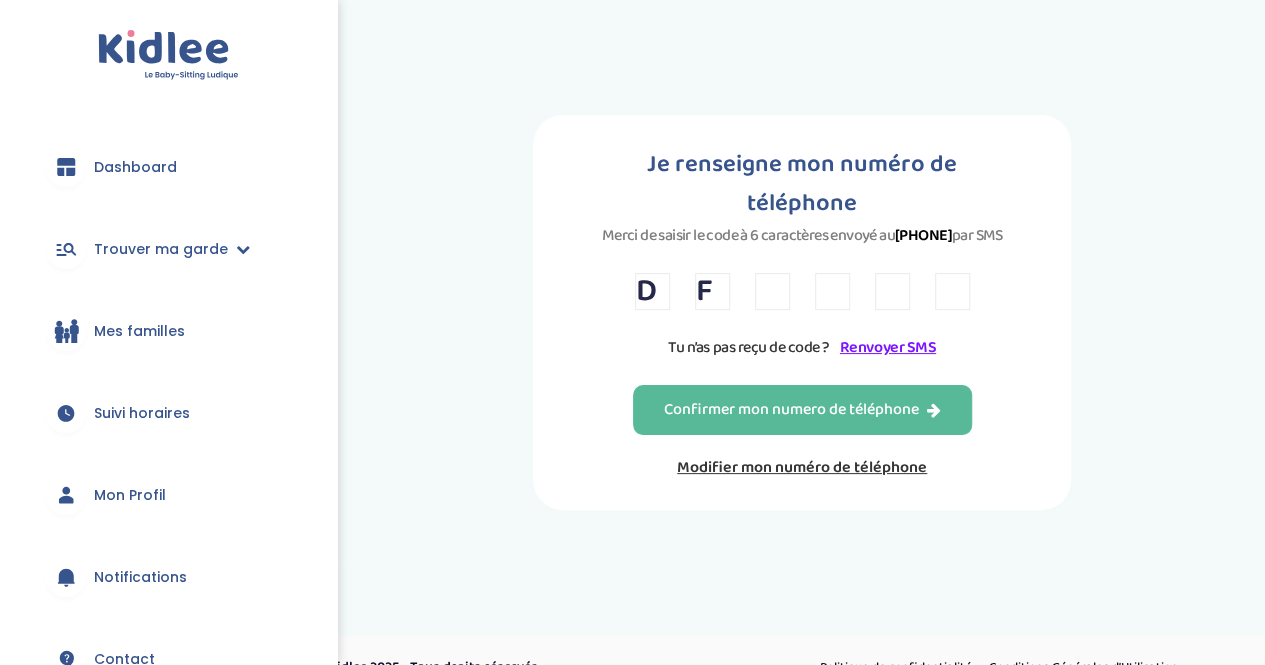 type on "T" 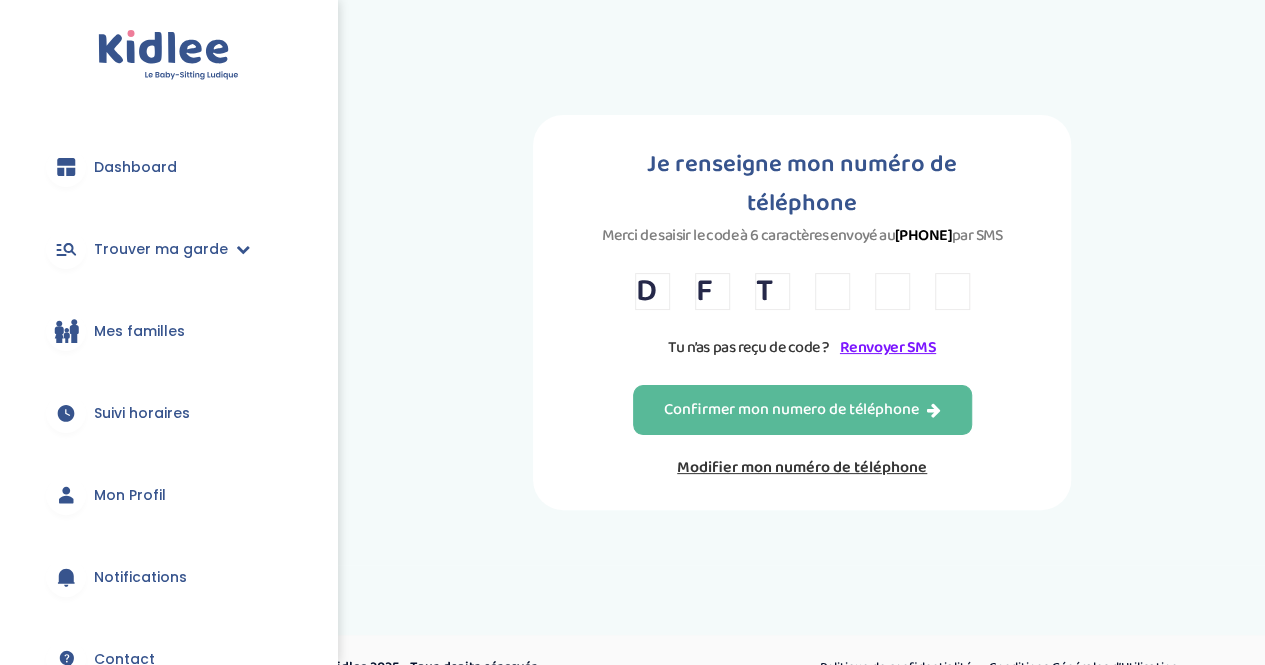 type on "7" 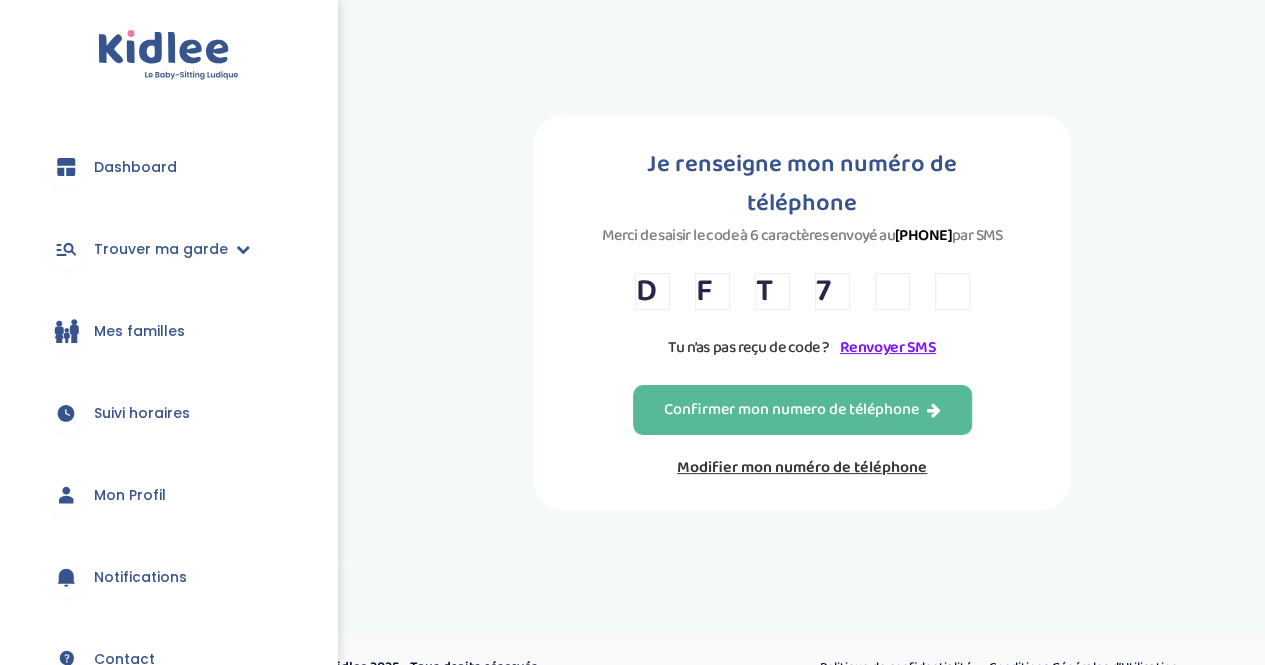 type on "F" 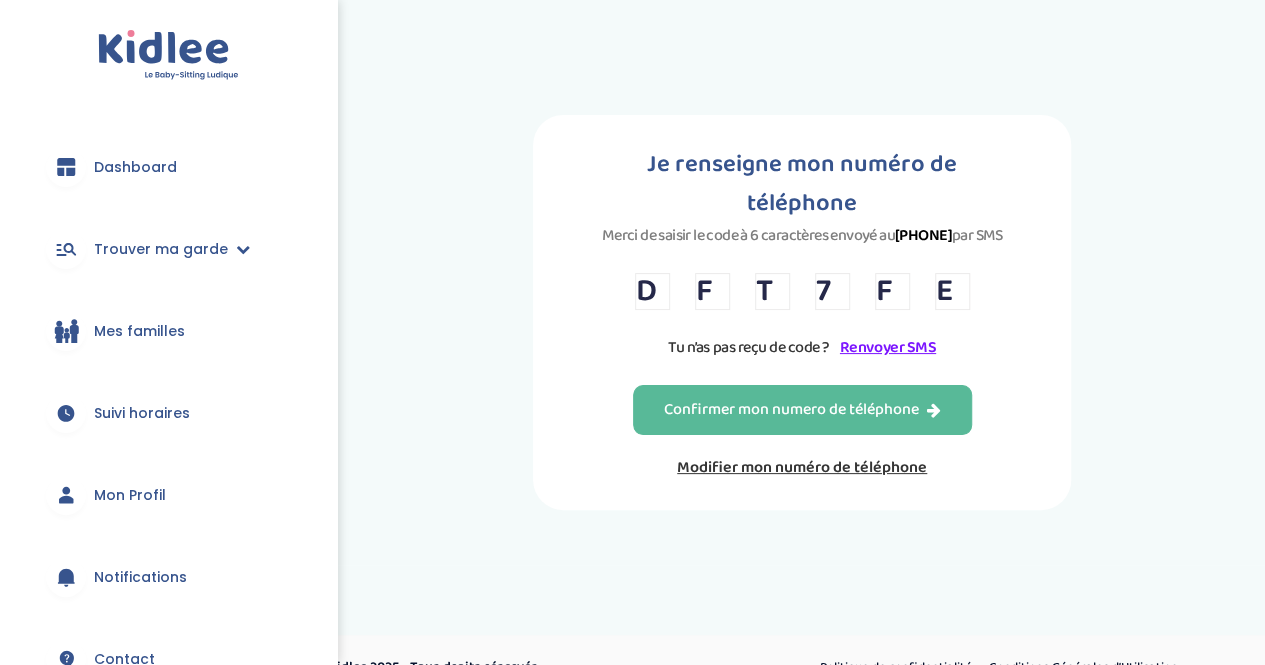 type on "E" 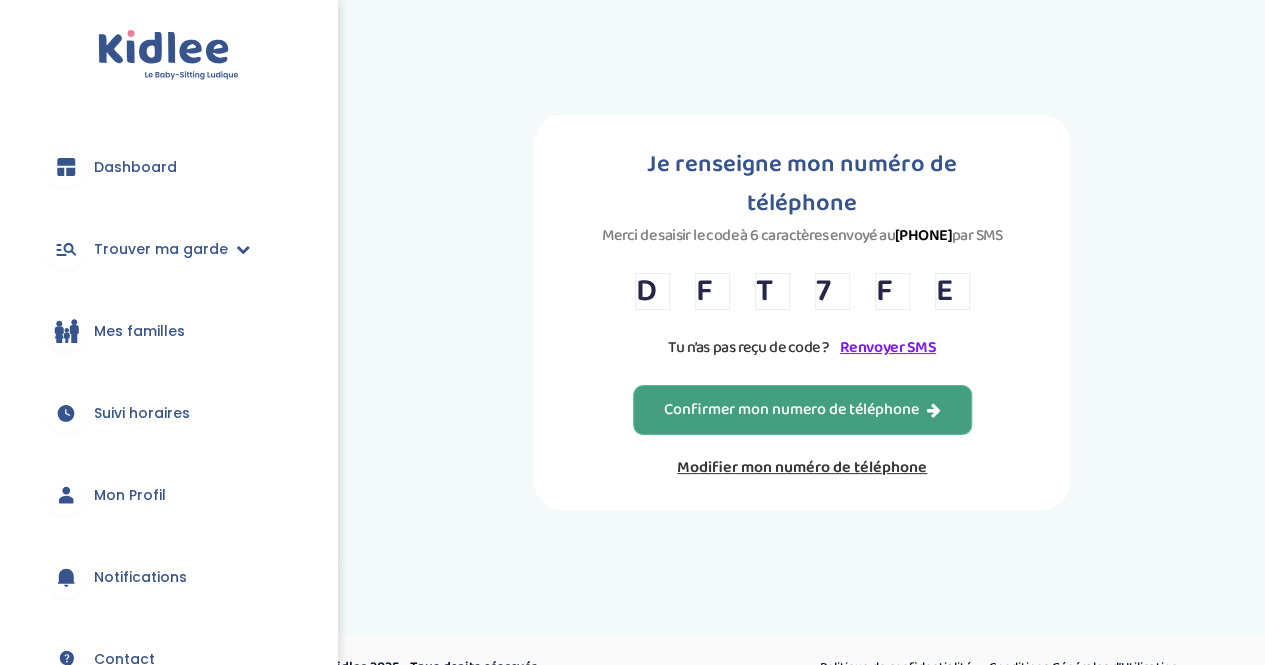click on "Confirmer mon numero de téléphone" at bounding box center [802, 410] 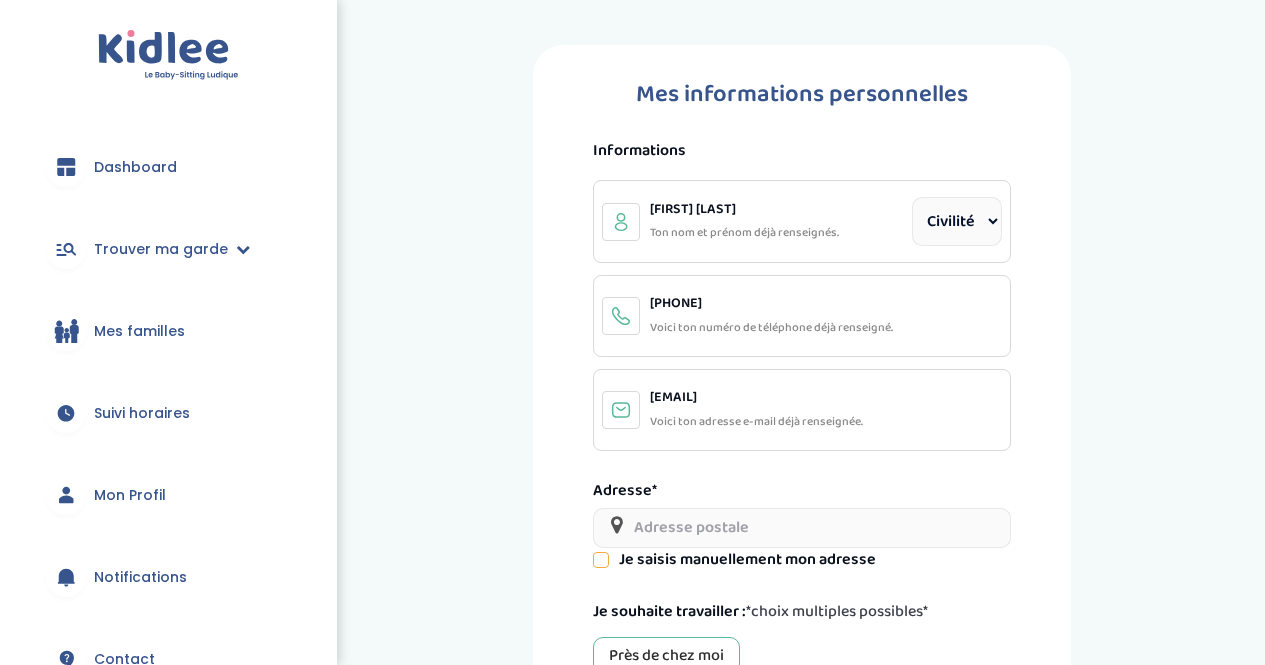 scroll, scrollTop: 0, scrollLeft: 0, axis: both 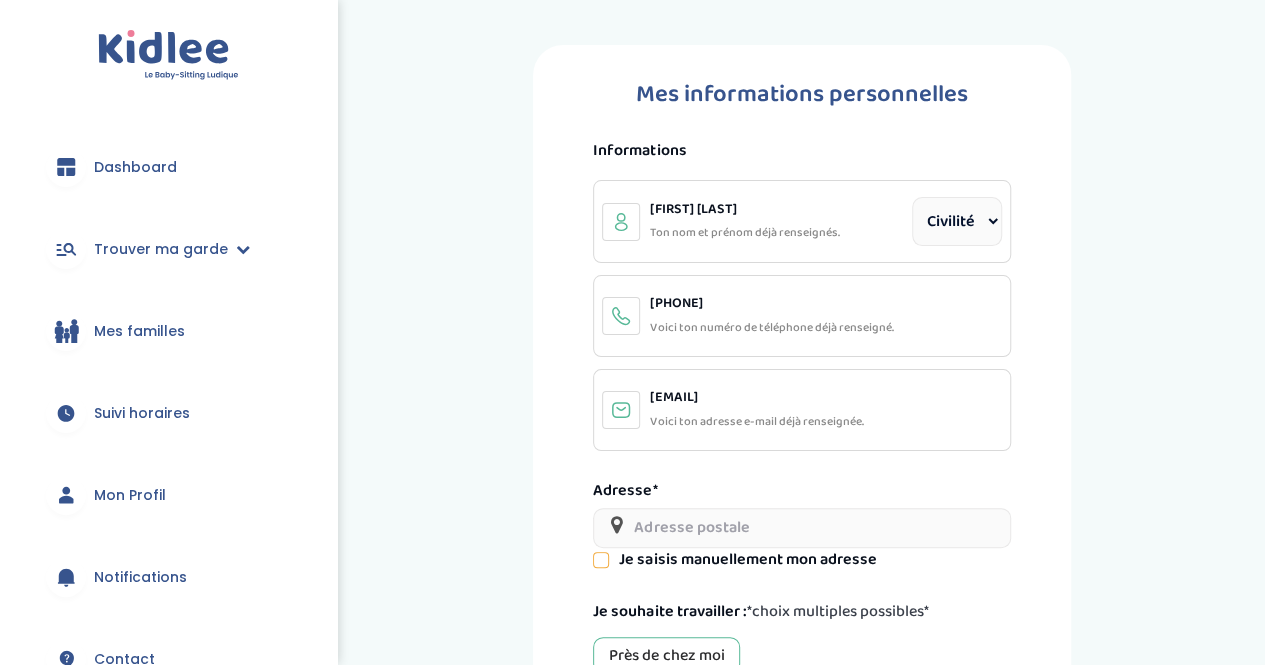 click on "Civilité   Mr   Mme" at bounding box center (957, 221) 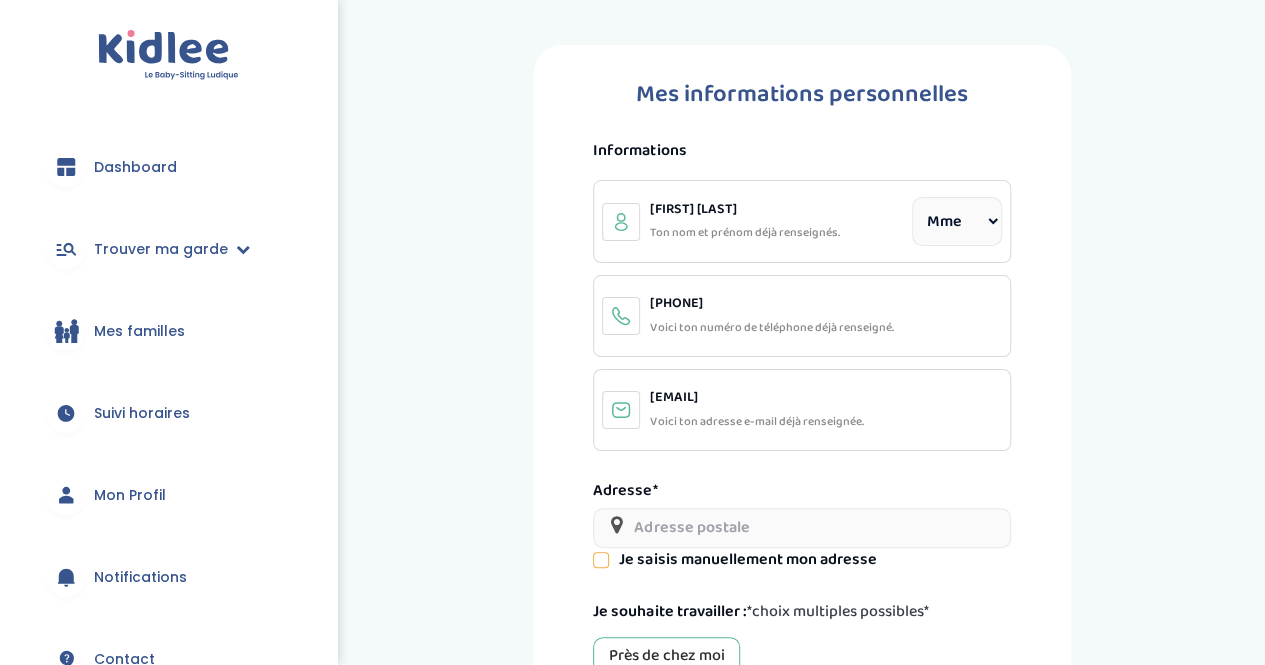click on "Civilité   Mr   Mme" at bounding box center [957, 221] 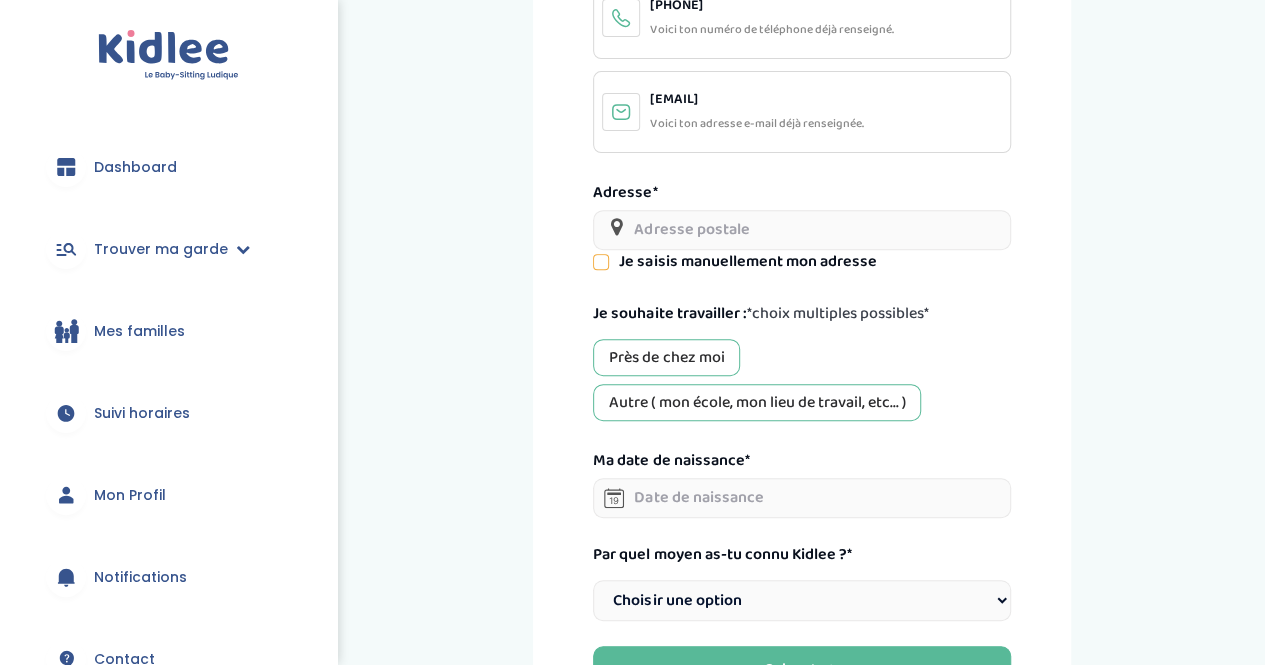 scroll, scrollTop: 306, scrollLeft: 0, axis: vertical 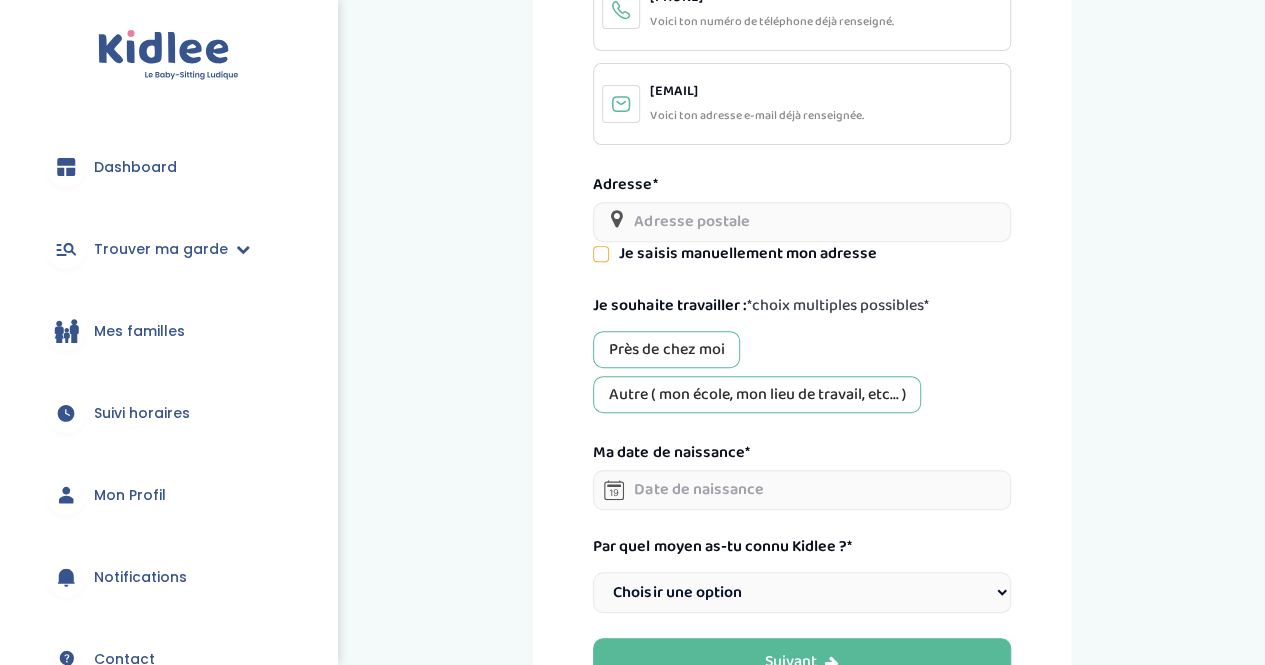 click at bounding box center (801, 222) 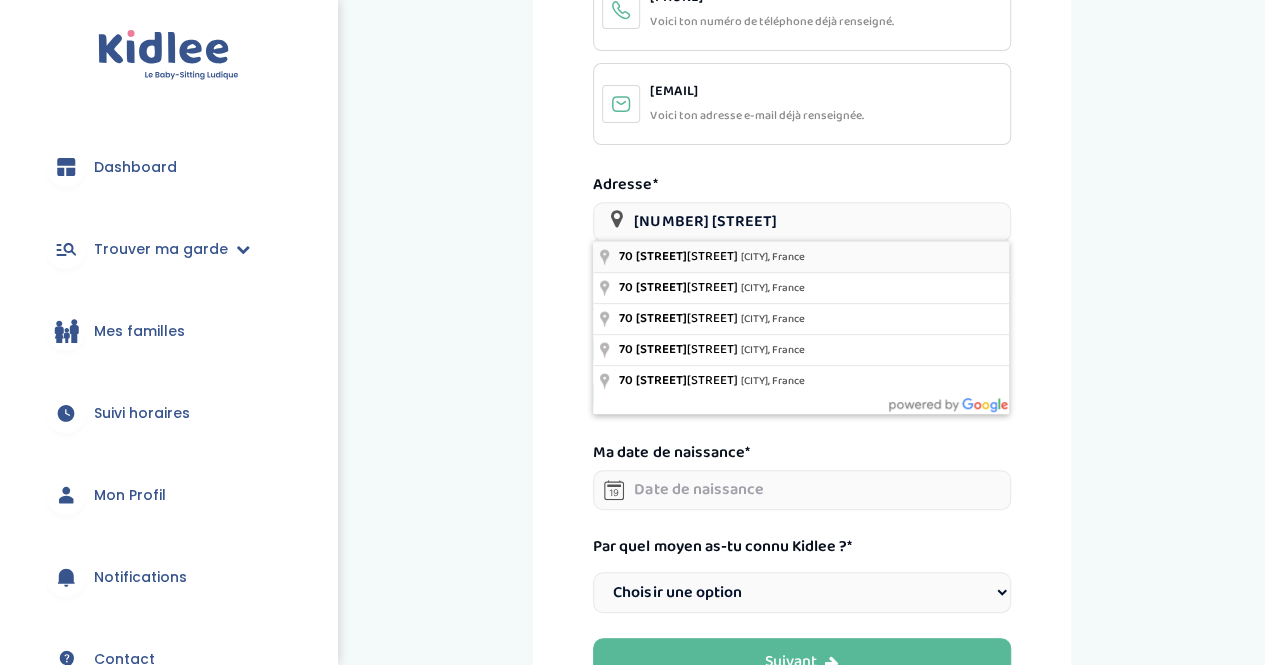type on "[NUMBER] [STREET], [CITY], France" 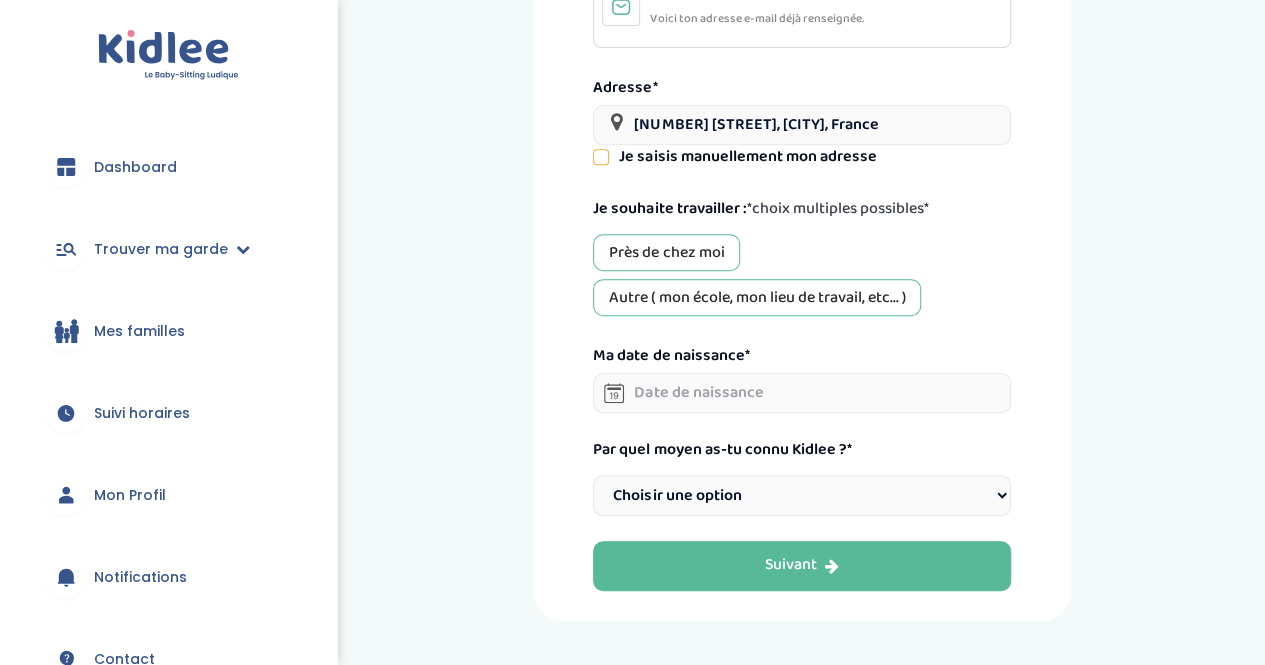 scroll, scrollTop: 404, scrollLeft: 0, axis: vertical 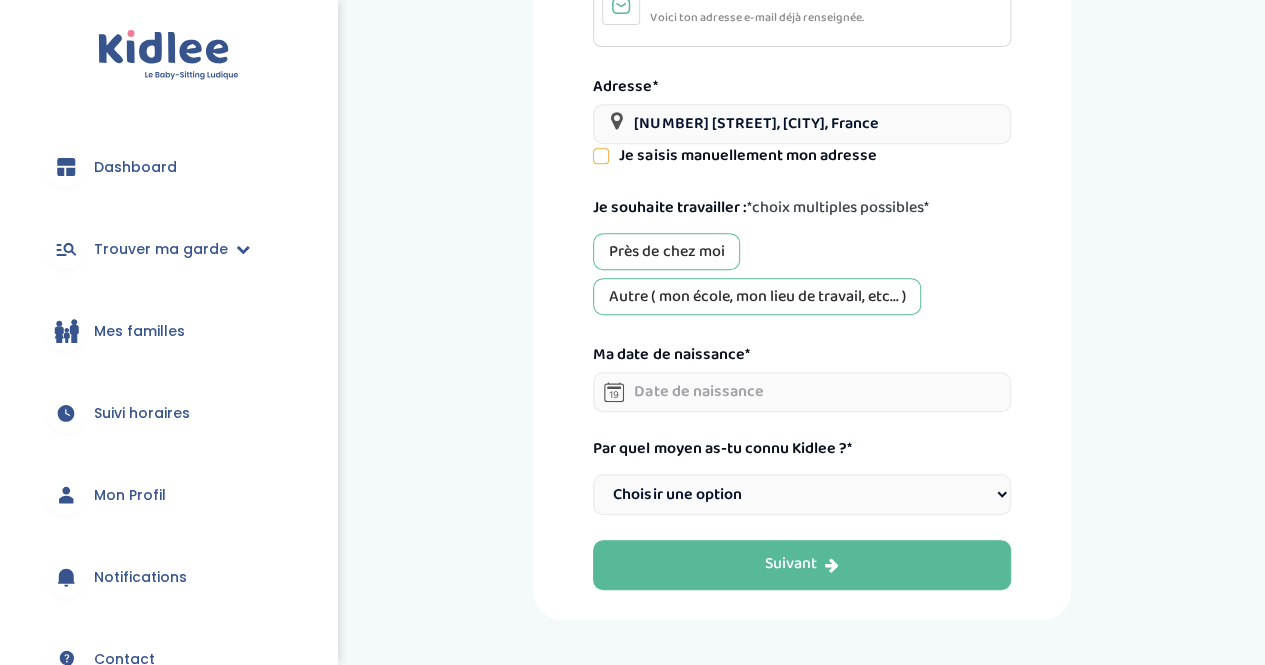 click on "Près de chez moi" at bounding box center [666, 251] 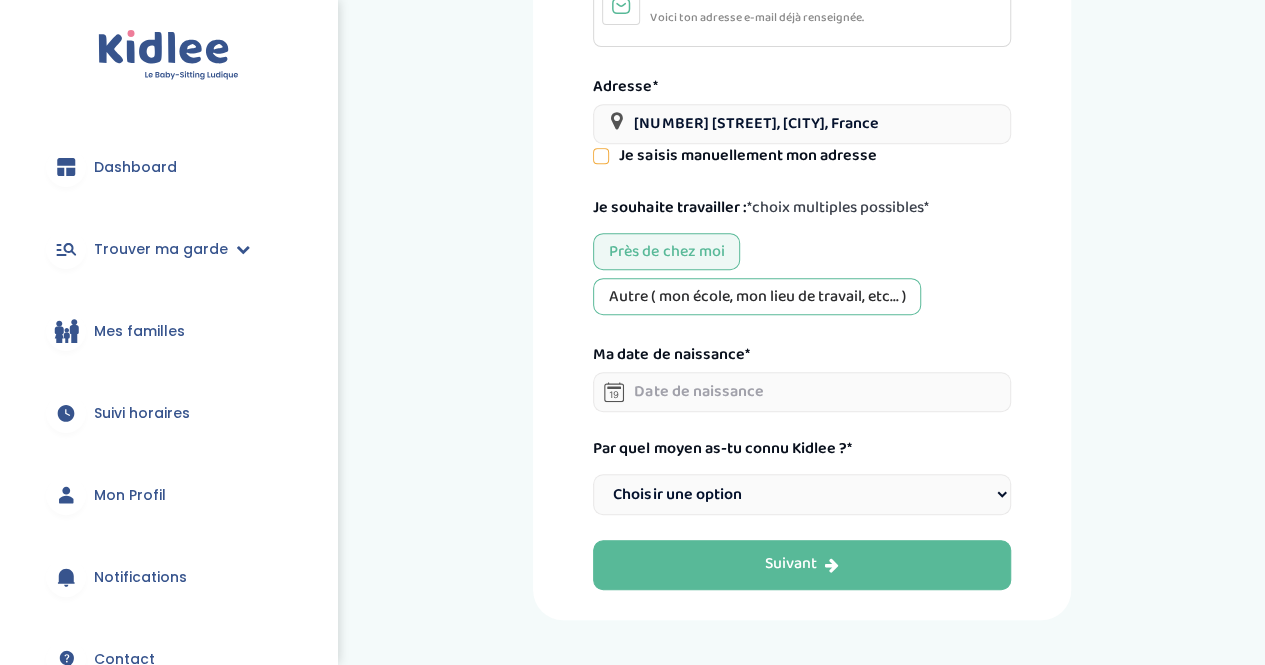 click on "Près de chez moi" at bounding box center [666, 251] 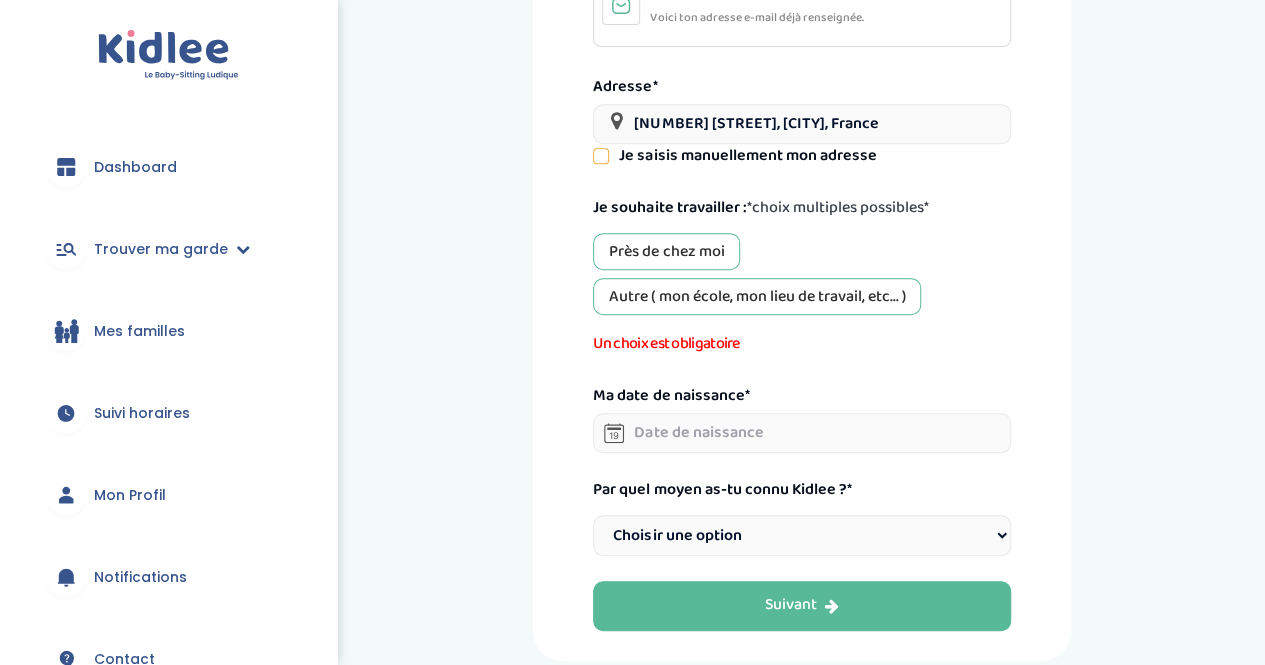 click on "Près de chez moi" at bounding box center (666, 251) 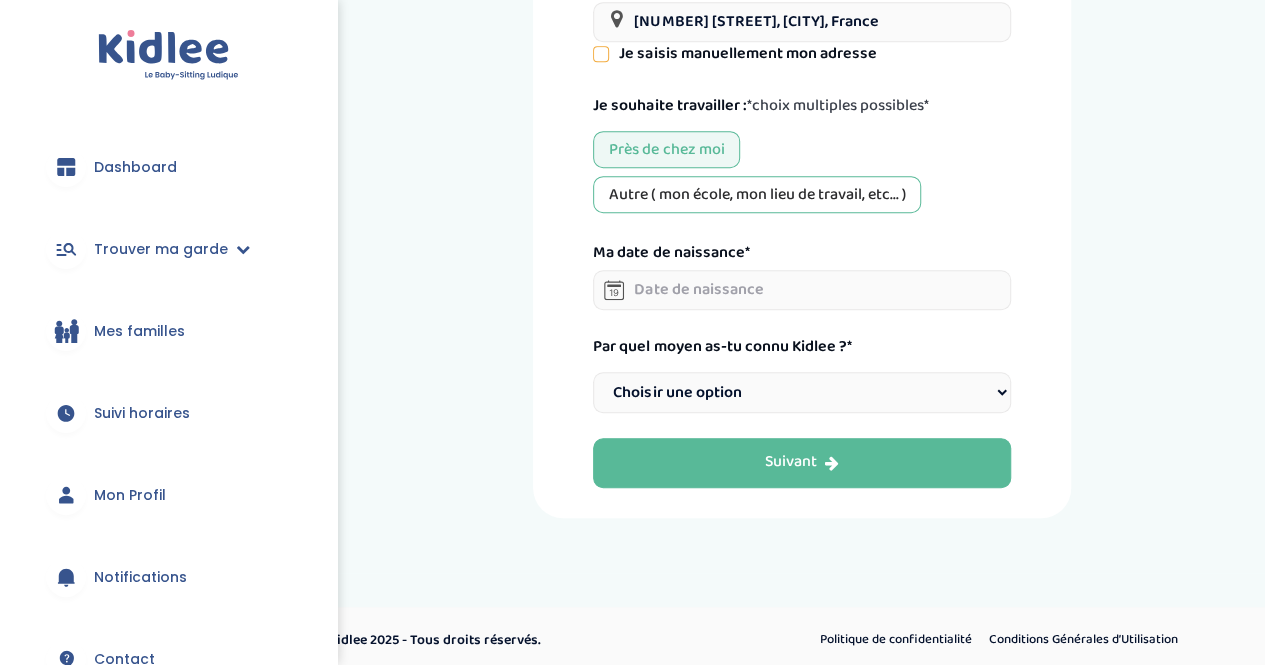 scroll, scrollTop: 512, scrollLeft: 0, axis: vertical 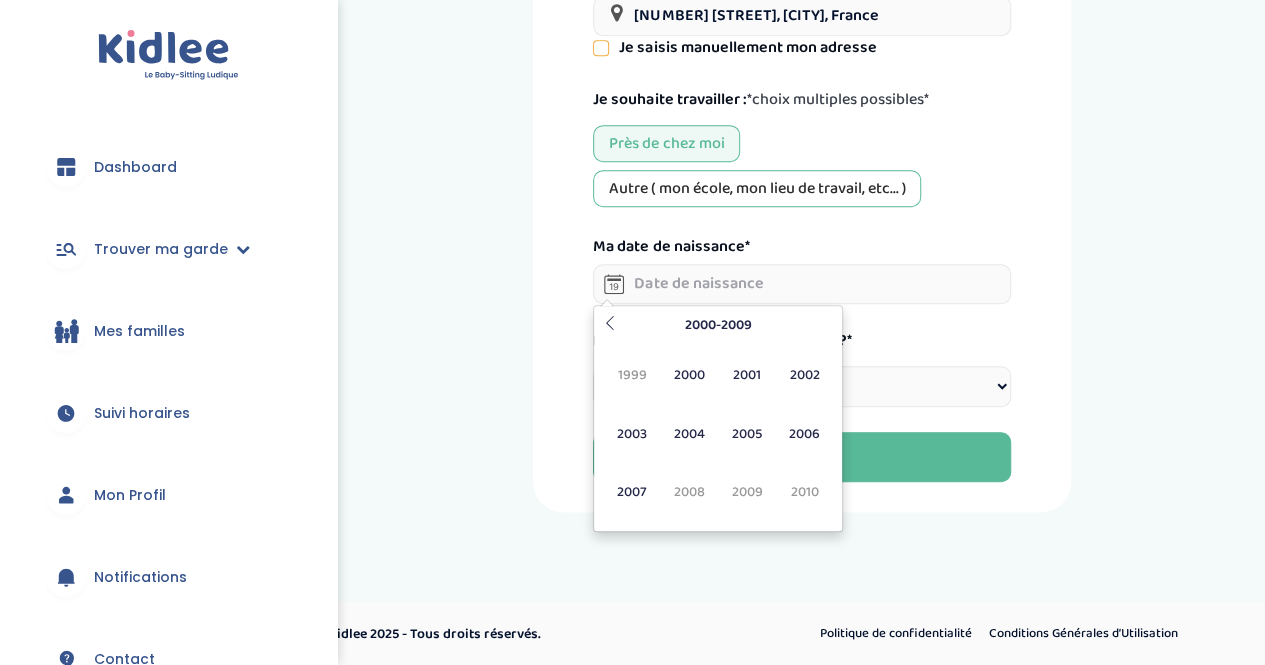 click at bounding box center [801, 284] 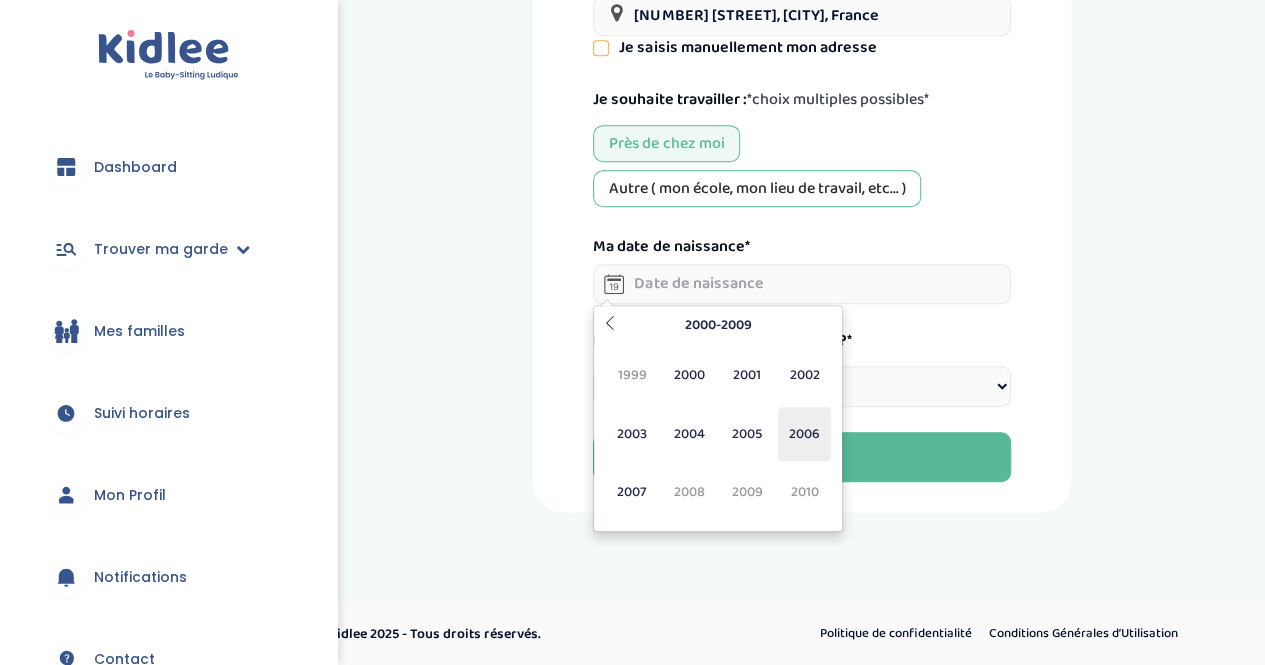 click on "2006" at bounding box center (804, 434) 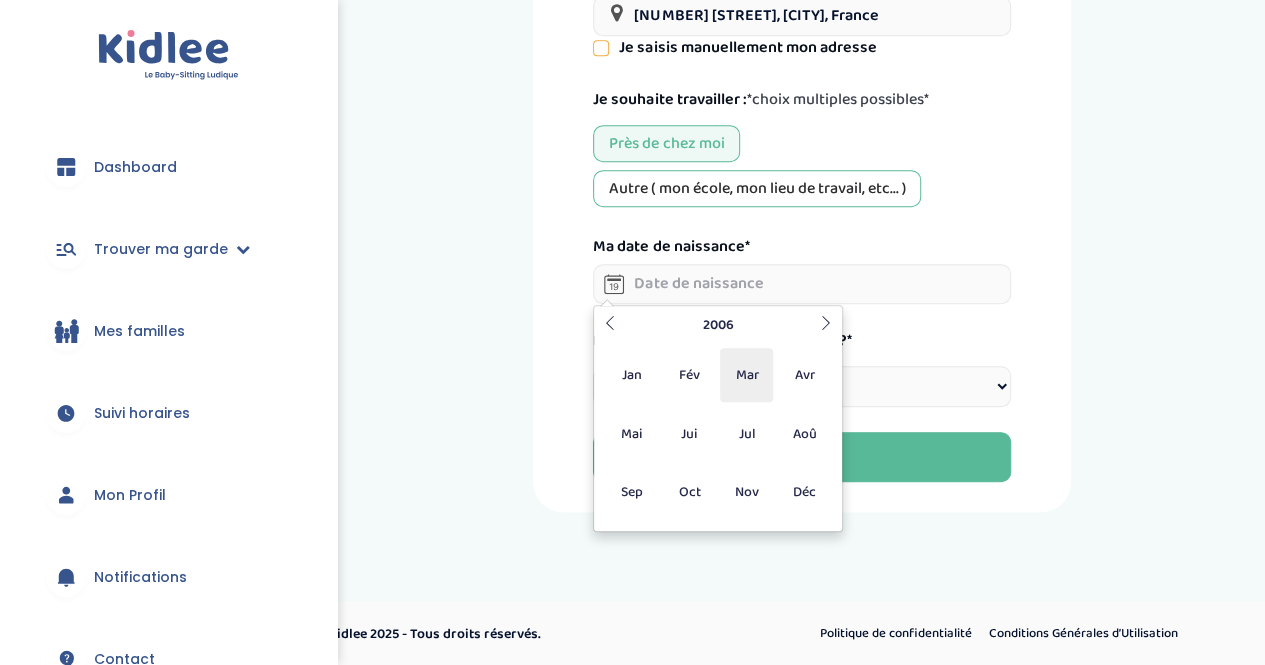 click on "Mar" at bounding box center [746, 375] 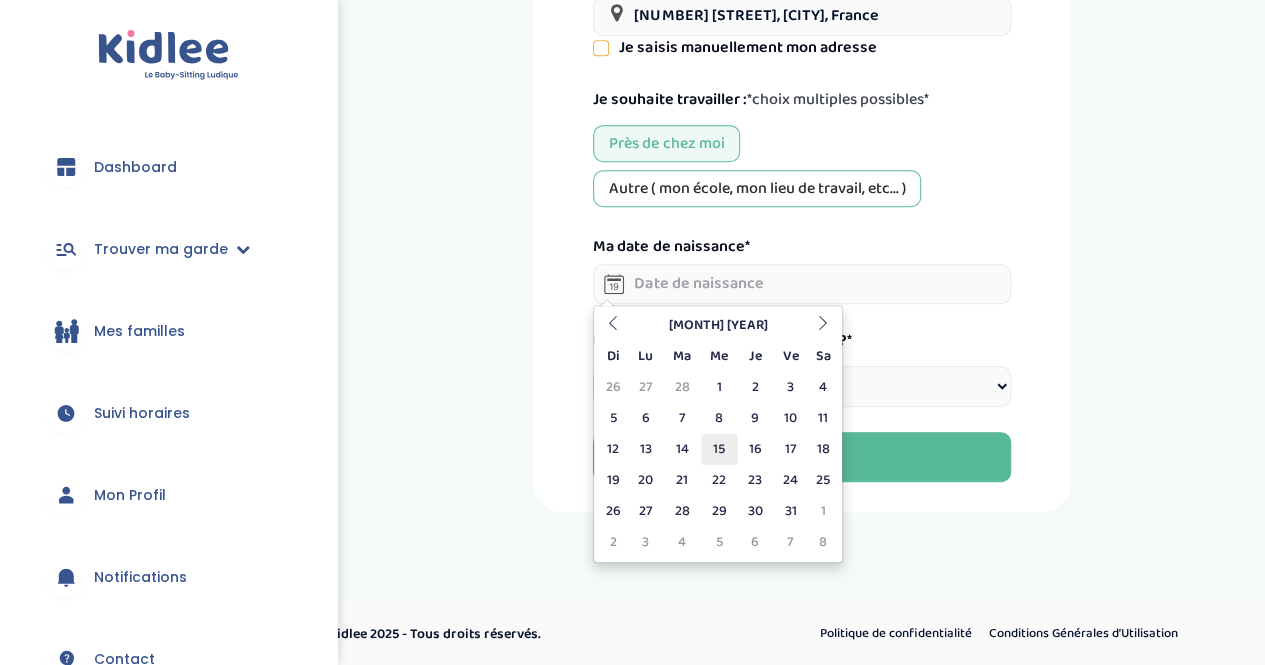 click on "15" at bounding box center [719, 449] 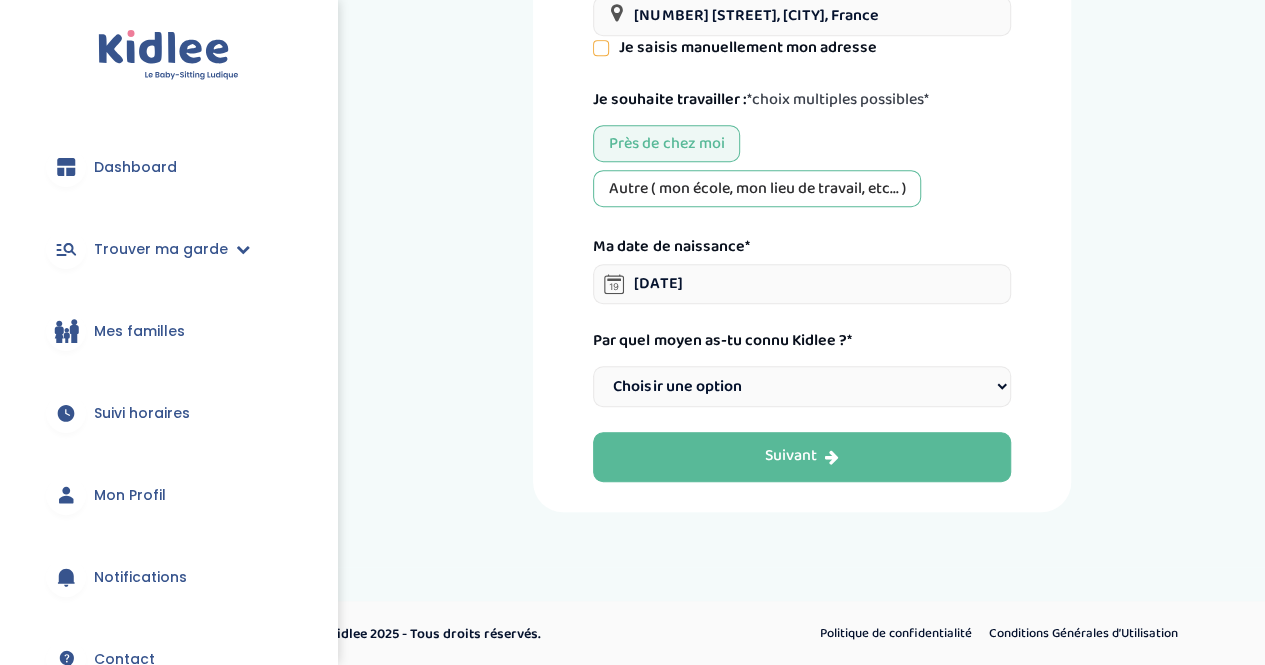 click on "Choisir une option
Bouche à Oreille
Google
Plateforme Gens de confiance
Facebook
Instagram
Twitter
Linkedin
Youtube
TikTok
Flyer
Mairie
Presse
EM Normandie
Science Po Paris" at bounding box center [801, 386] 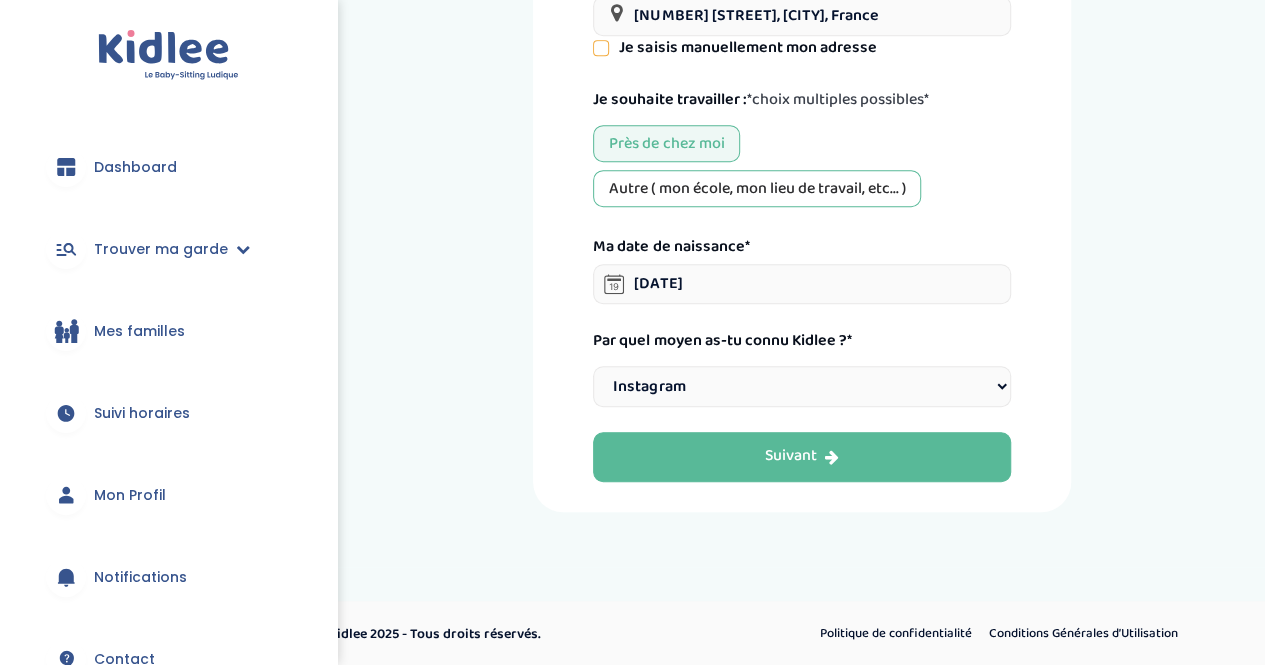 click on "Choisir une option
Bouche à Oreille
Google
Plateforme Gens de confiance
Facebook
Instagram
Twitter
Linkedin
Youtube
TikTok
Flyer
Mairie
Presse
EM Normandie
Science Po Paris" at bounding box center [801, 386] 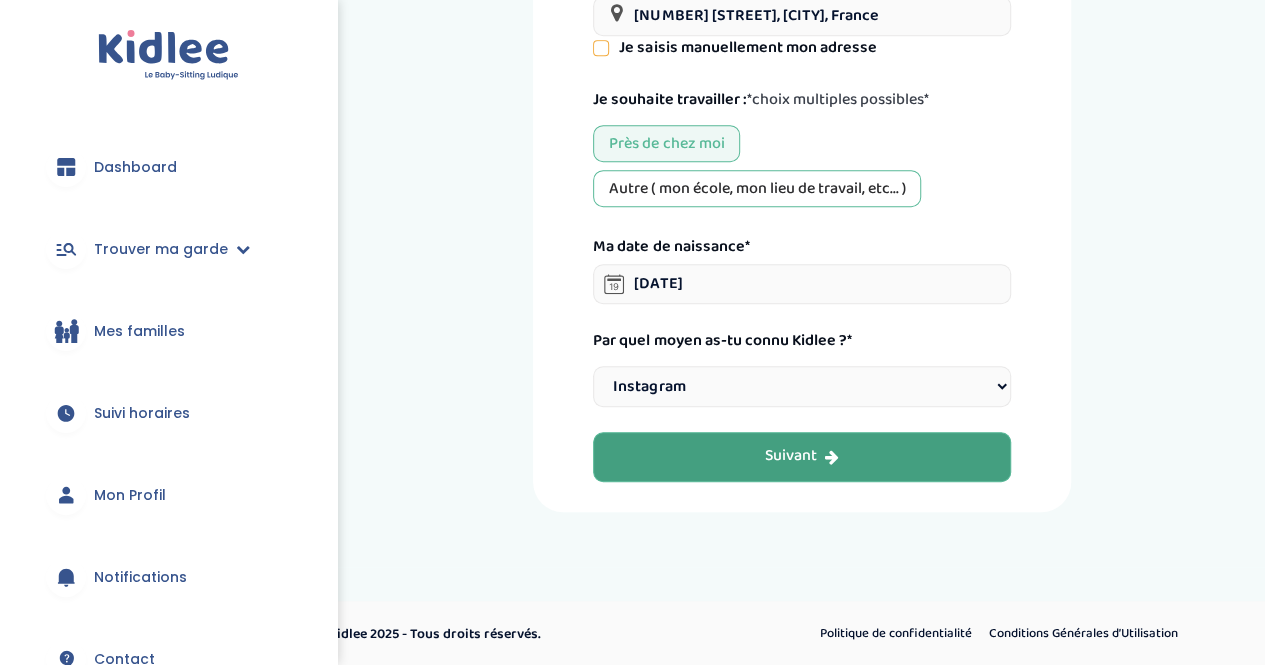 click on "Suivant" at bounding box center (801, 457) 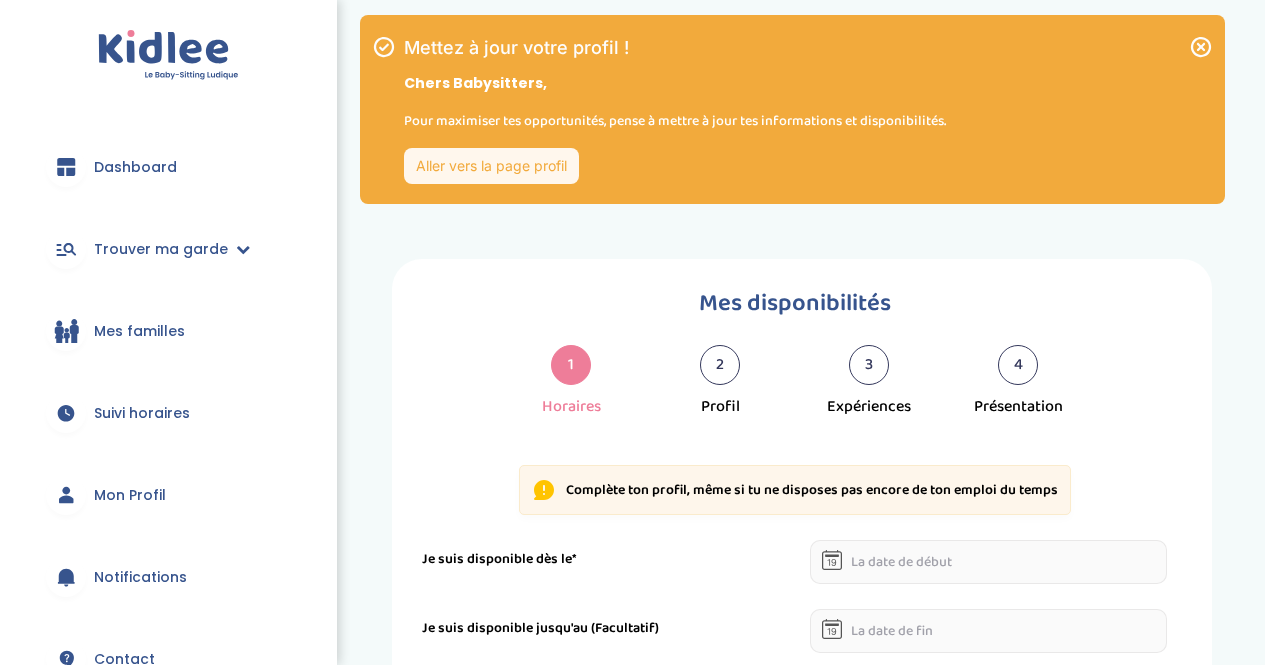 scroll, scrollTop: 0, scrollLeft: 0, axis: both 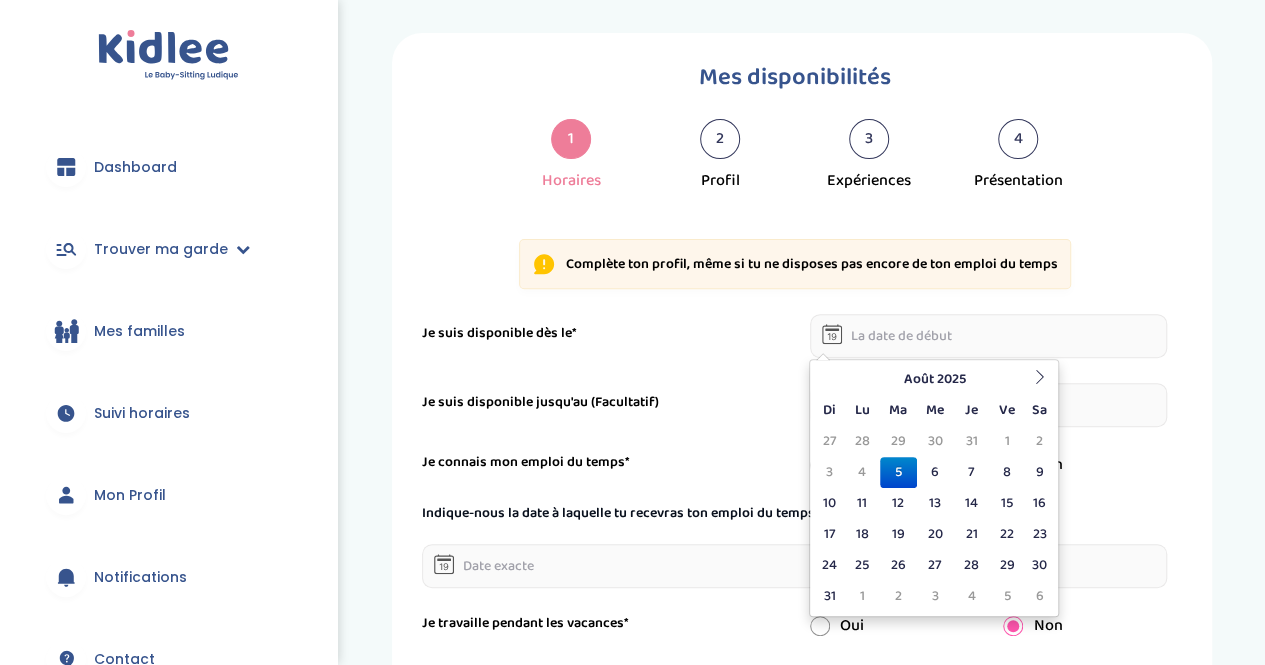 click at bounding box center (989, 336) 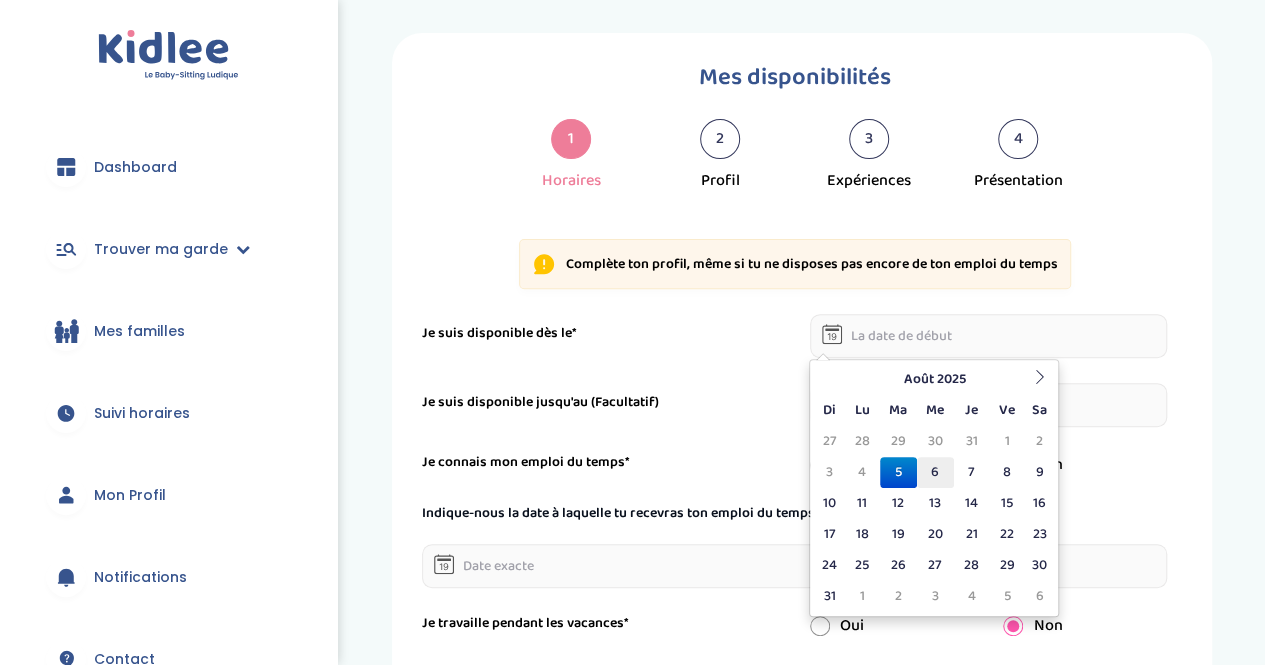 click on "6" at bounding box center [935, 472] 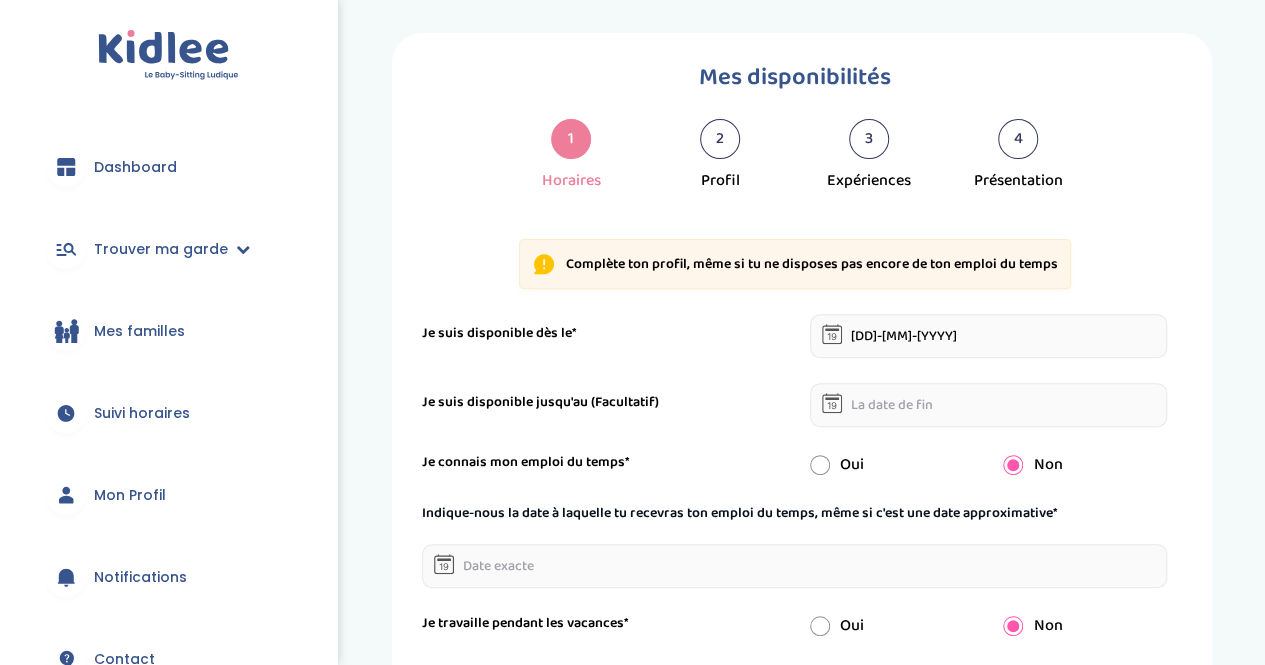 scroll, scrollTop: 241, scrollLeft: 0, axis: vertical 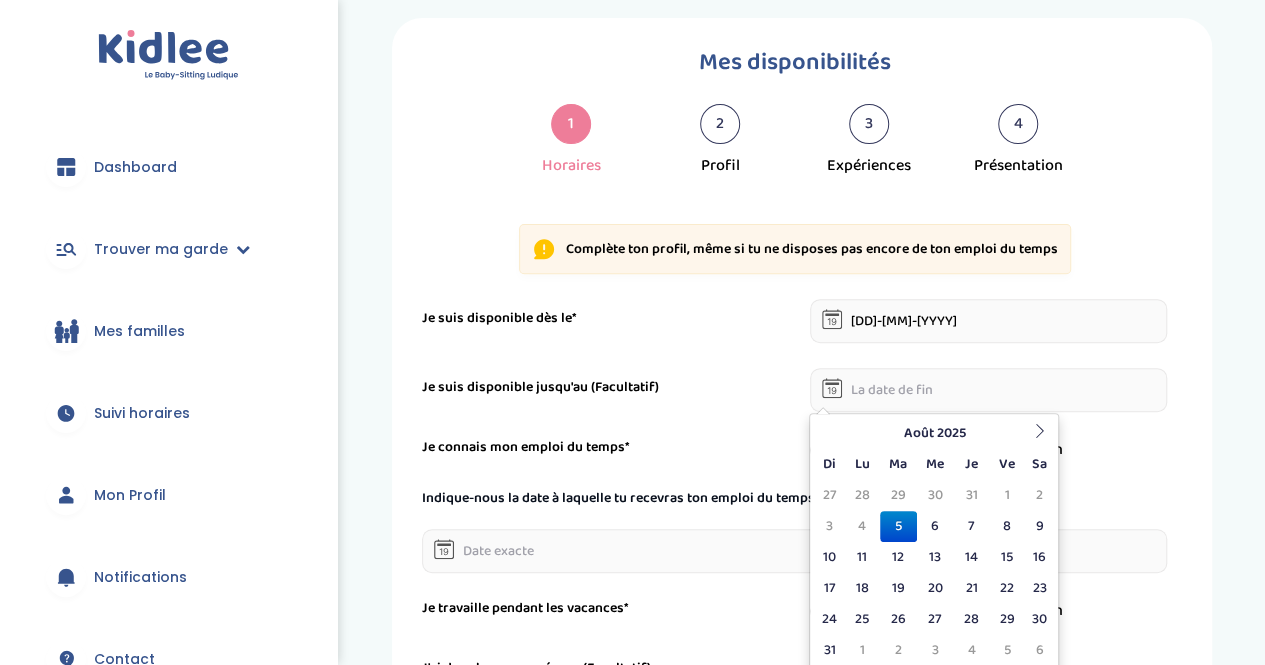 click at bounding box center (989, 390) 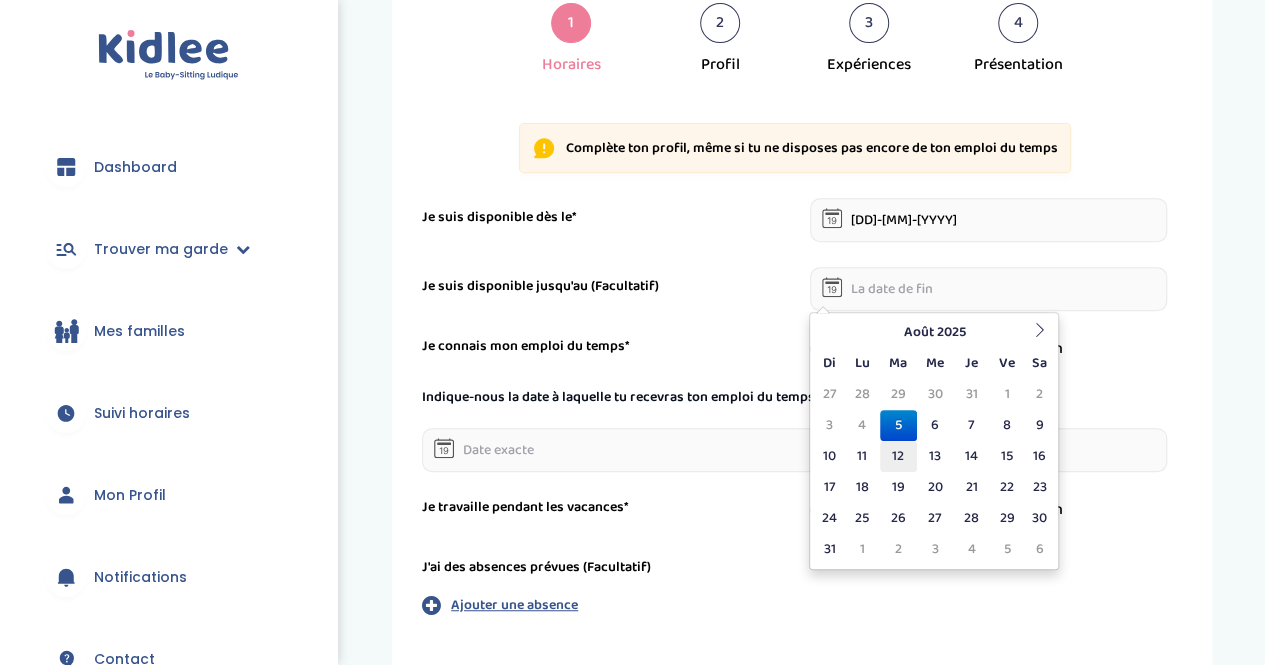 scroll, scrollTop: 343, scrollLeft: 0, axis: vertical 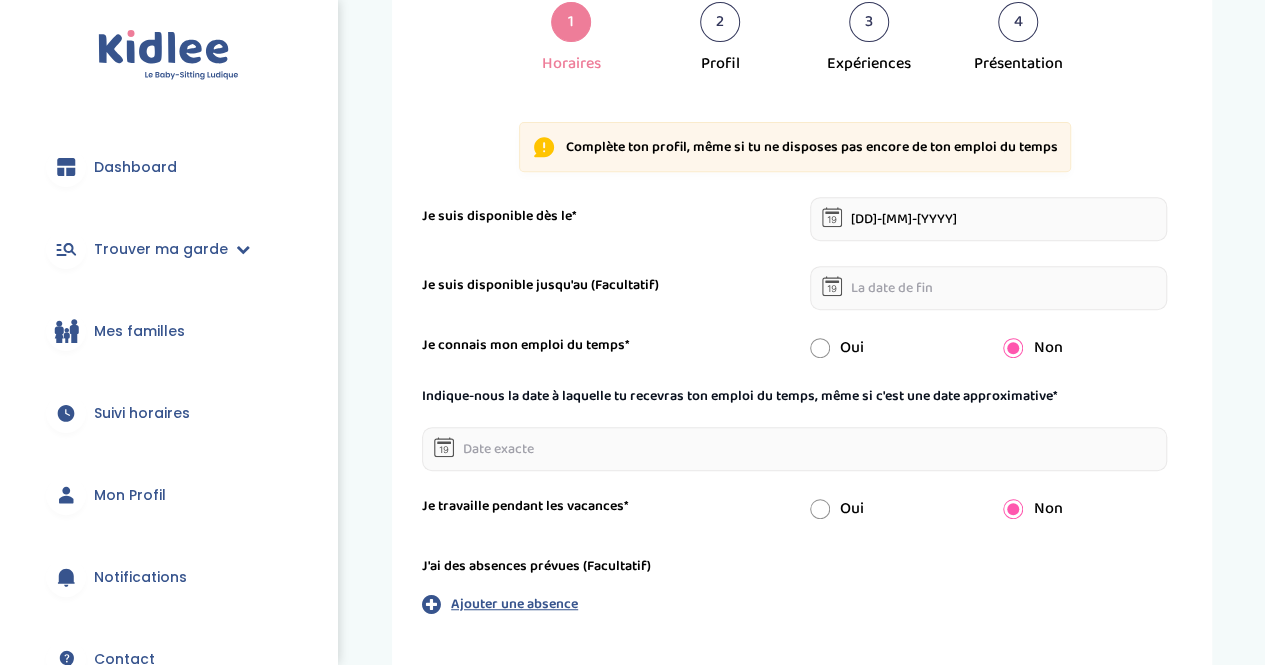 click on "Je suis disponible dès le* [DD]-[MM]-[YYYY] Je suis disponible jusqu'au (Facultatif) Je connais mon emploi du temps* Oui Non Indique-nous la date à laquelle tu recevras ton emploi du temps, même si c'est une date approximative Je travaille pendant les vacances* Oui Non J'ai des absences prévues (Facultatif) Ajouter une absence" at bounding box center (794, 423) 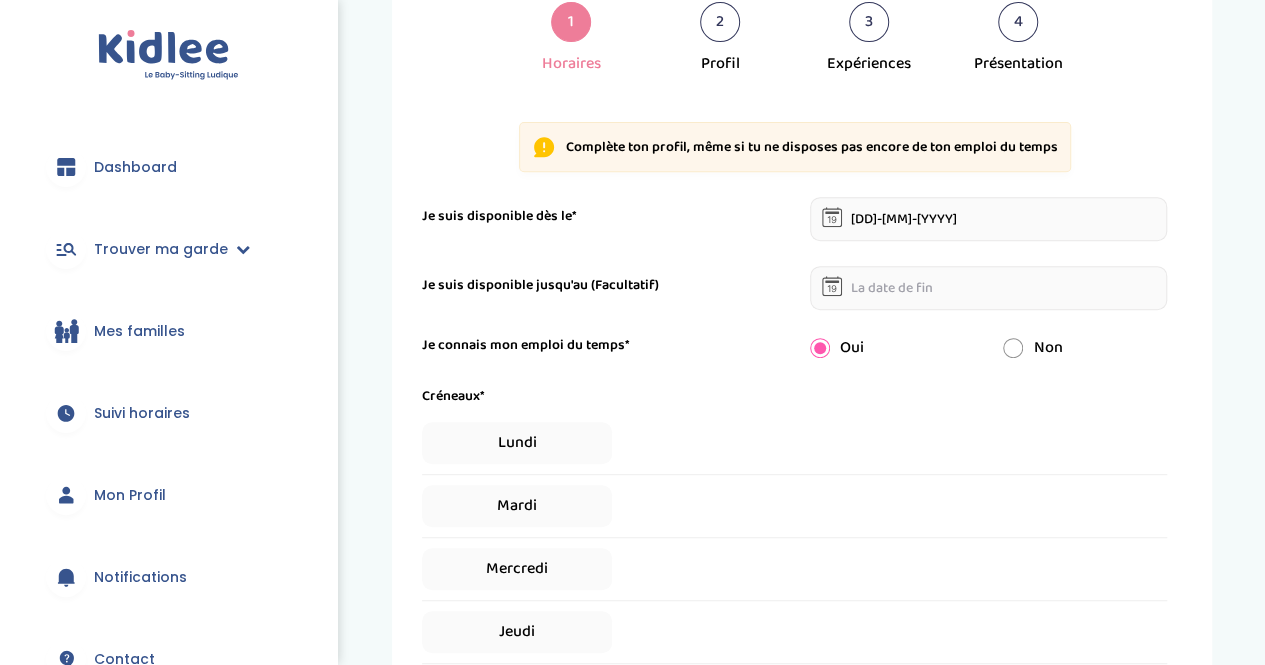 click at bounding box center [1013, 348] 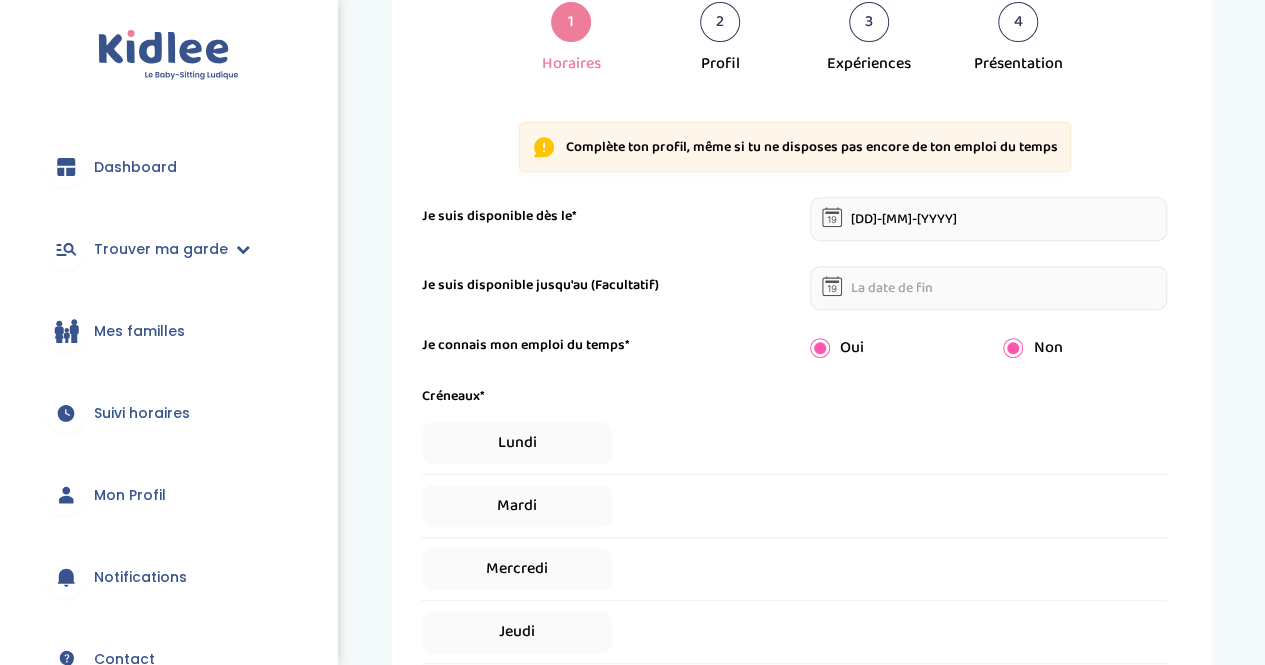 radio on "false" 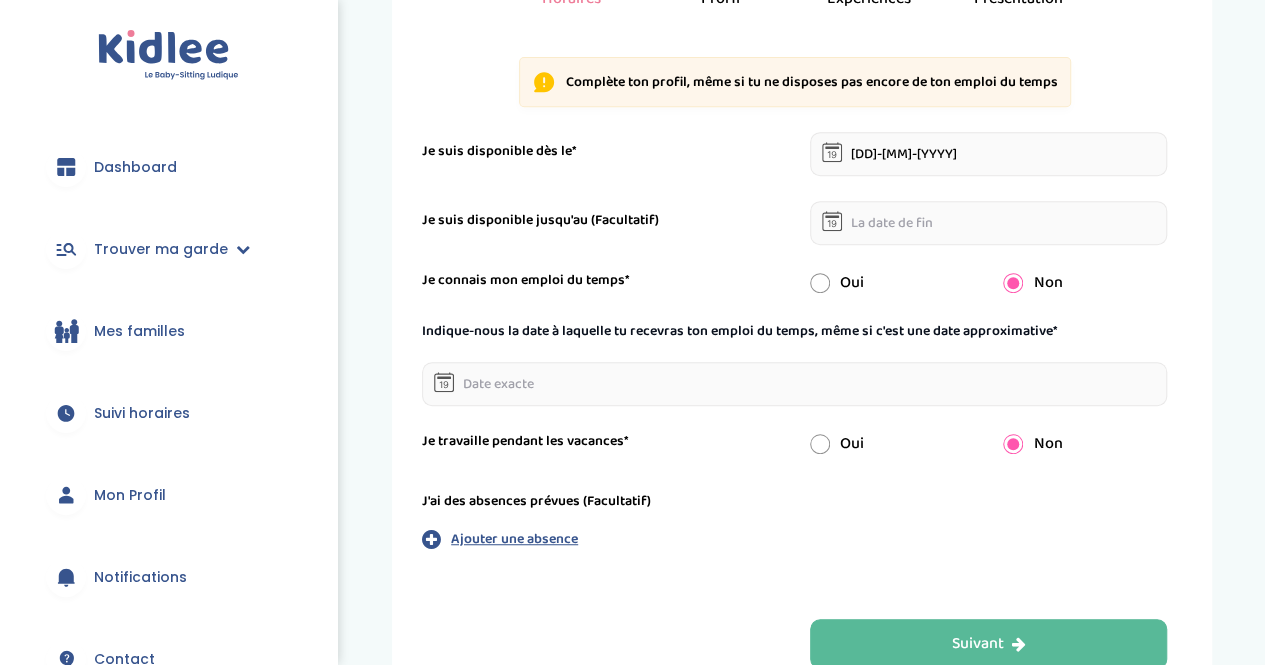 scroll, scrollTop: 410, scrollLeft: 0, axis: vertical 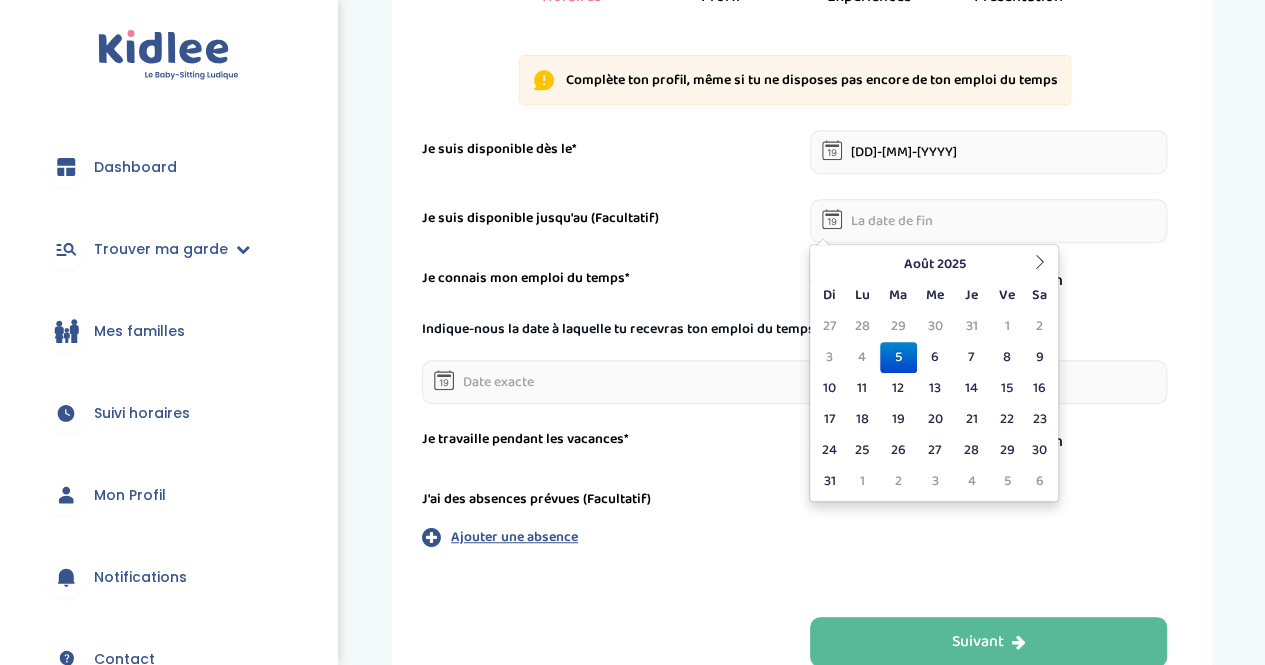 click at bounding box center [989, 221] 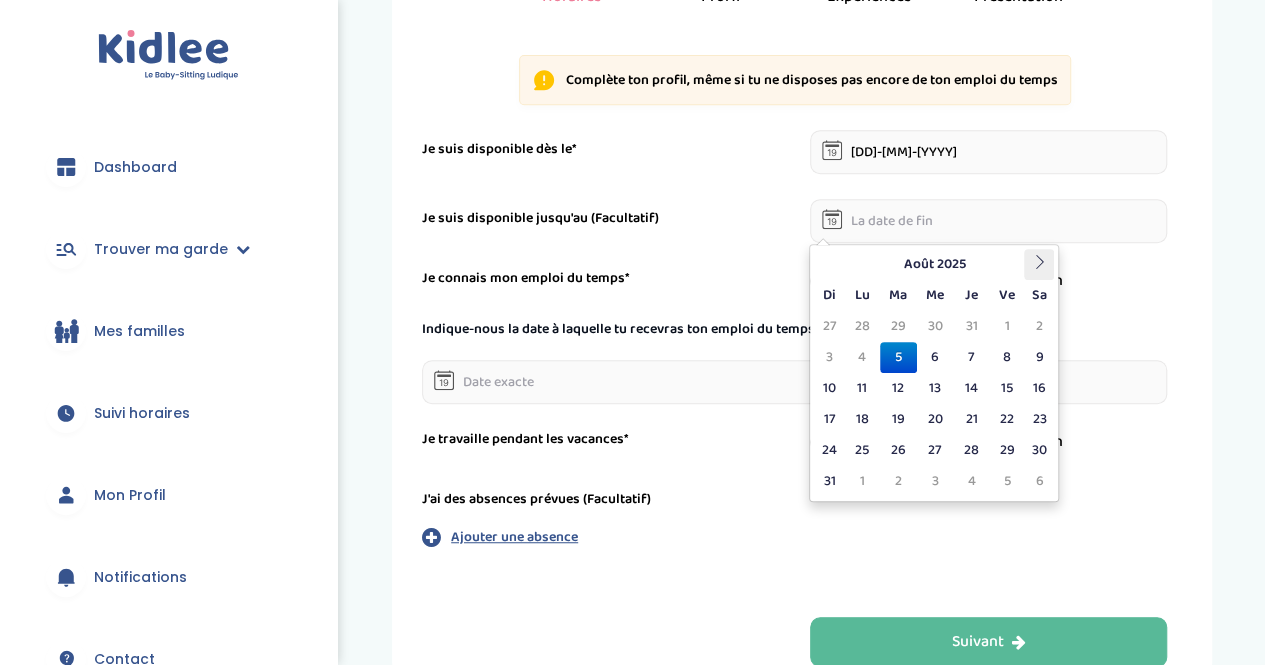 click at bounding box center (1039, 262) 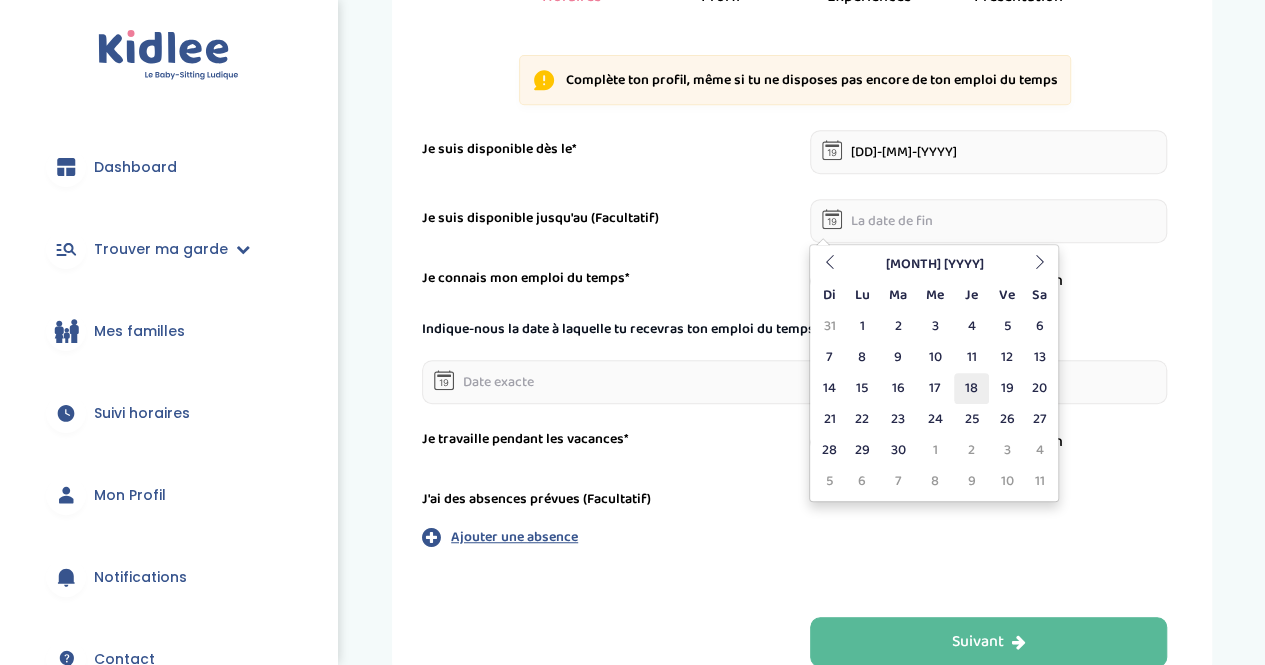 click on "18" at bounding box center [971, 388] 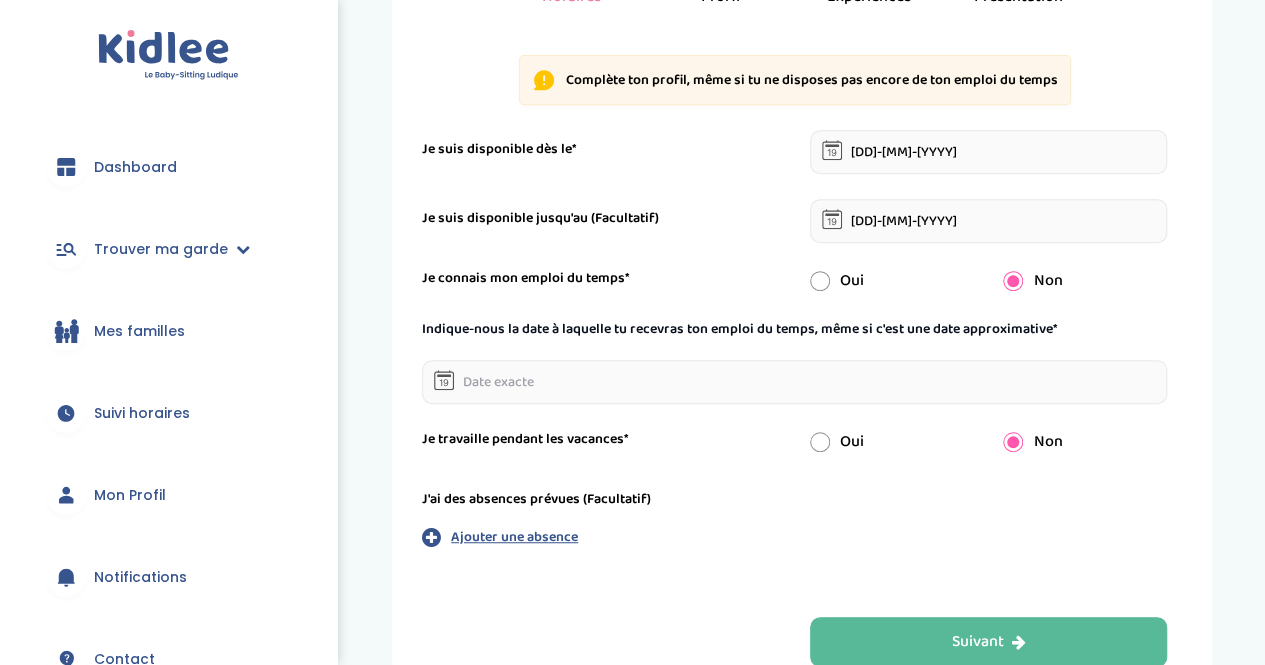 click on "Oui" at bounding box center (892, 281) 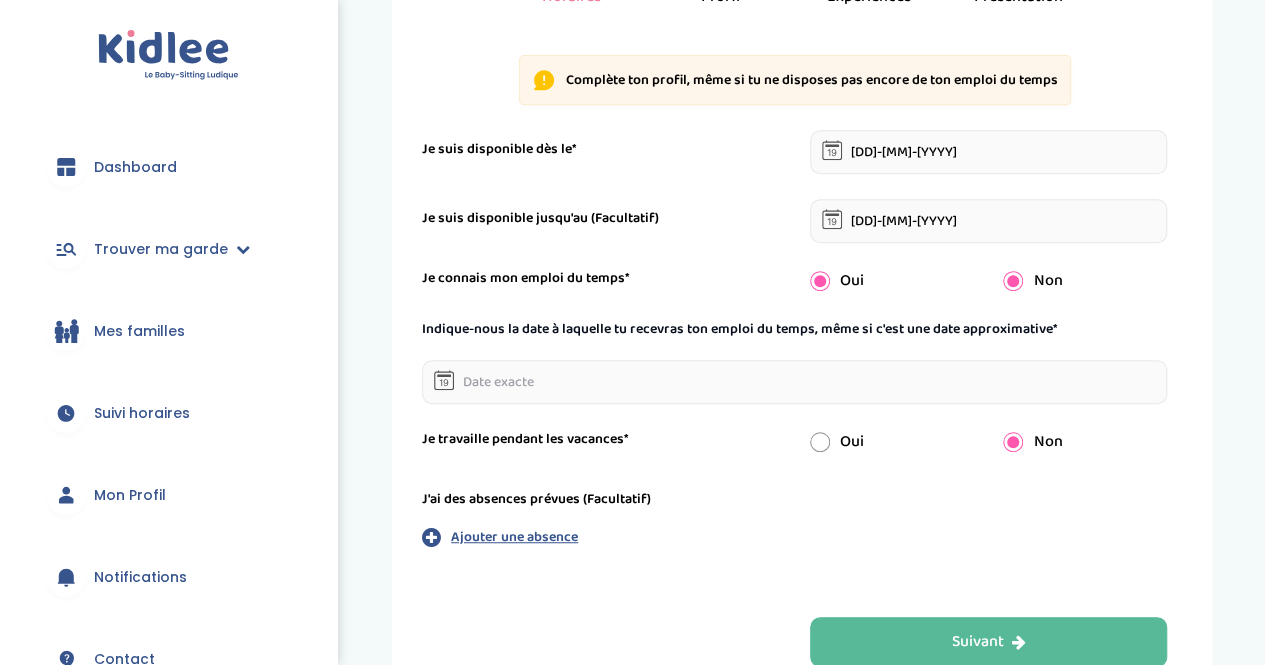 radio on "false" 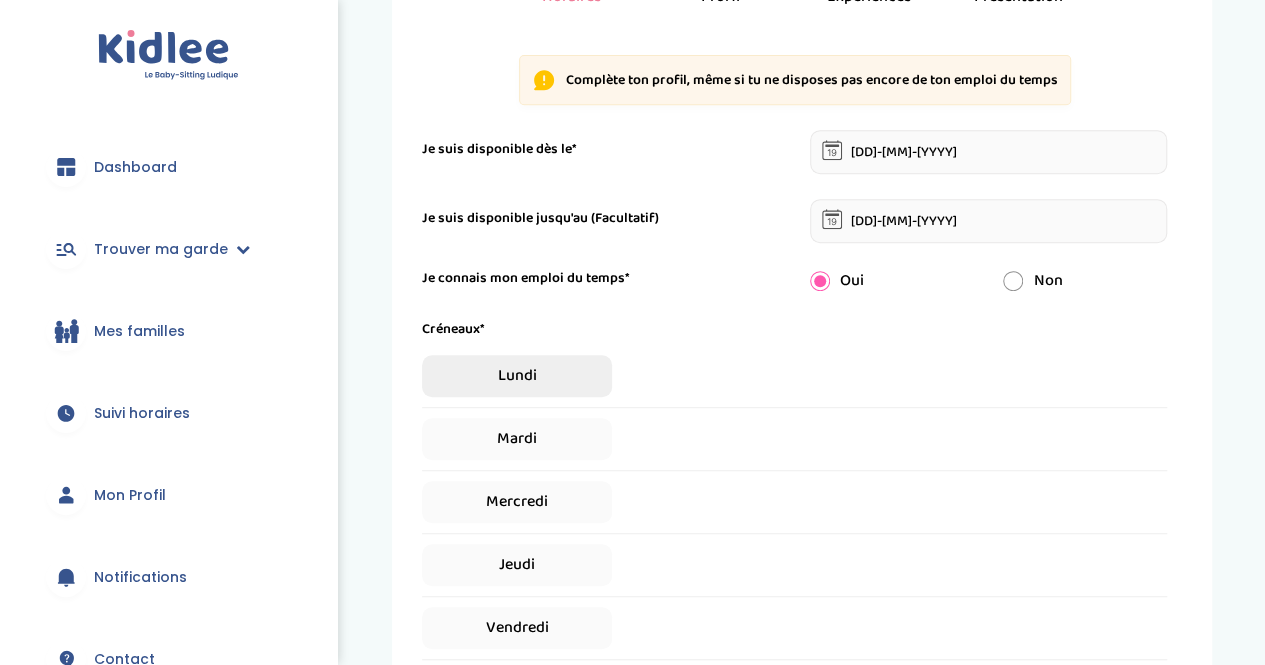 click on "Lundi" at bounding box center [517, 376] 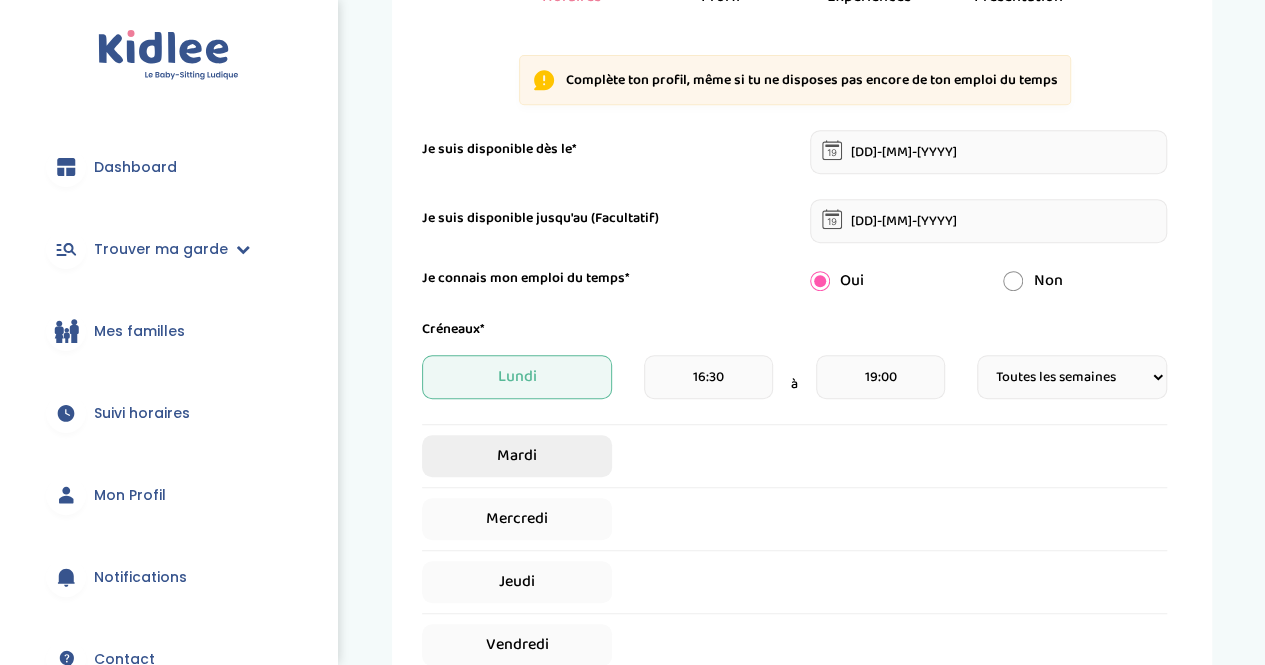 click on "Mardi" at bounding box center [517, 456] 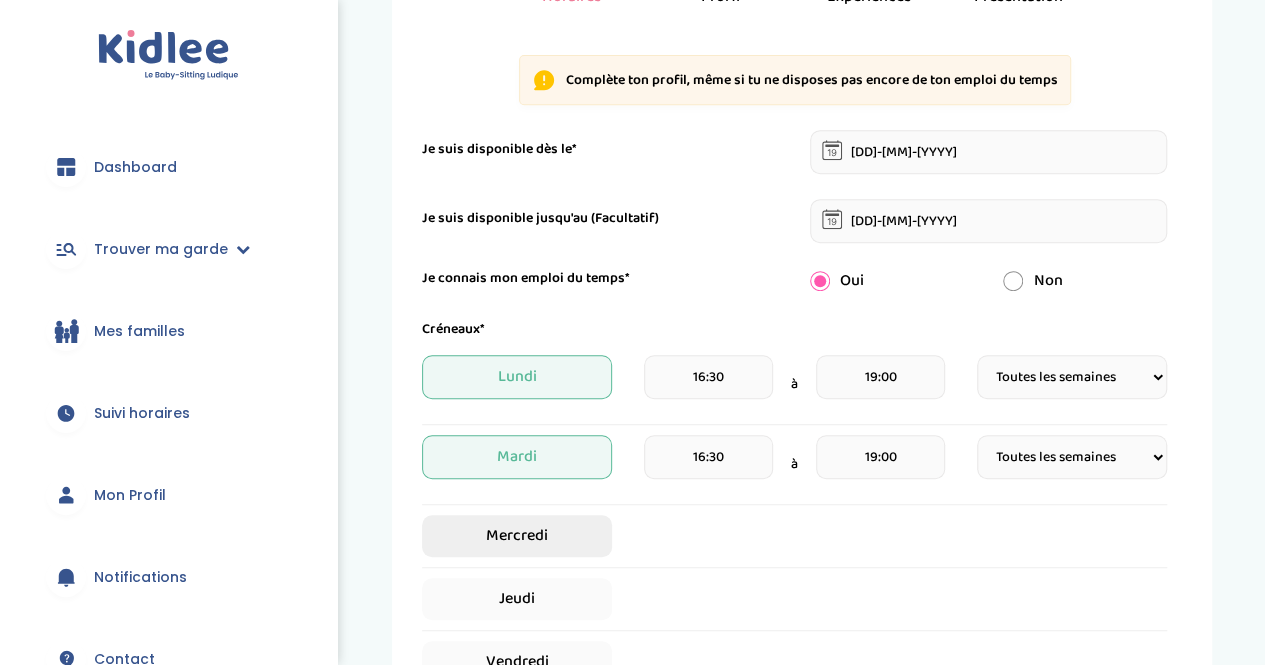 click on "Mercredi" at bounding box center [517, 536] 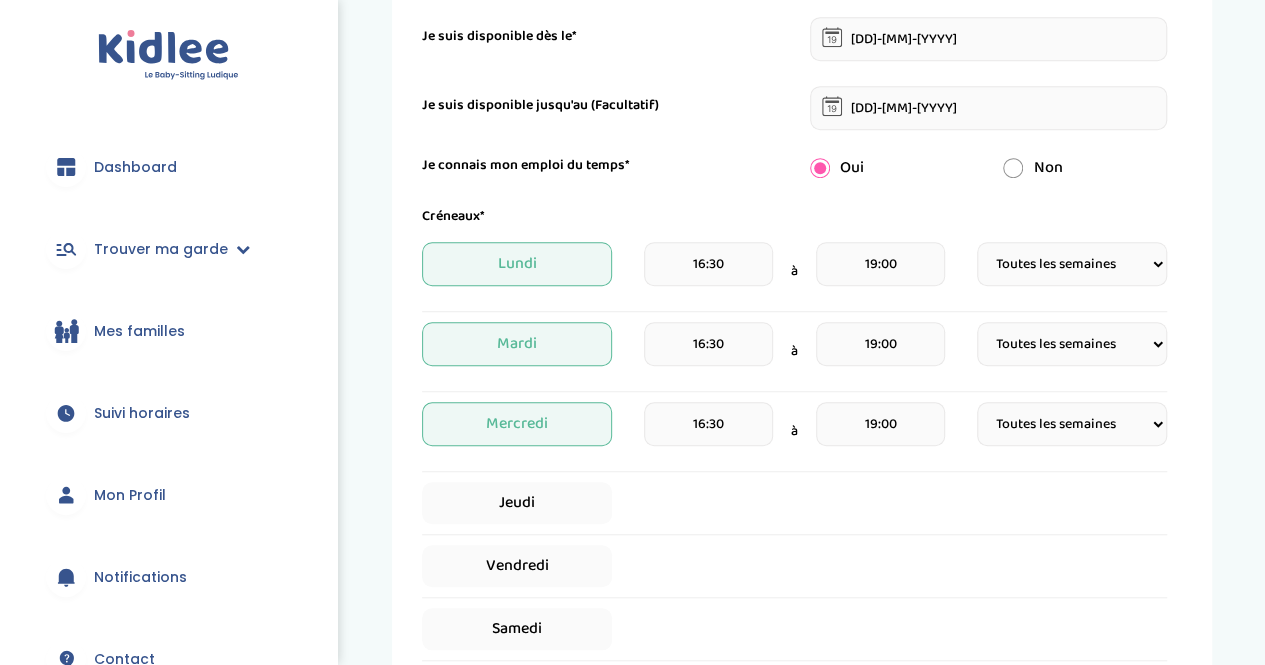 scroll, scrollTop: 524, scrollLeft: 0, axis: vertical 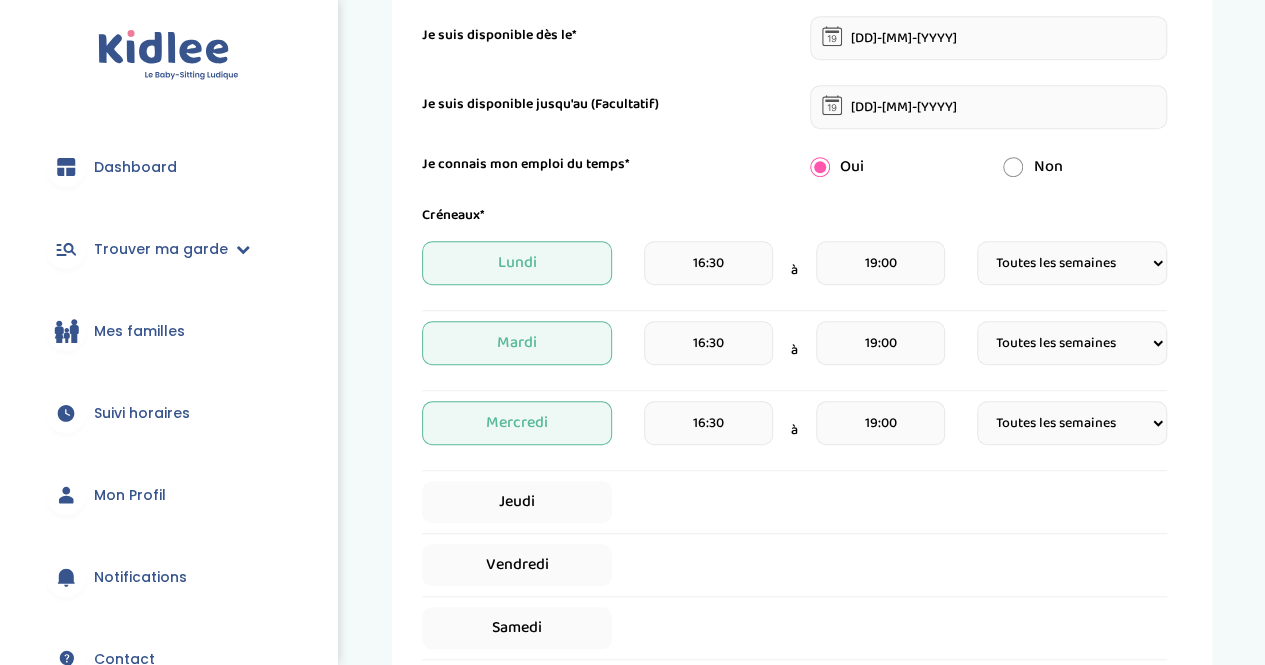 click at bounding box center (794, 533) 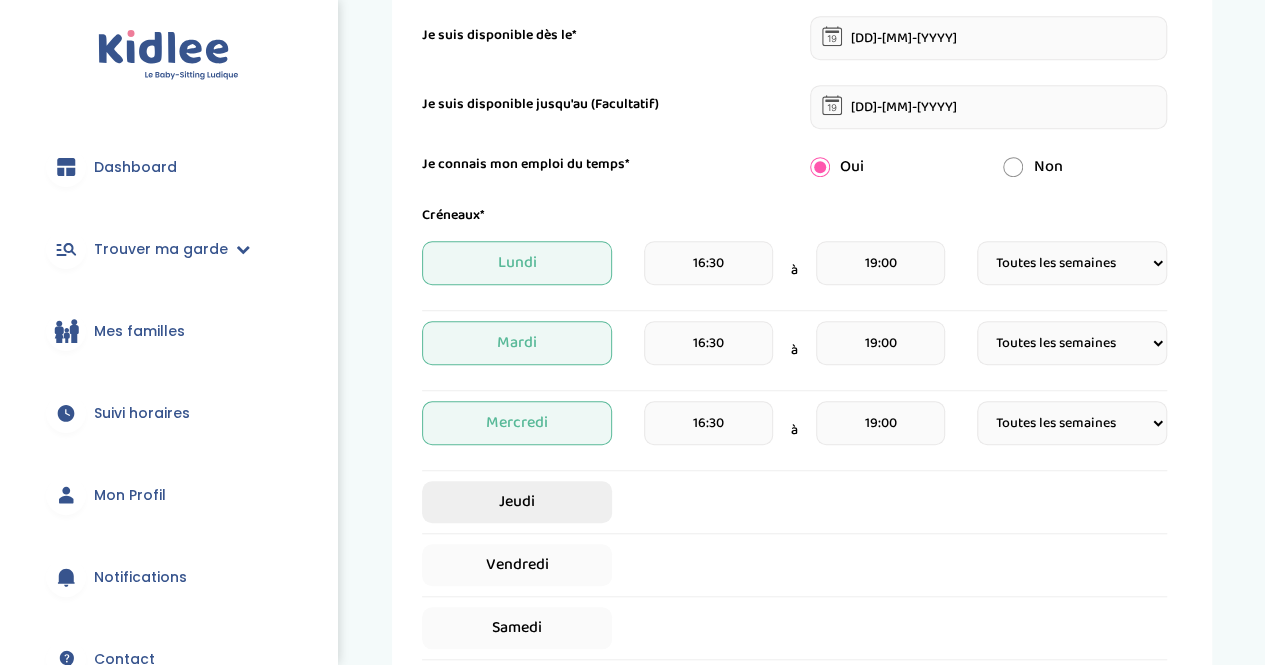 click on "Jeudi" at bounding box center (517, 502) 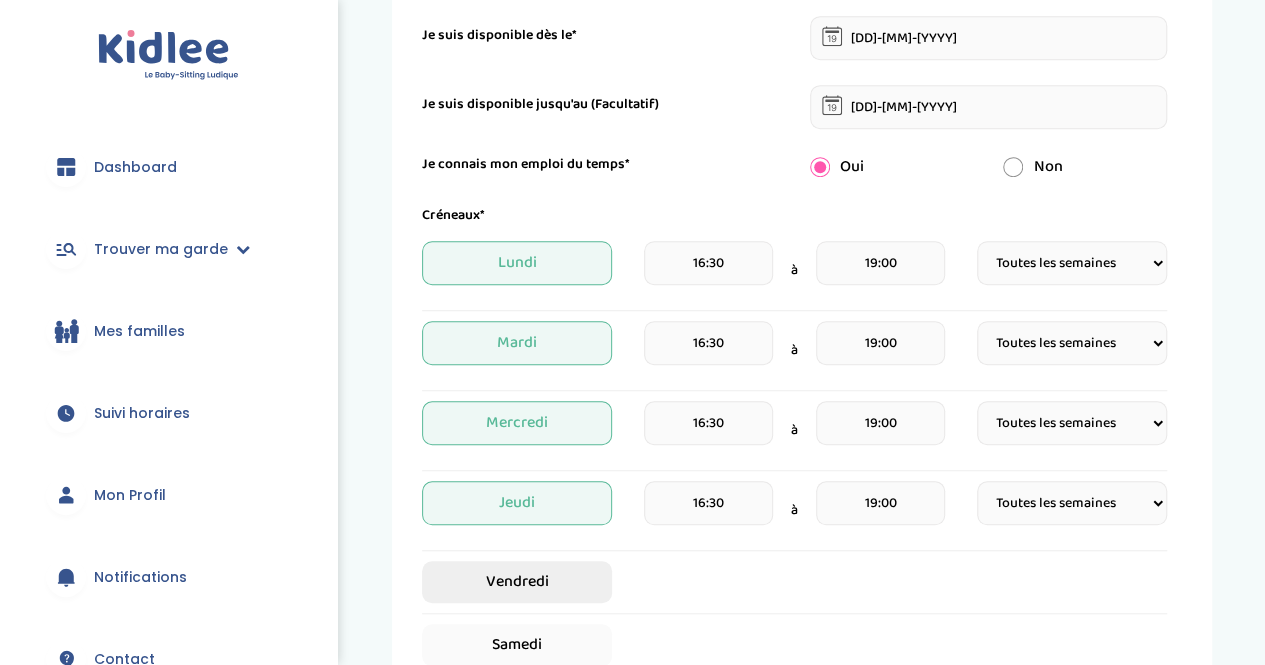 click on "Vendredi" at bounding box center (517, 582) 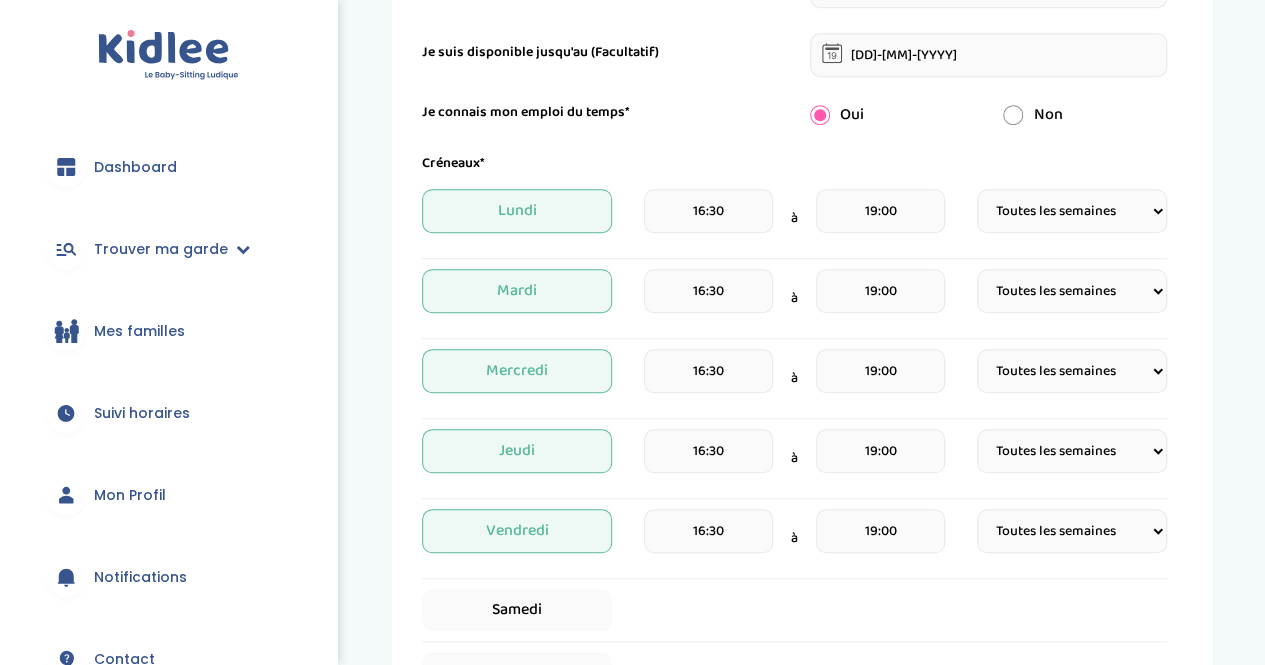scroll, scrollTop: 577, scrollLeft: 0, axis: vertical 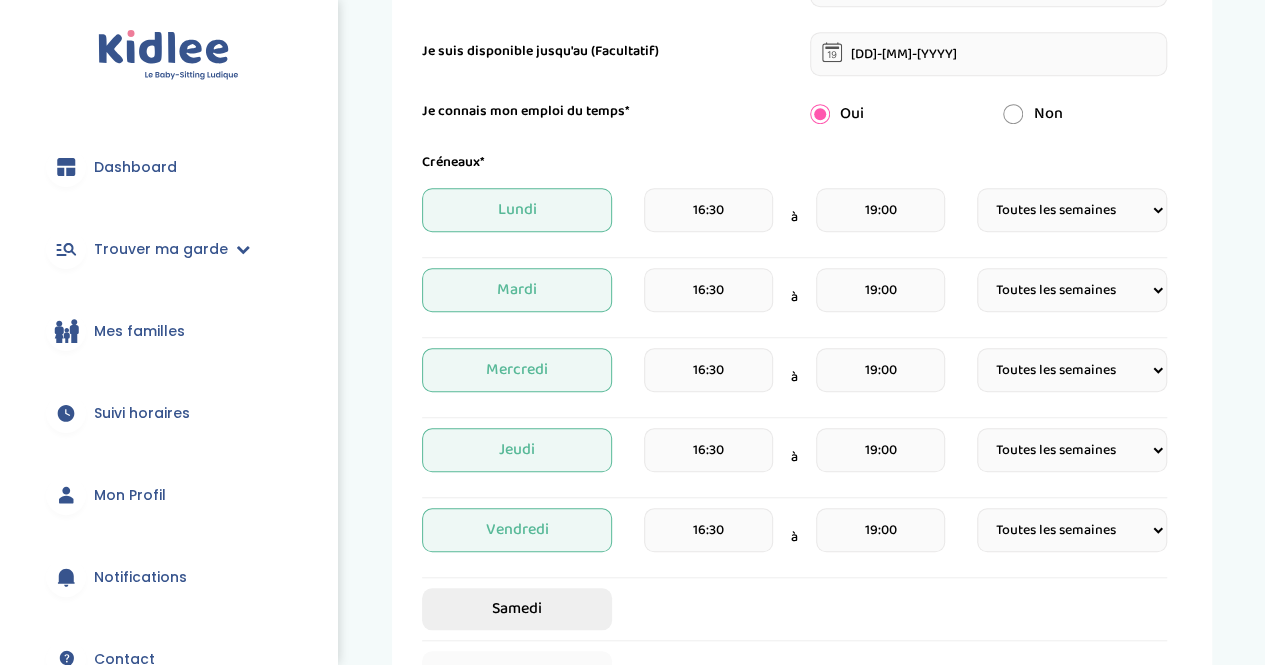 click on "Samedi" at bounding box center (517, 609) 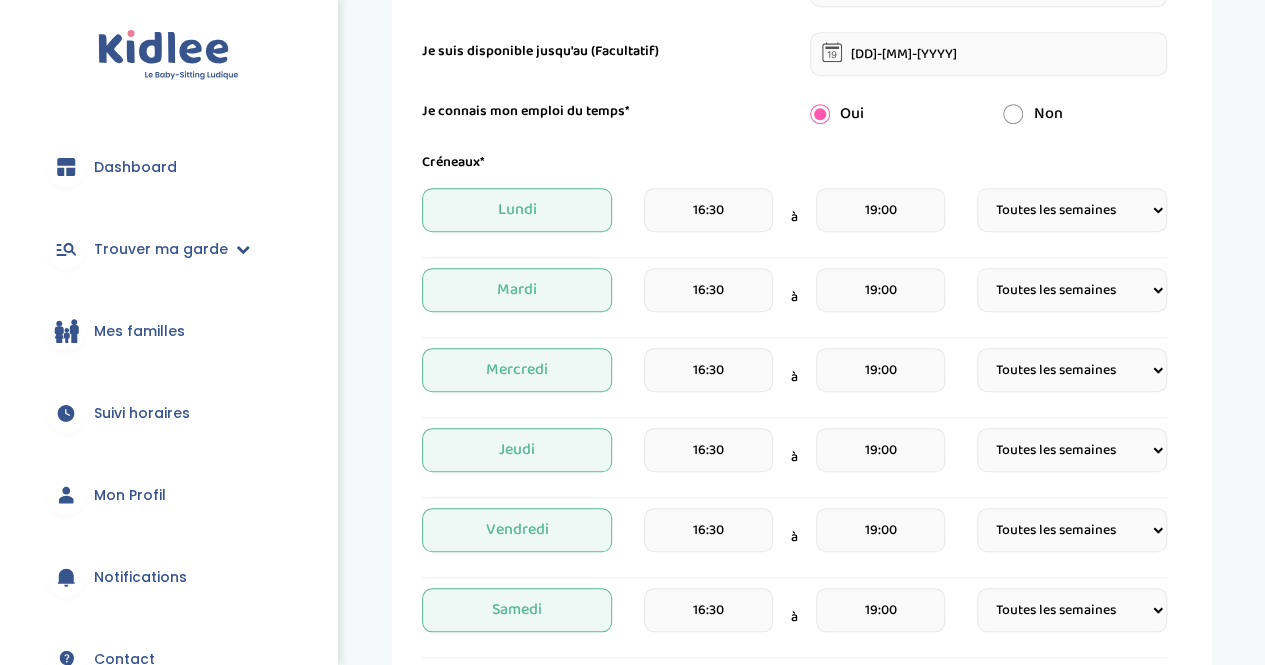 scroll, scrollTop: 623, scrollLeft: 0, axis: vertical 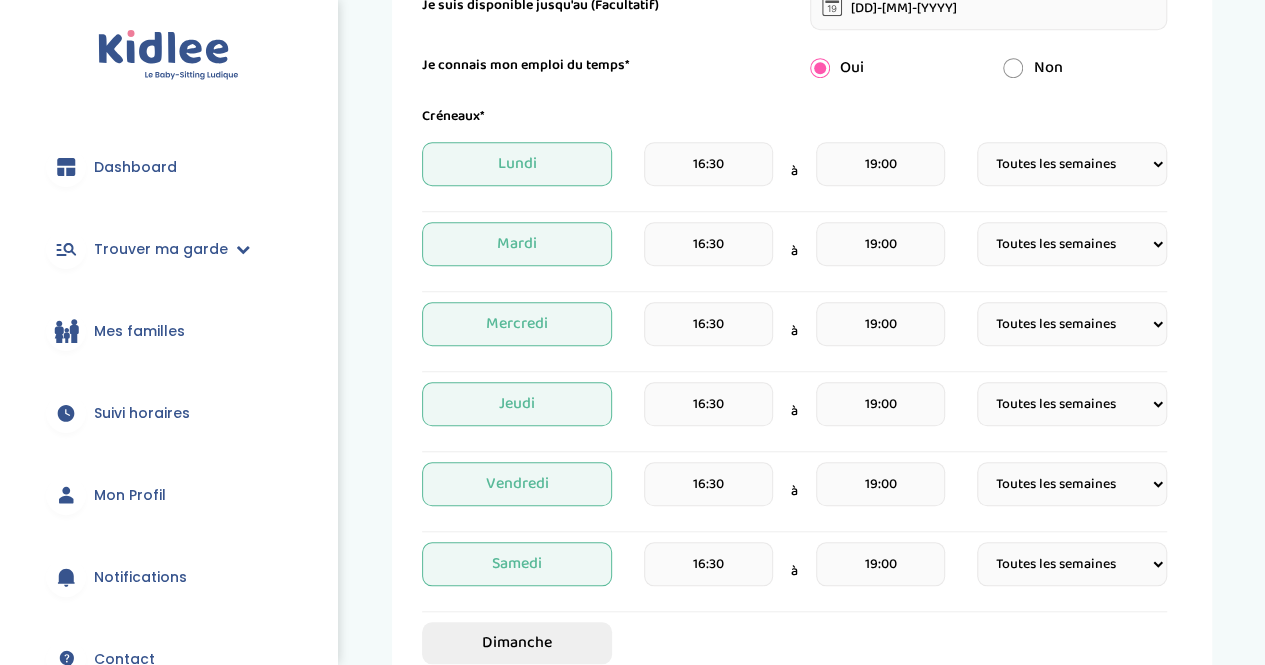 click on "Dimanche" at bounding box center [517, 643] 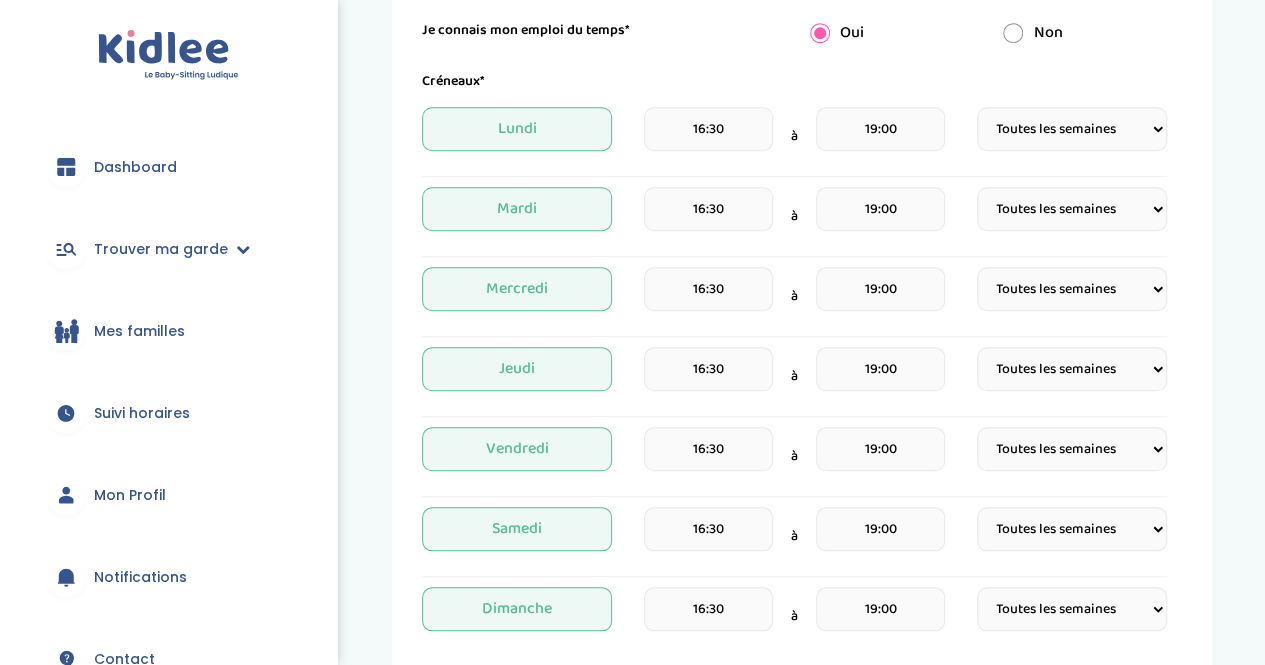 scroll, scrollTop: 662, scrollLeft: 0, axis: vertical 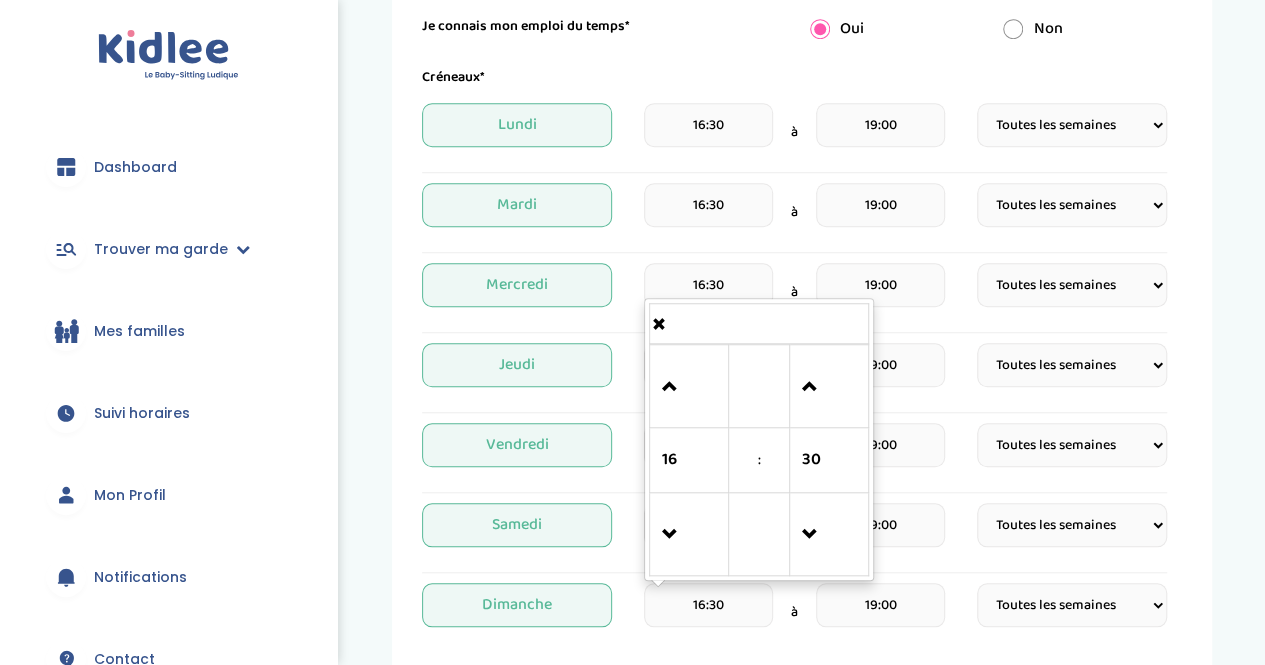 click on "16:30" at bounding box center (708, 605) 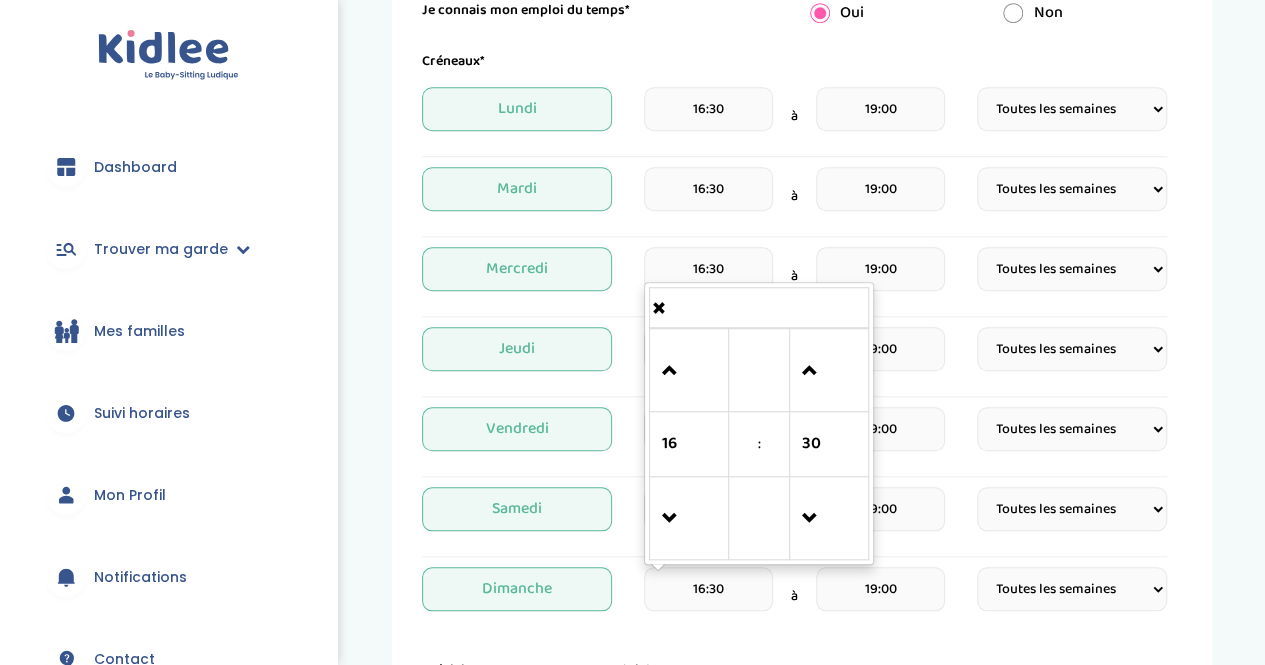 scroll, scrollTop: 681, scrollLeft: 0, axis: vertical 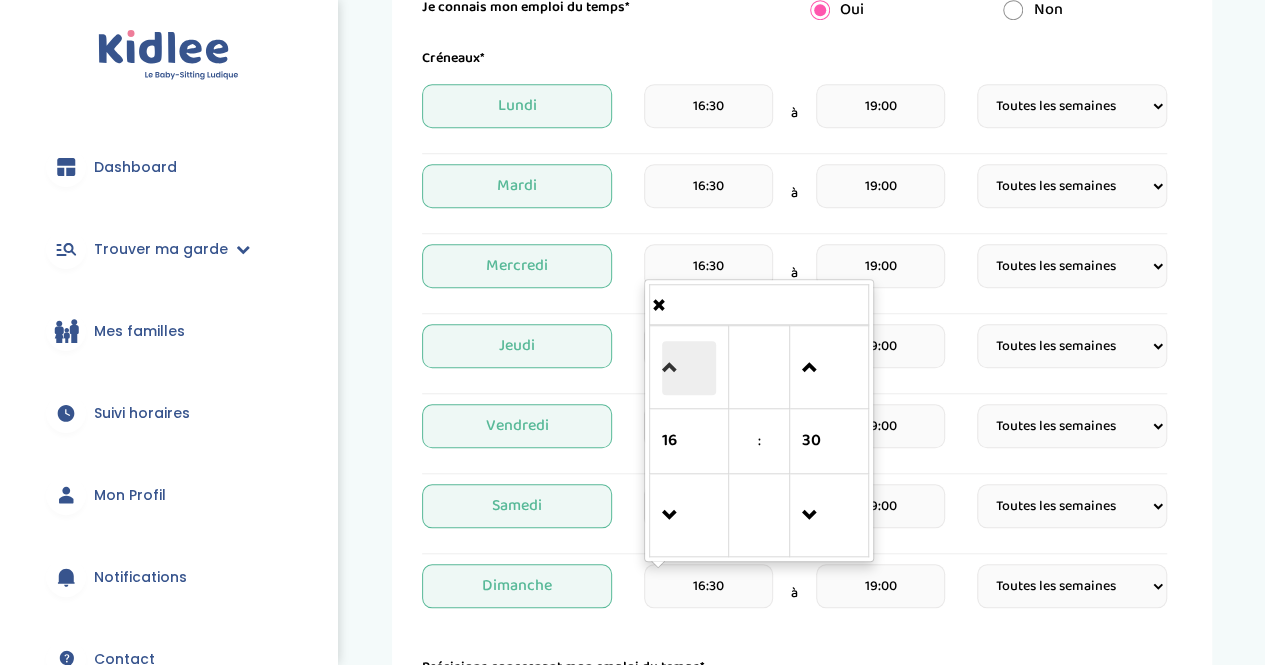 click at bounding box center [689, 368] 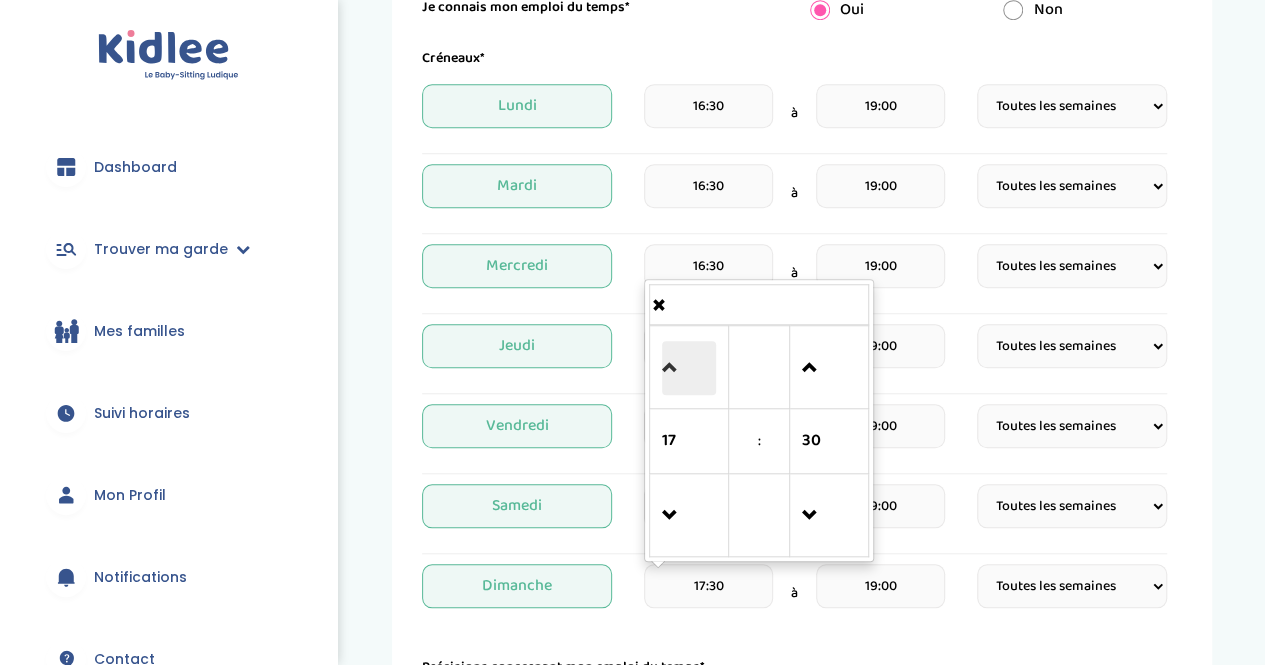 click at bounding box center (689, 368) 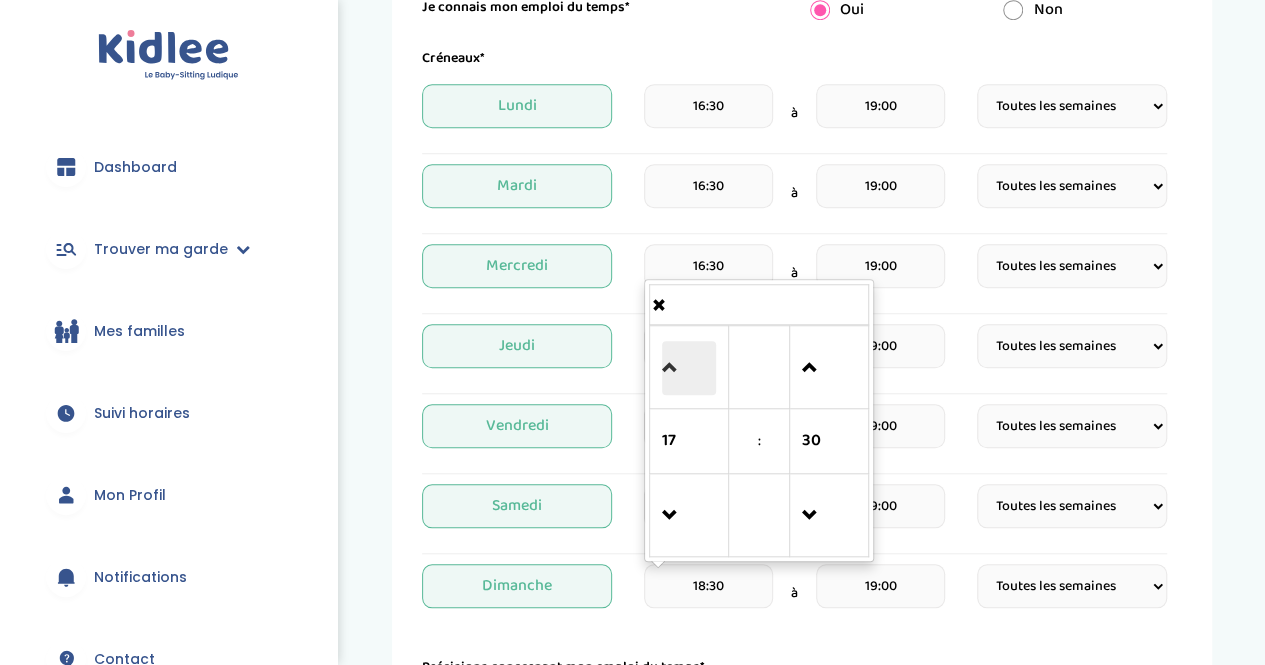 click at bounding box center (689, 368) 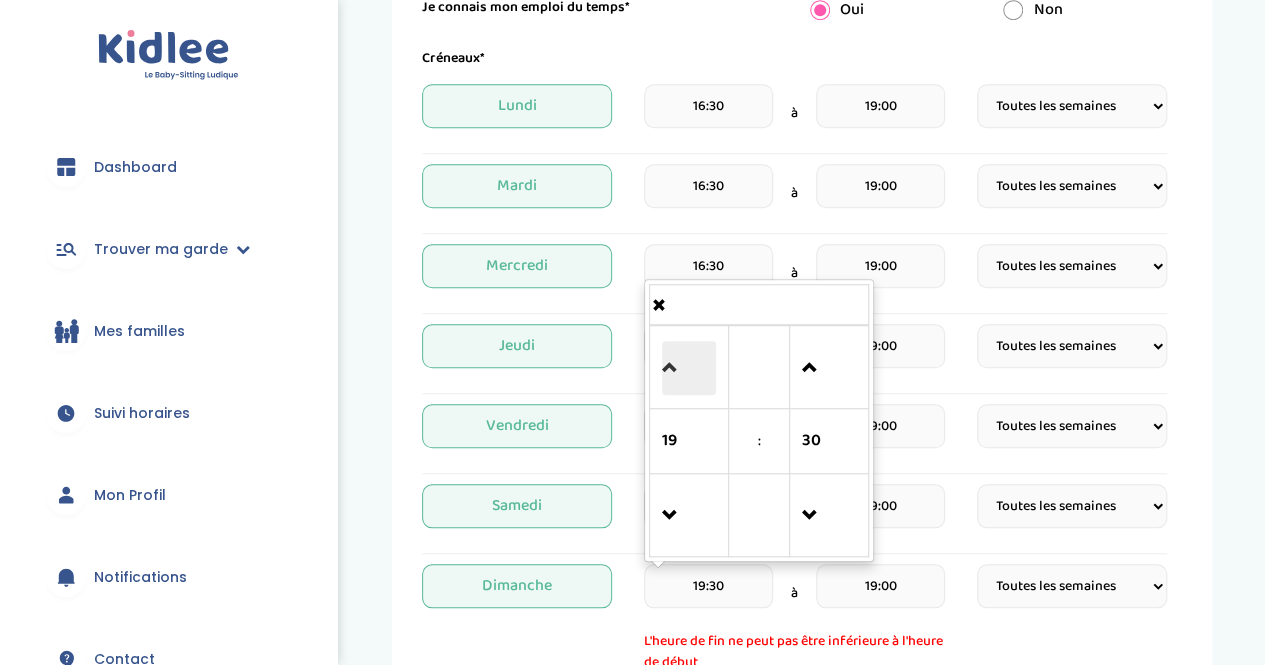 click at bounding box center [689, 368] 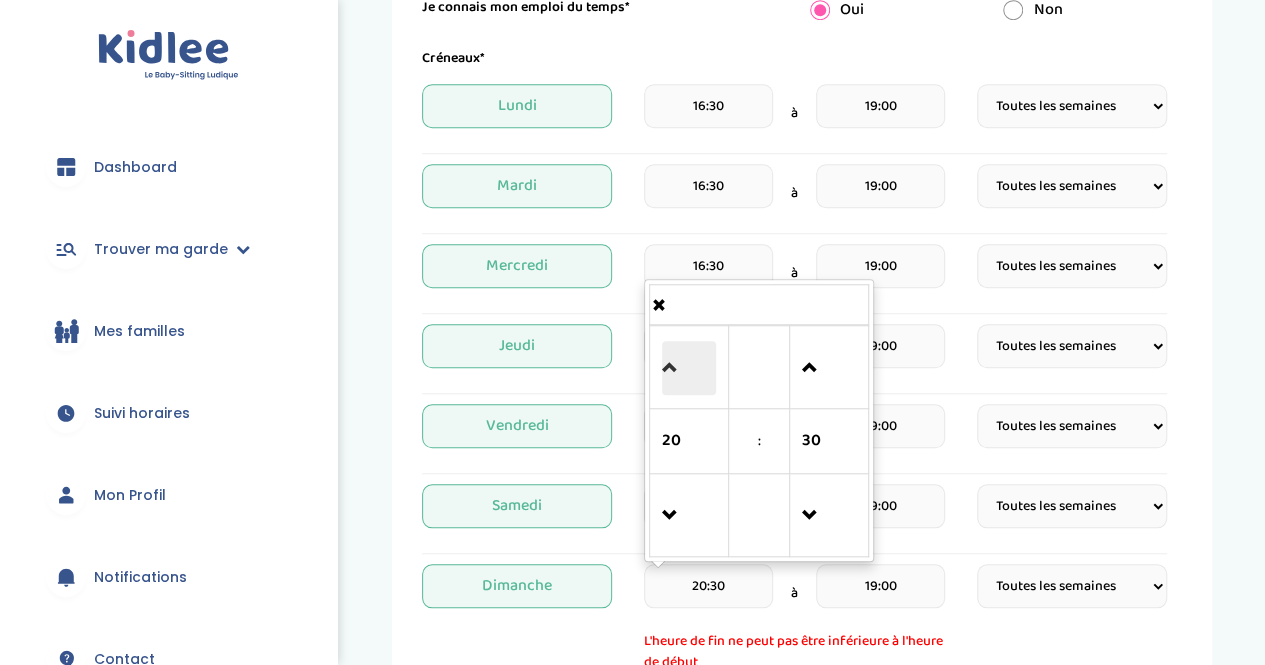 click at bounding box center (689, 368) 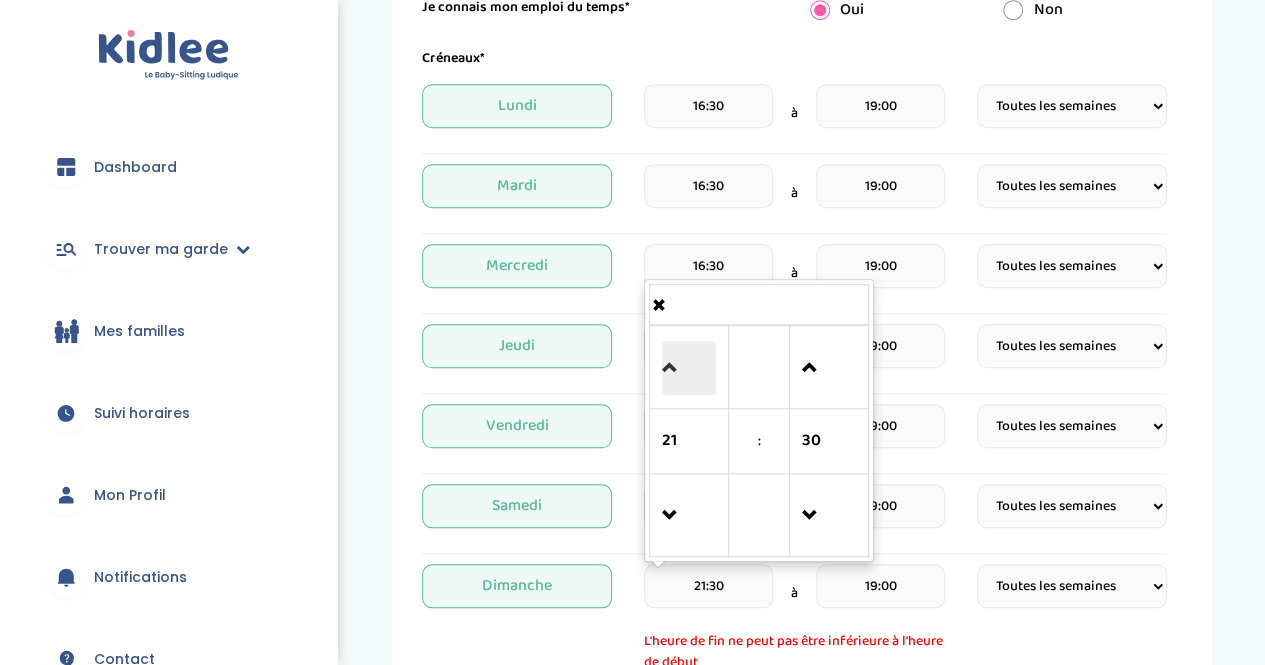 click at bounding box center [689, 368] 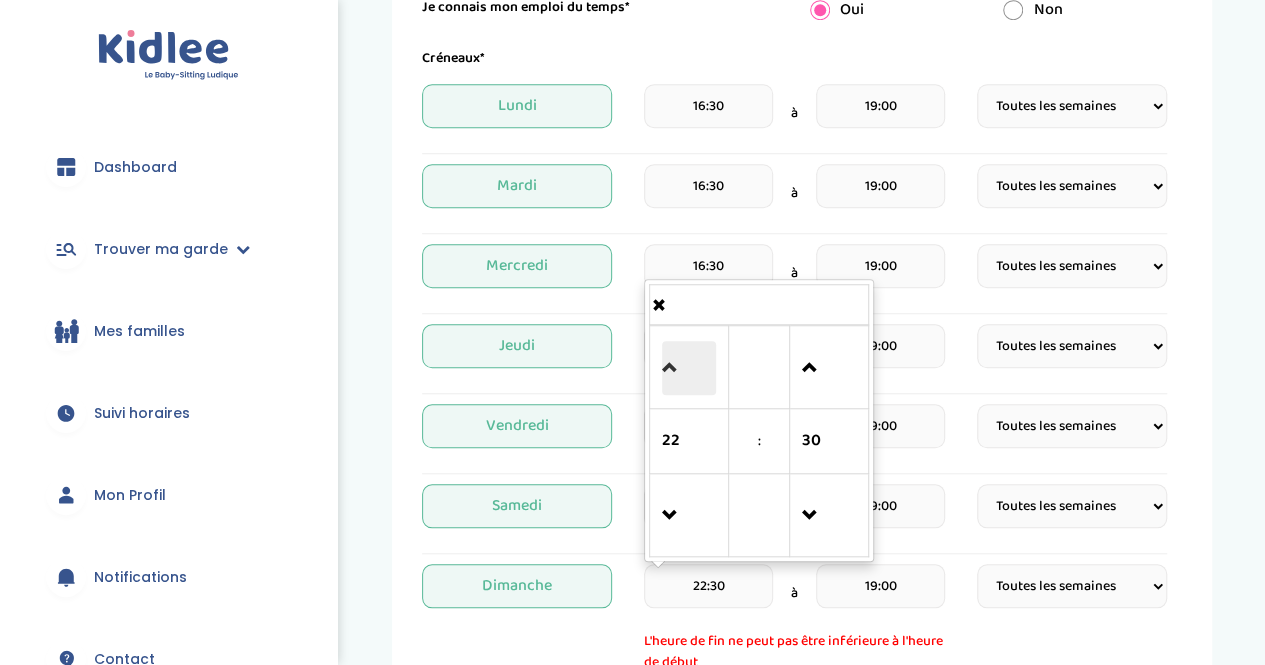 click at bounding box center (689, 368) 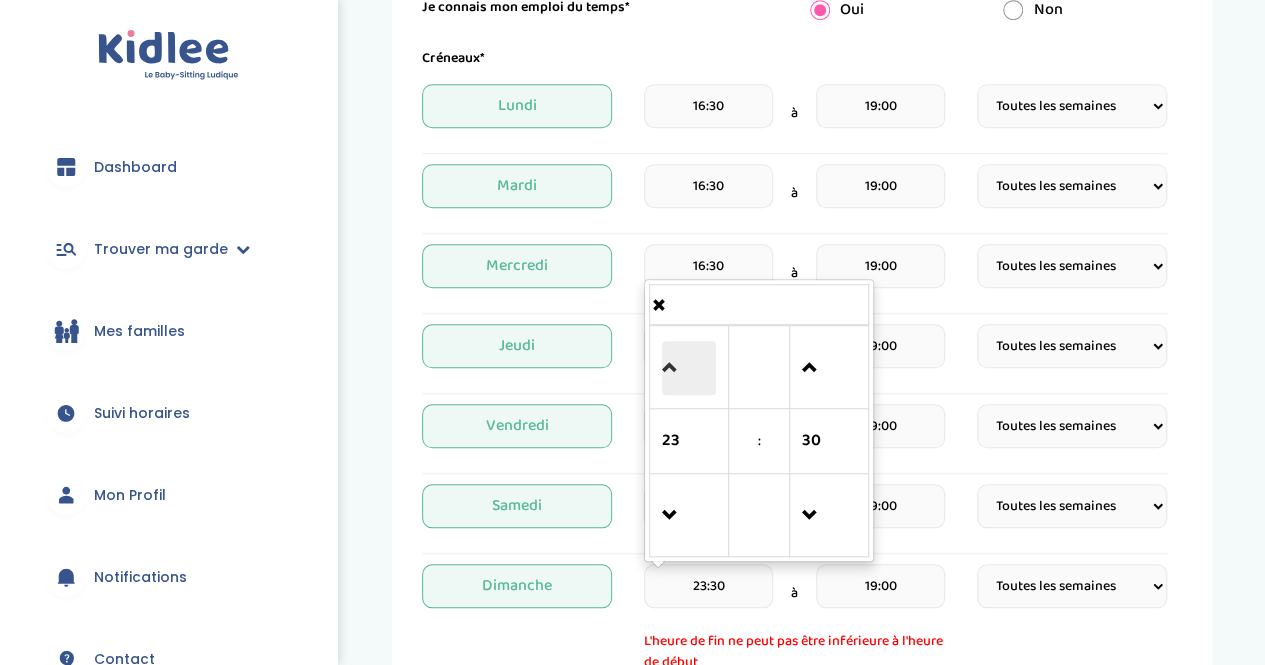 click at bounding box center (689, 368) 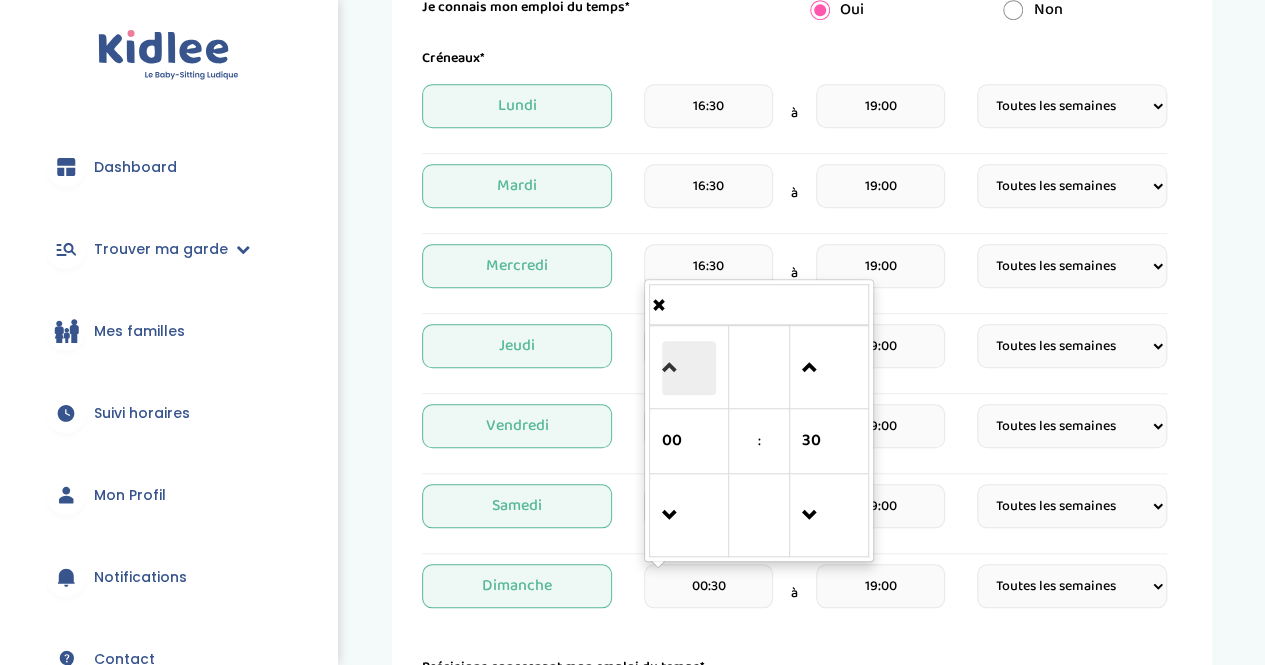 click at bounding box center (689, 368) 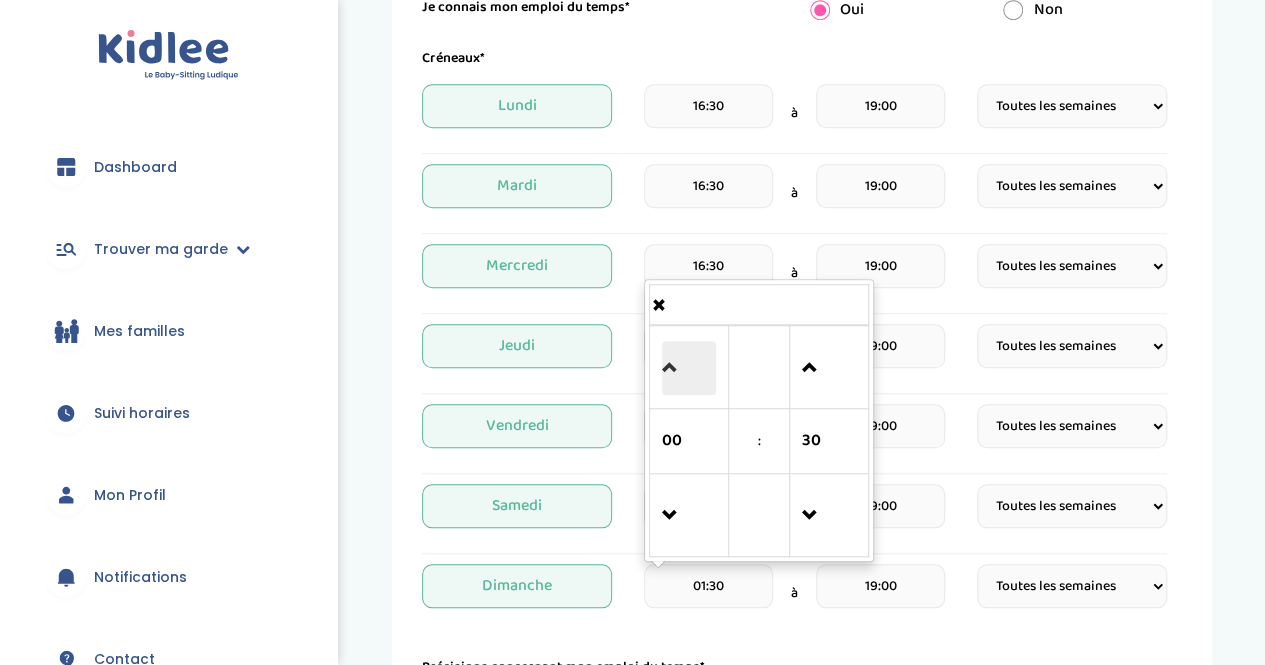 click at bounding box center (689, 368) 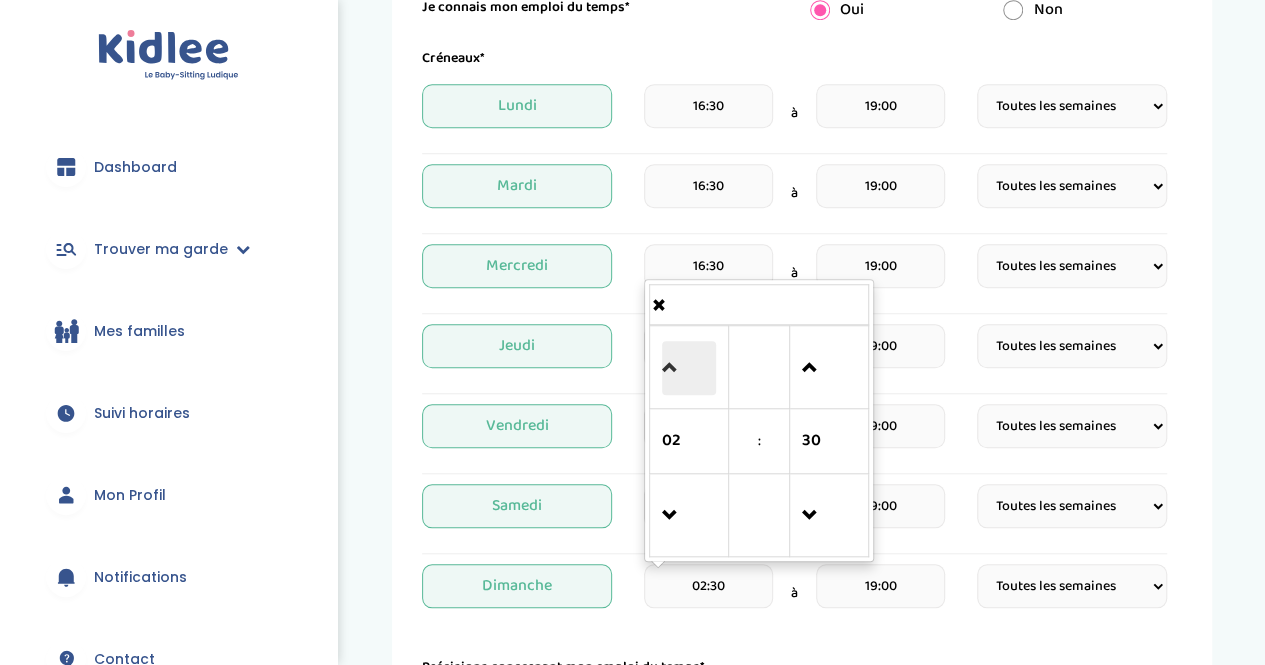 click at bounding box center (689, 368) 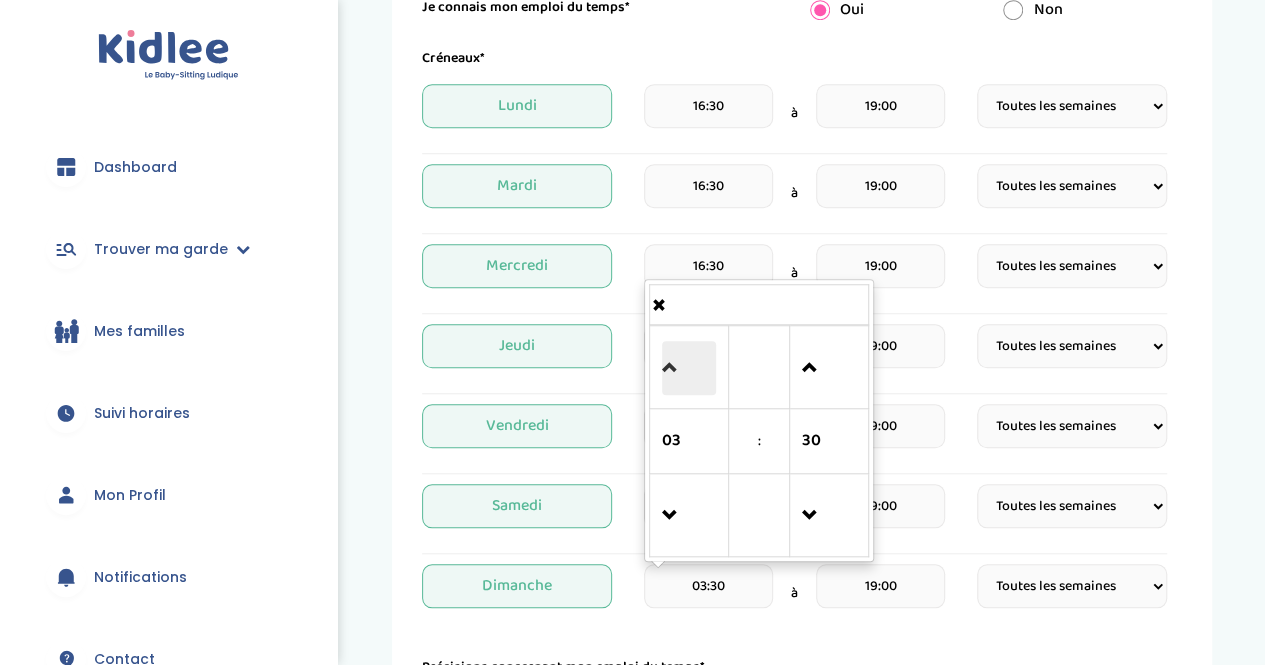 click at bounding box center [689, 368] 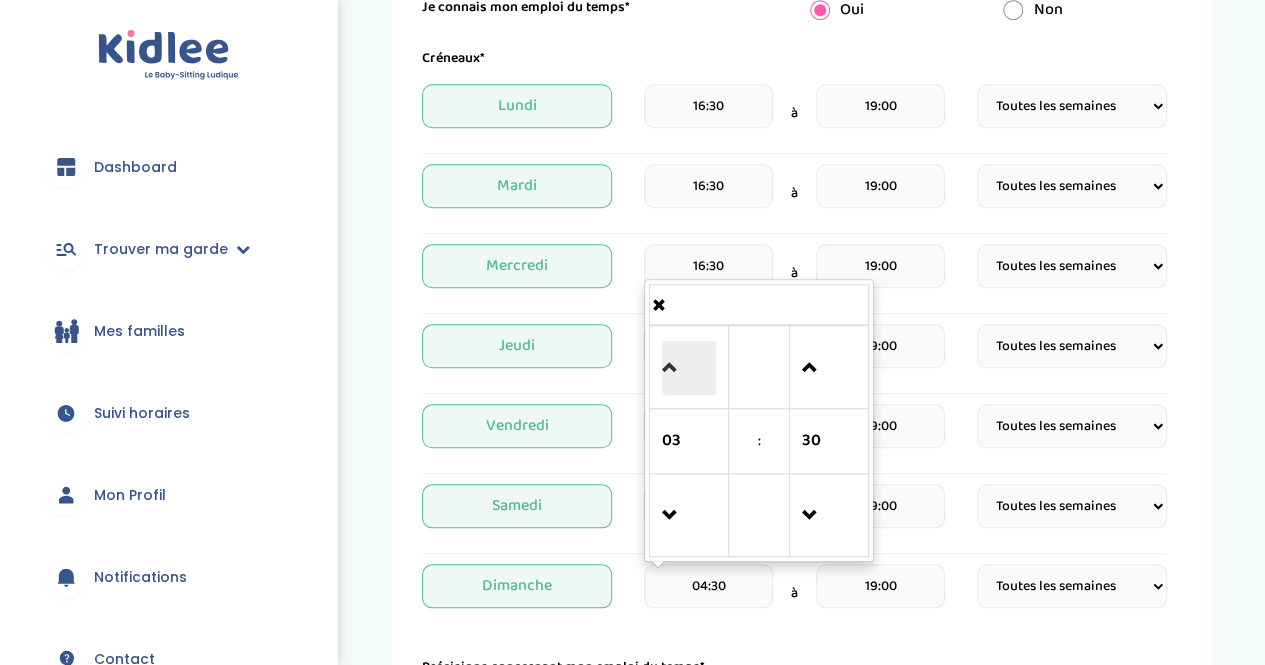 click at bounding box center [689, 368] 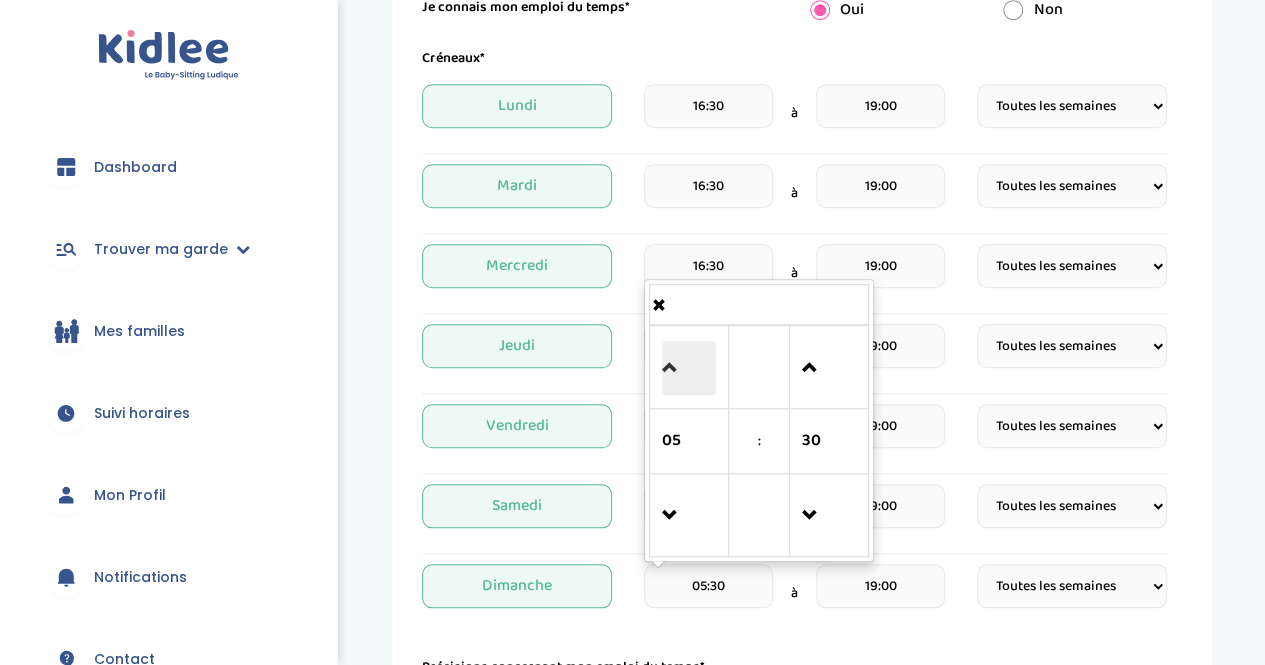 click at bounding box center [689, 368] 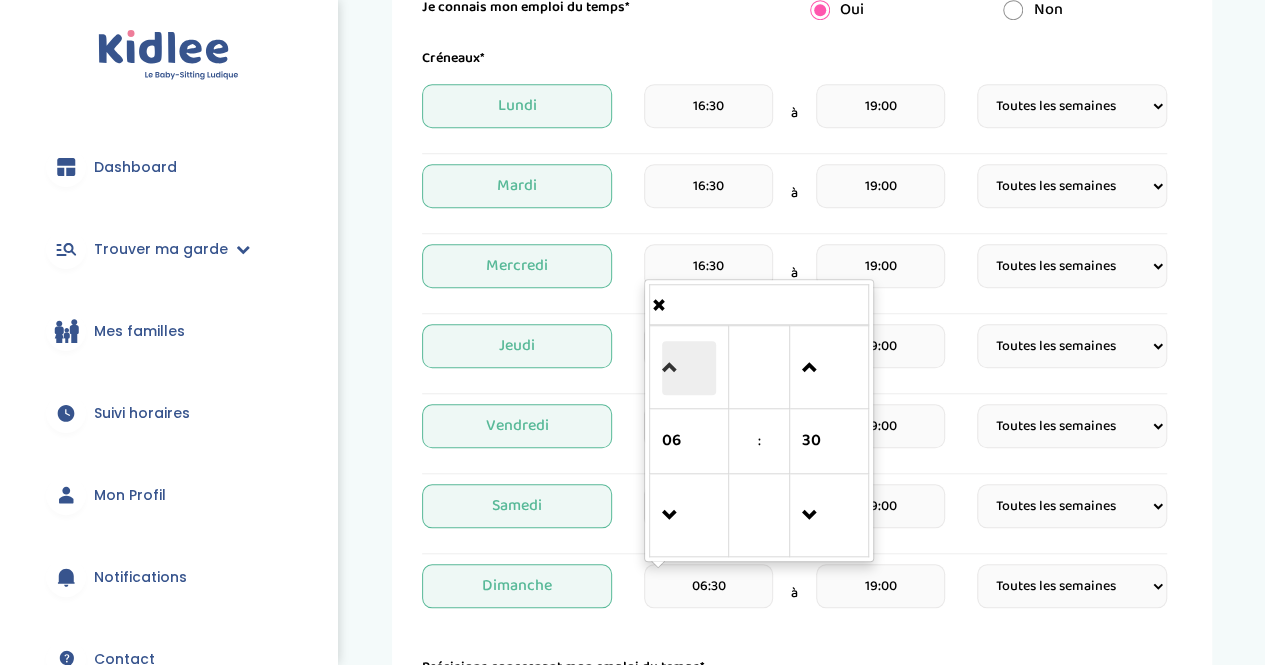 click at bounding box center [689, 368] 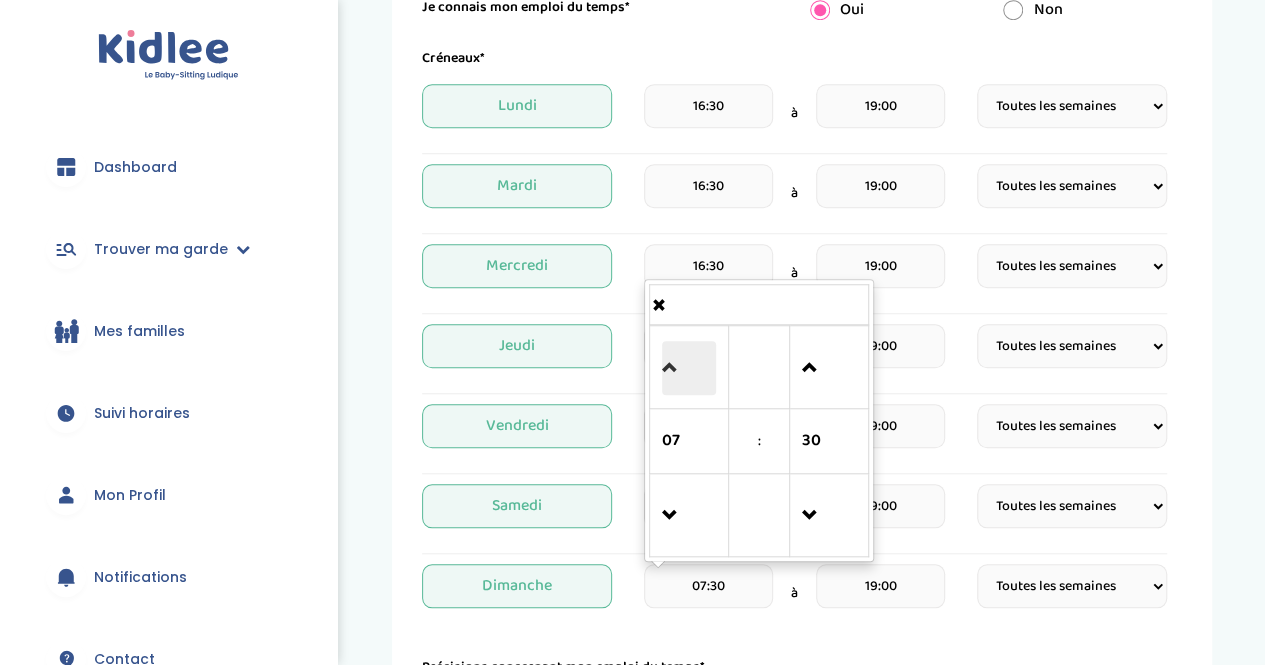 click at bounding box center [689, 368] 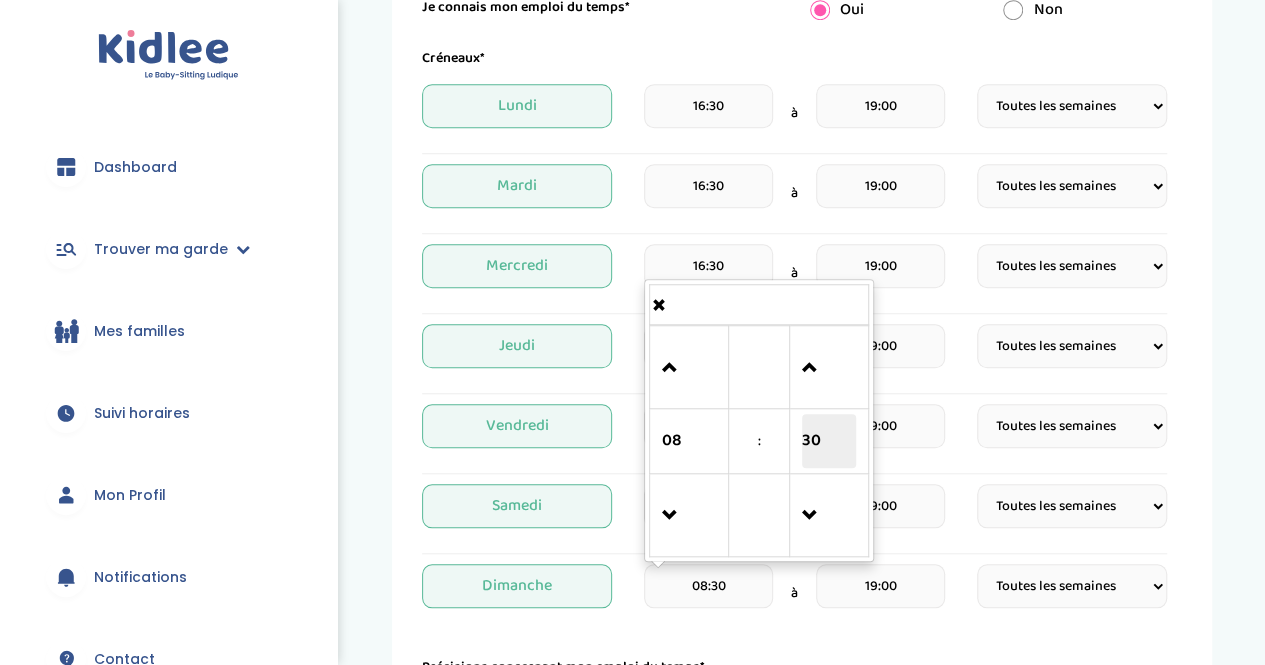 click on "30" at bounding box center [829, 441] 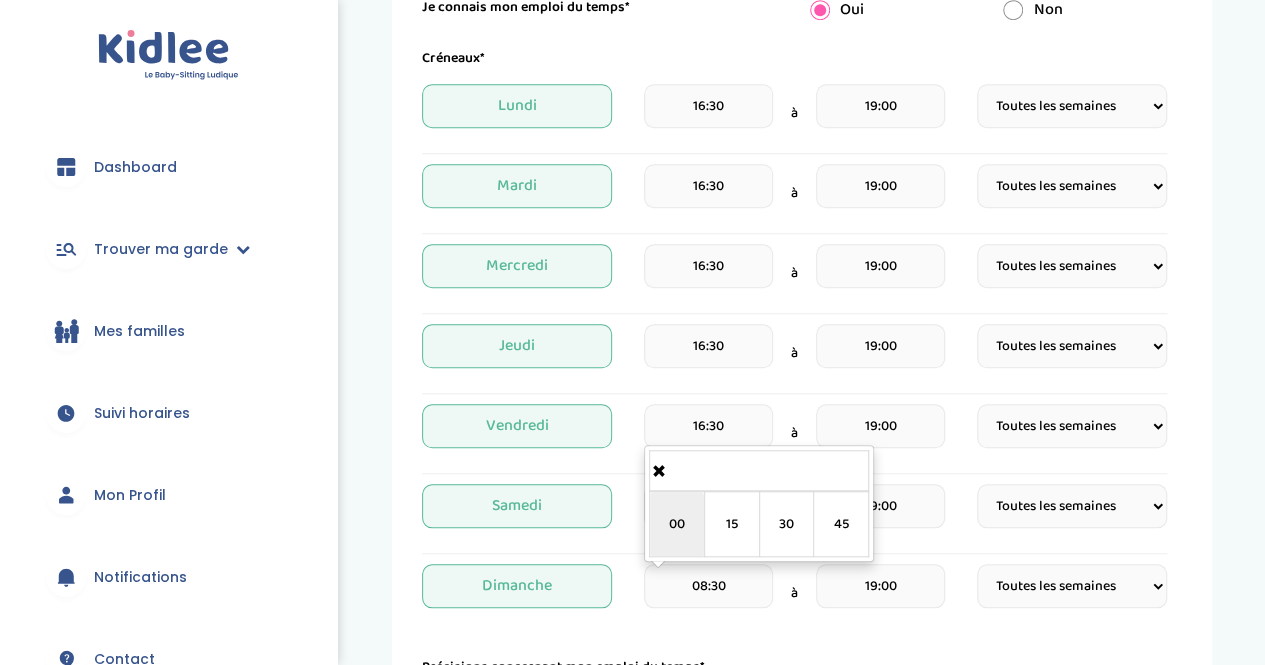 click on "00" at bounding box center (677, 524) 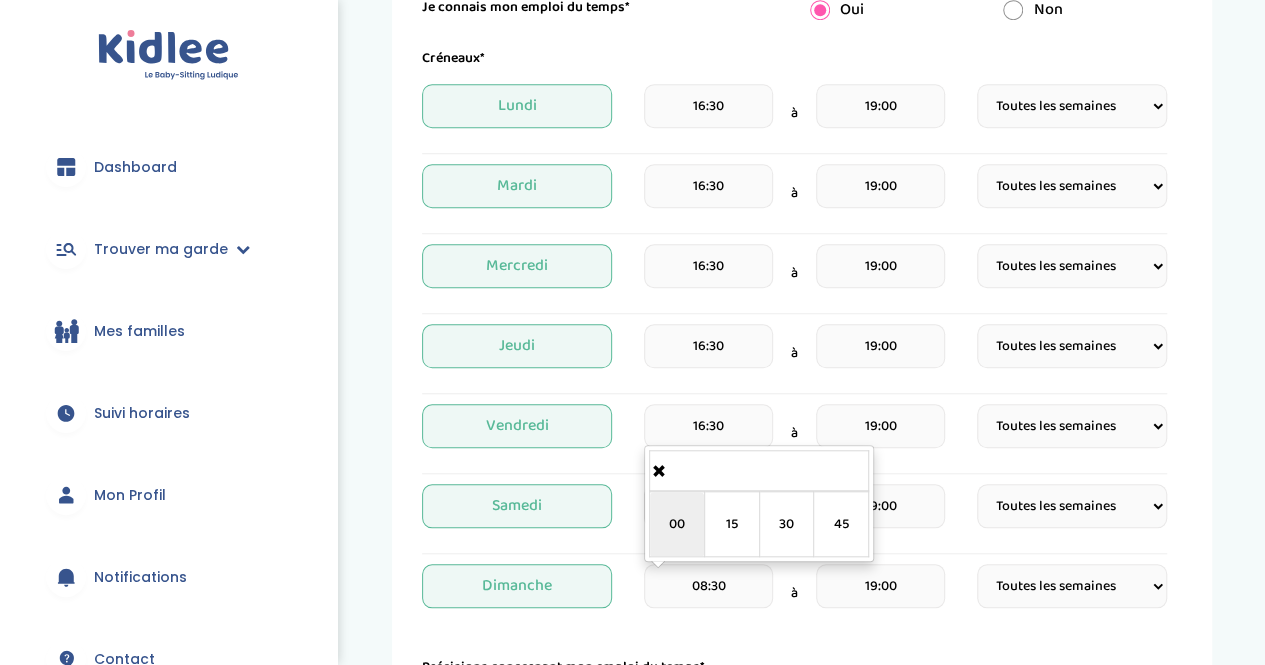 type on "08:00" 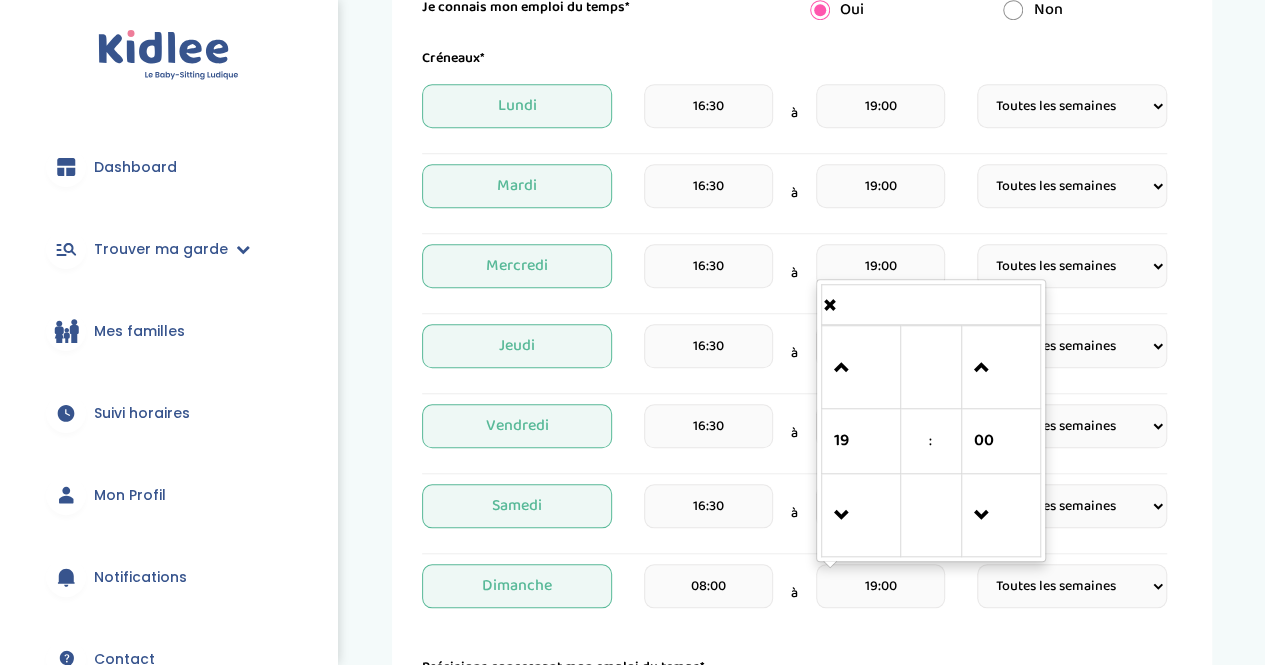 click on "19:00" at bounding box center (880, 586) 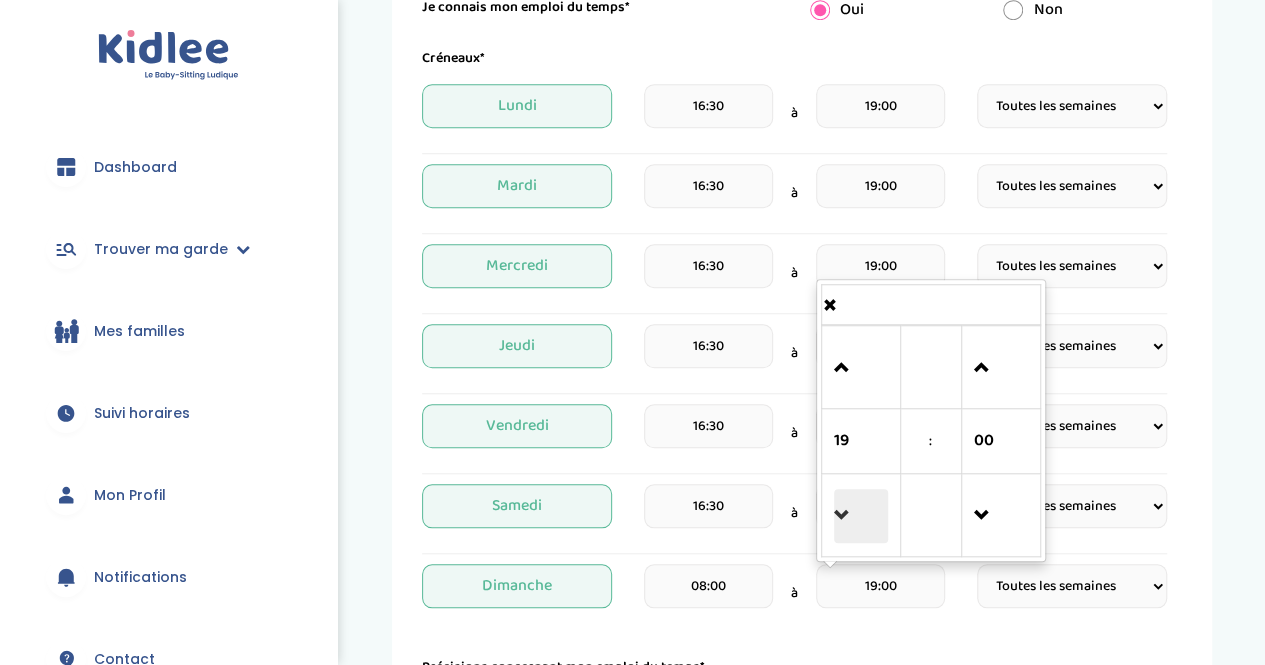 click at bounding box center [861, 516] 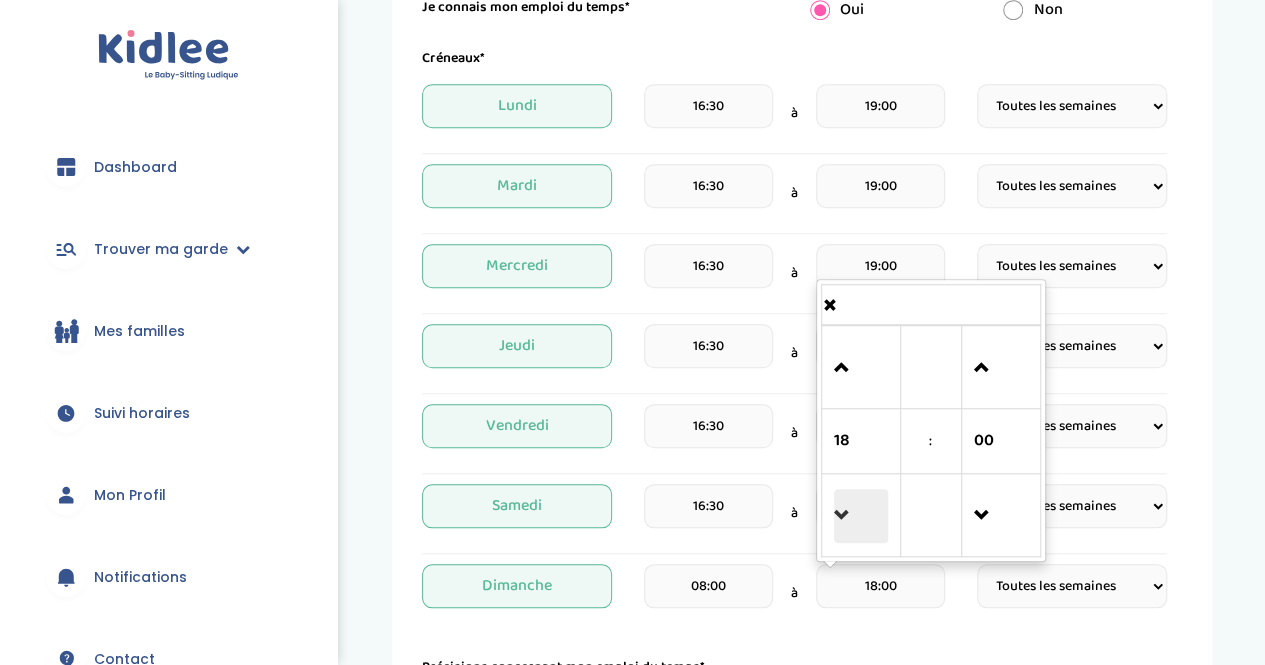 click at bounding box center (861, 516) 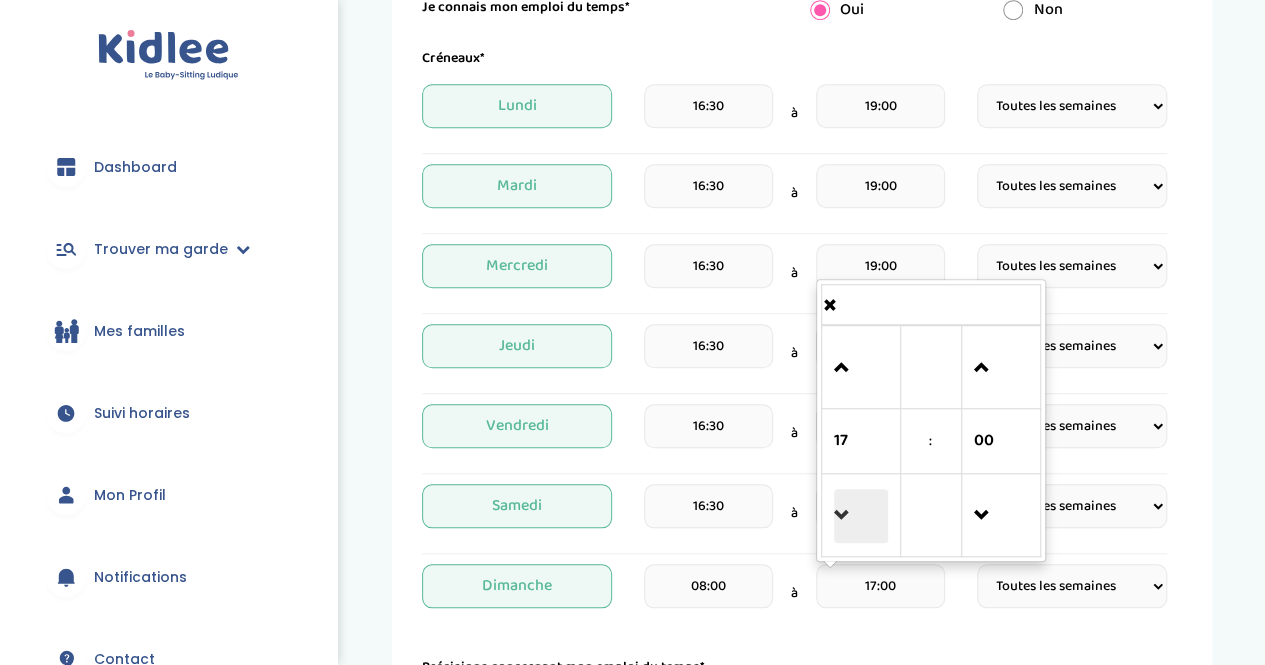 click at bounding box center [861, 516] 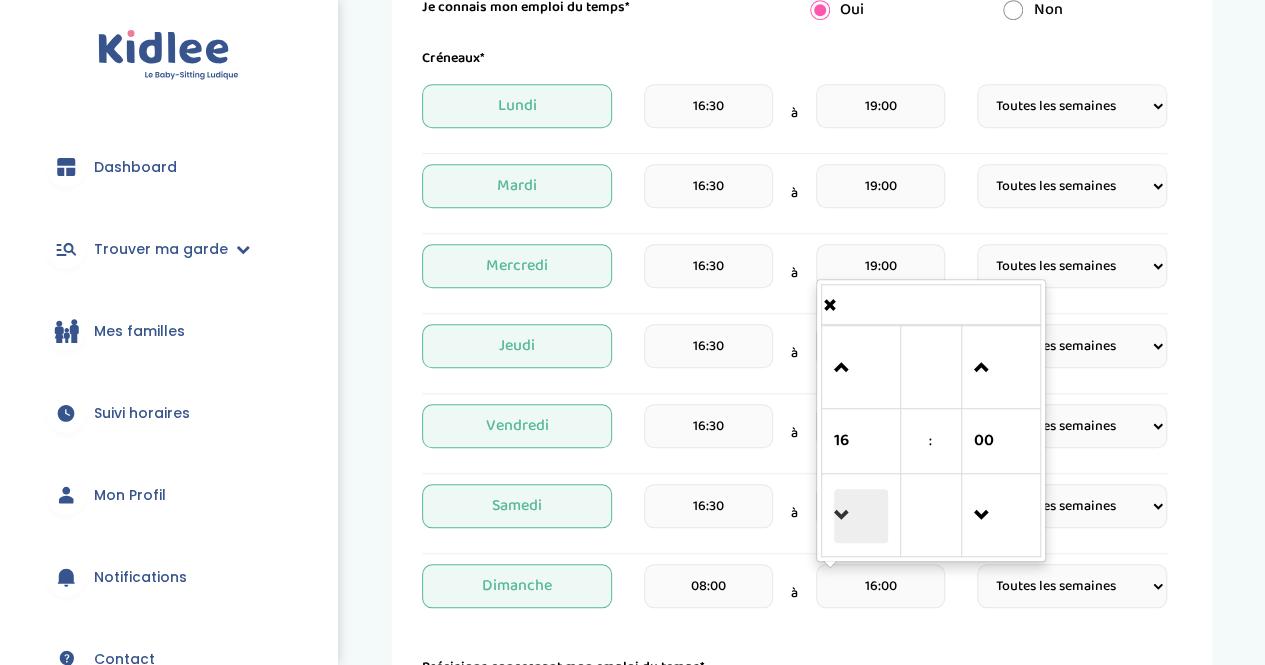 click at bounding box center (861, 516) 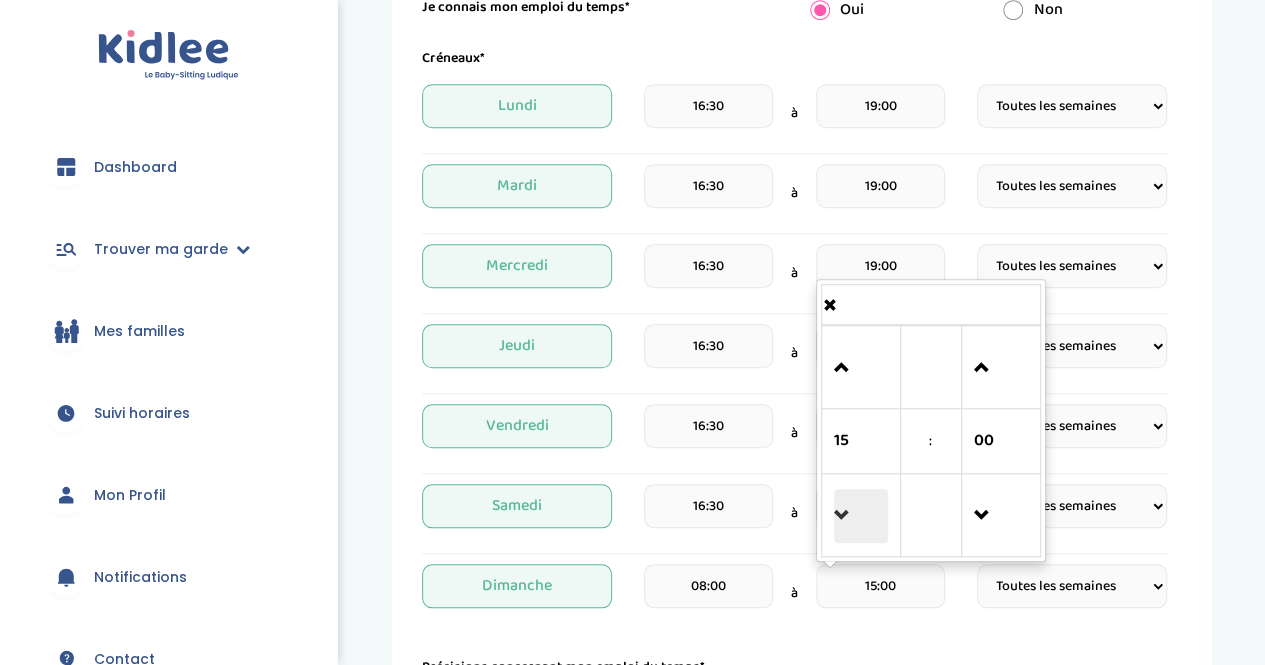 click at bounding box center [861, 516] 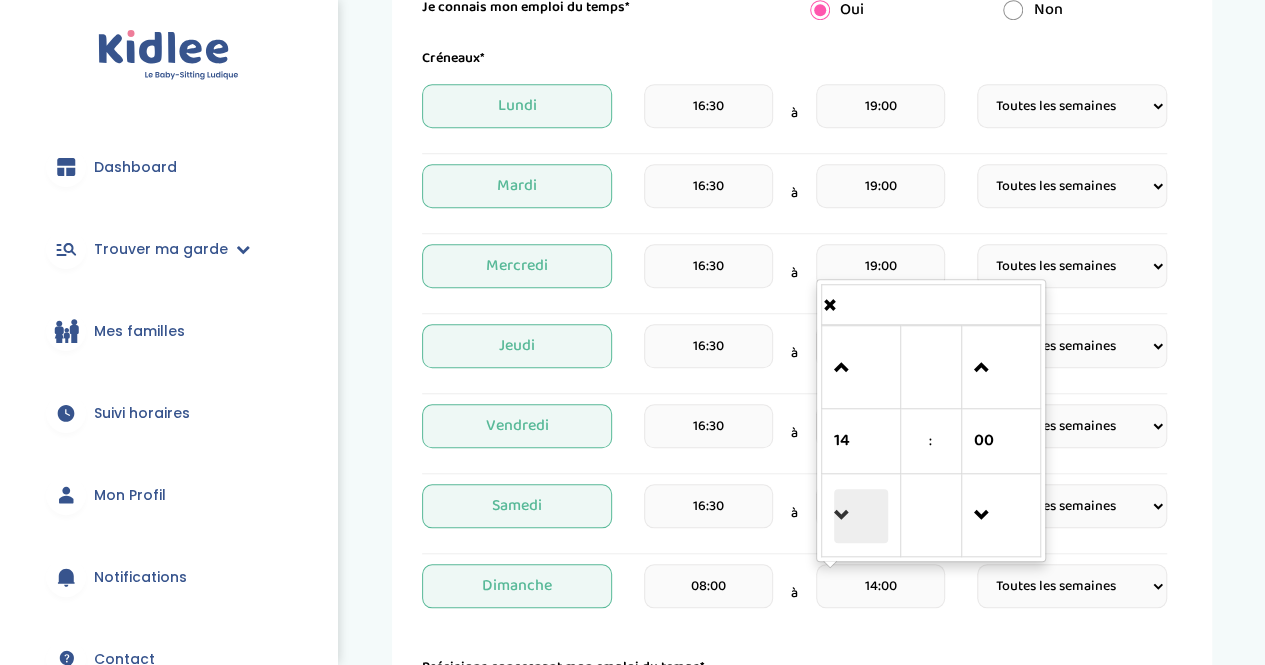 click at bounding box center (861, 516) 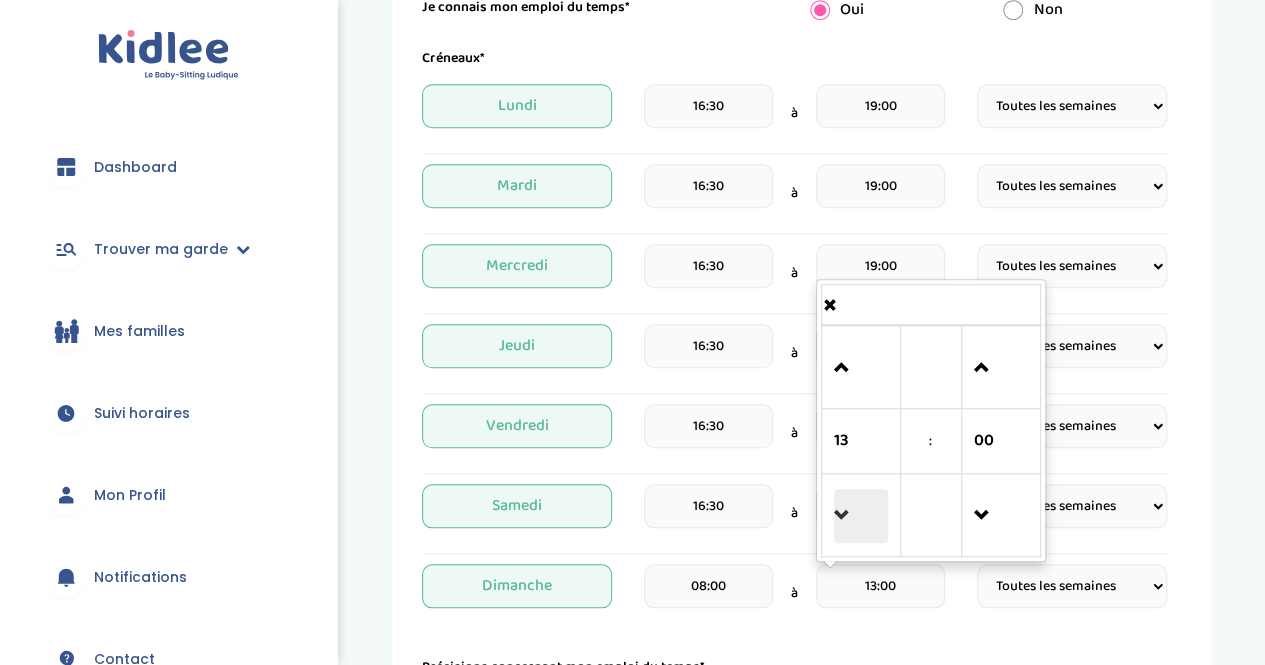 click at bounding box center (861, 516) 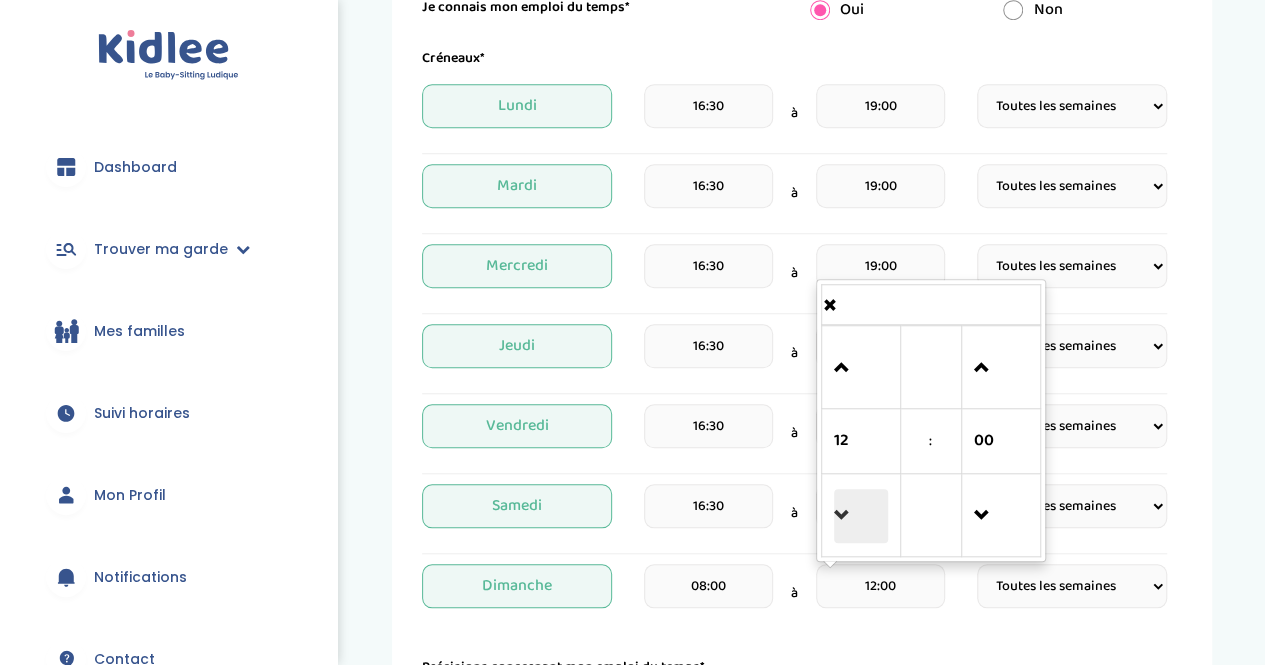 click at bounding box center [861, 516] 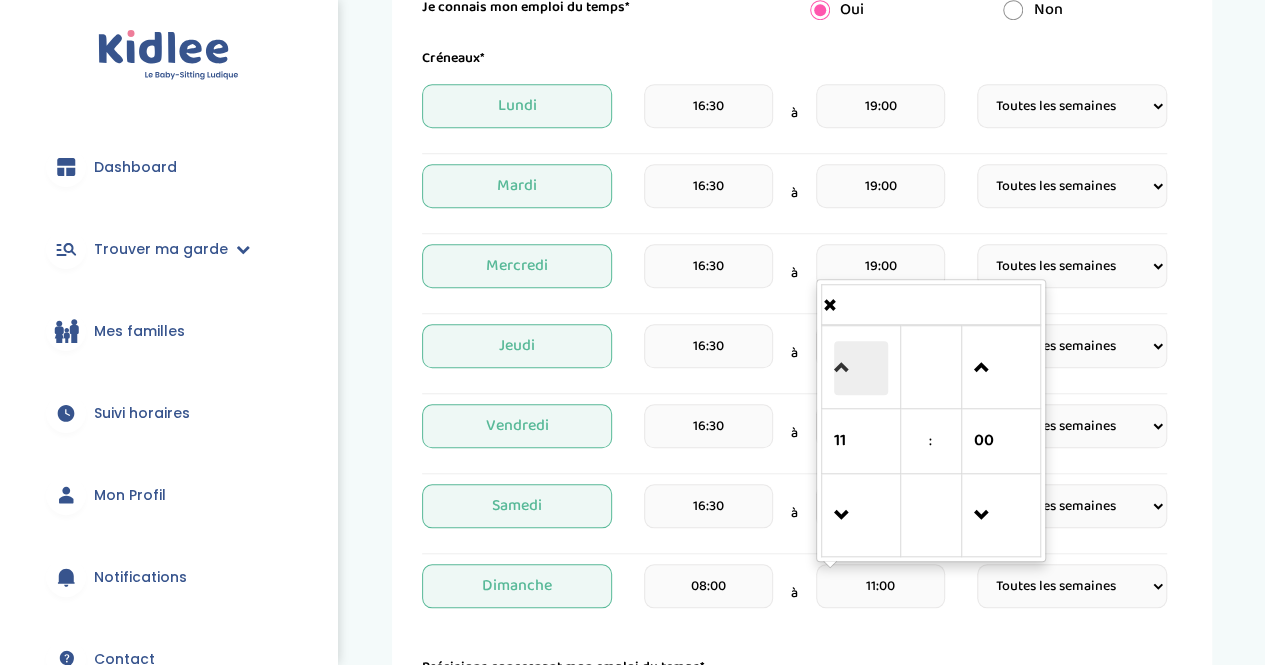 click at bounding box center (861, 368) 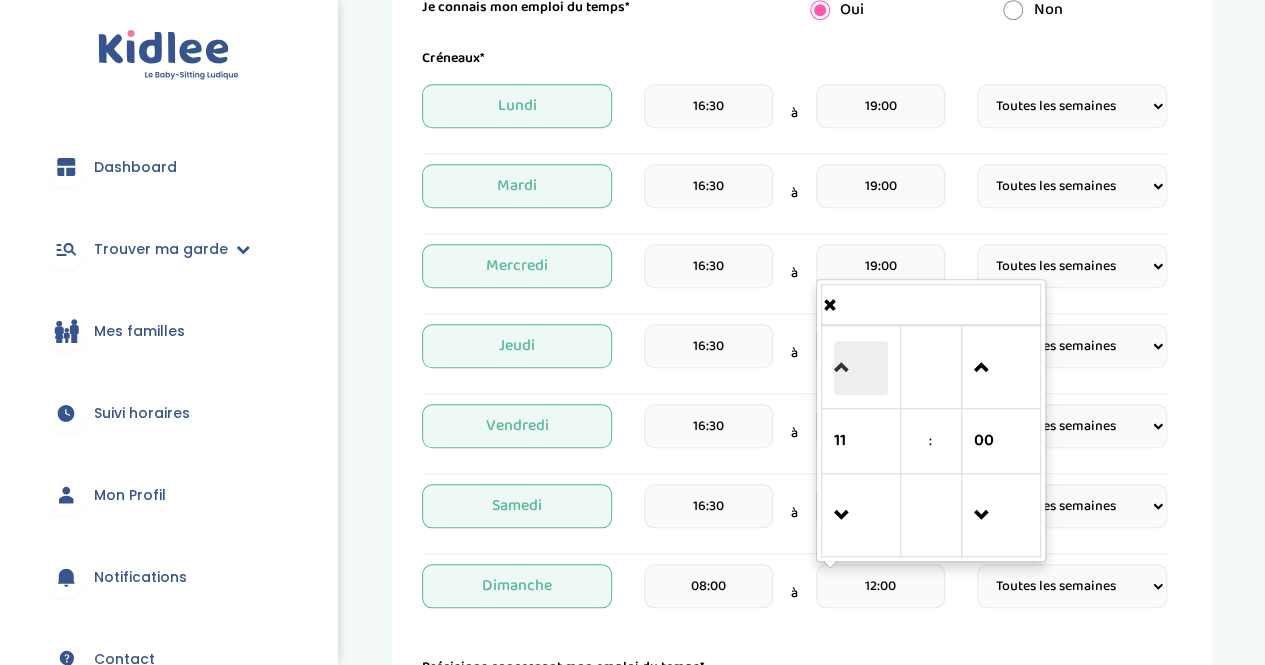 click at bounding box center (861, 368) 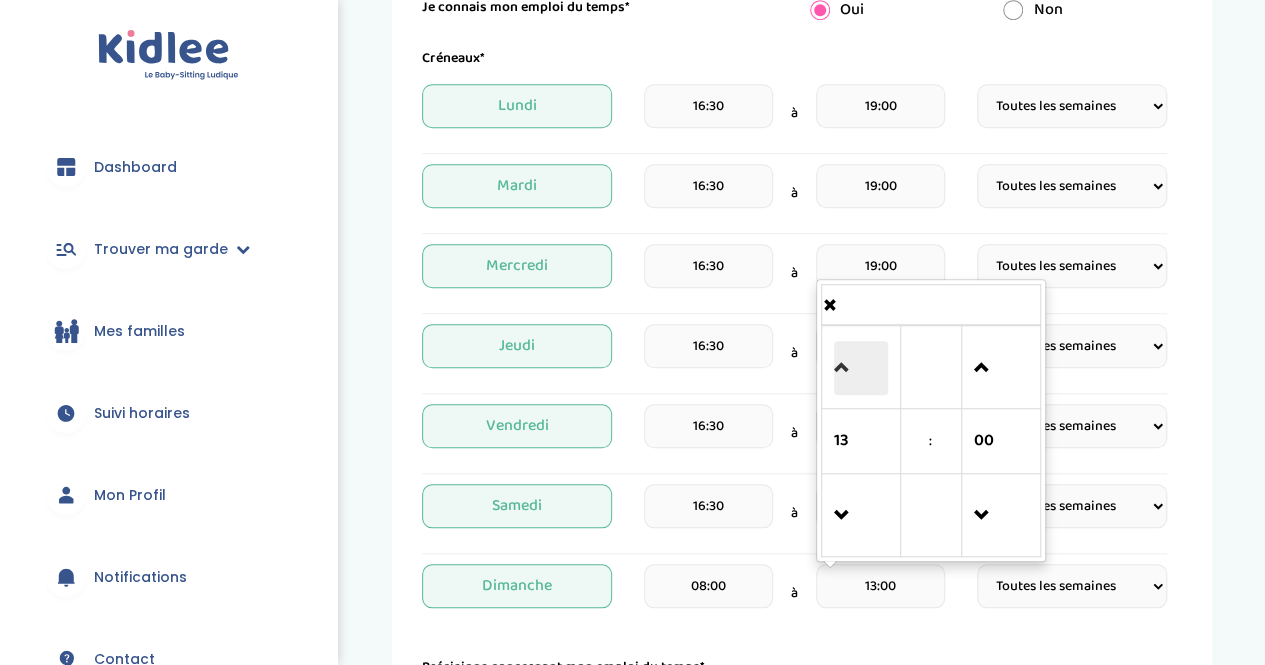 click at bounding box center (861, 368) 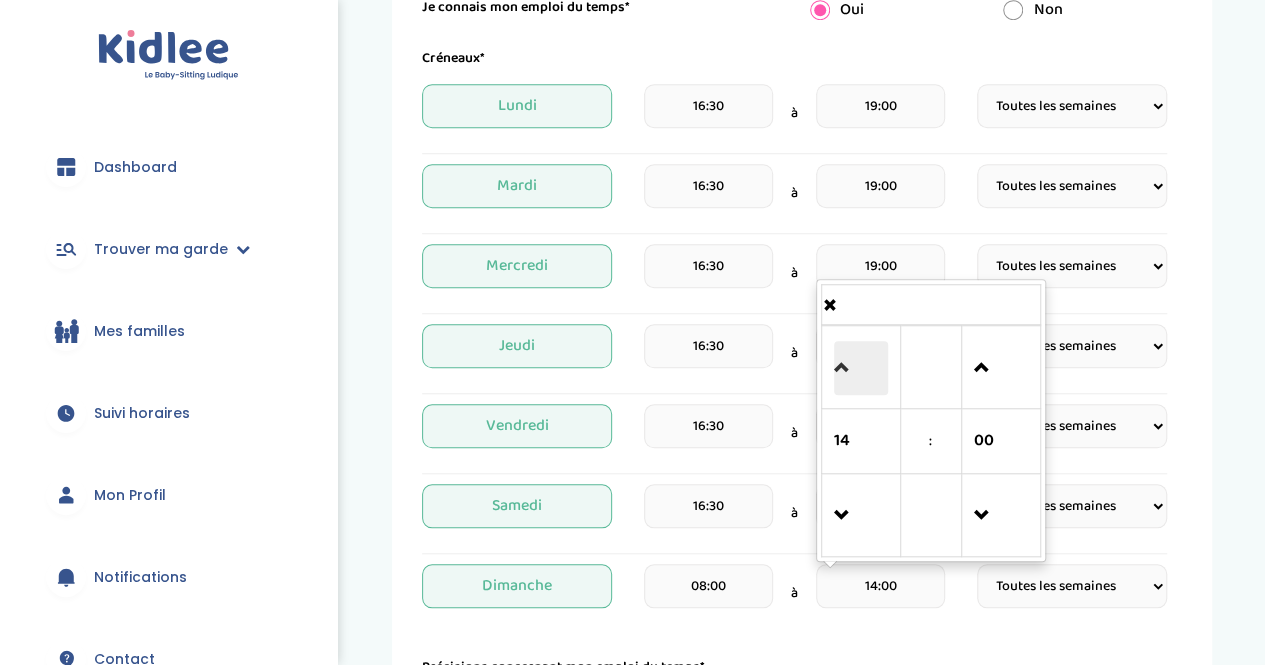 click at bounding box center [861, 368] 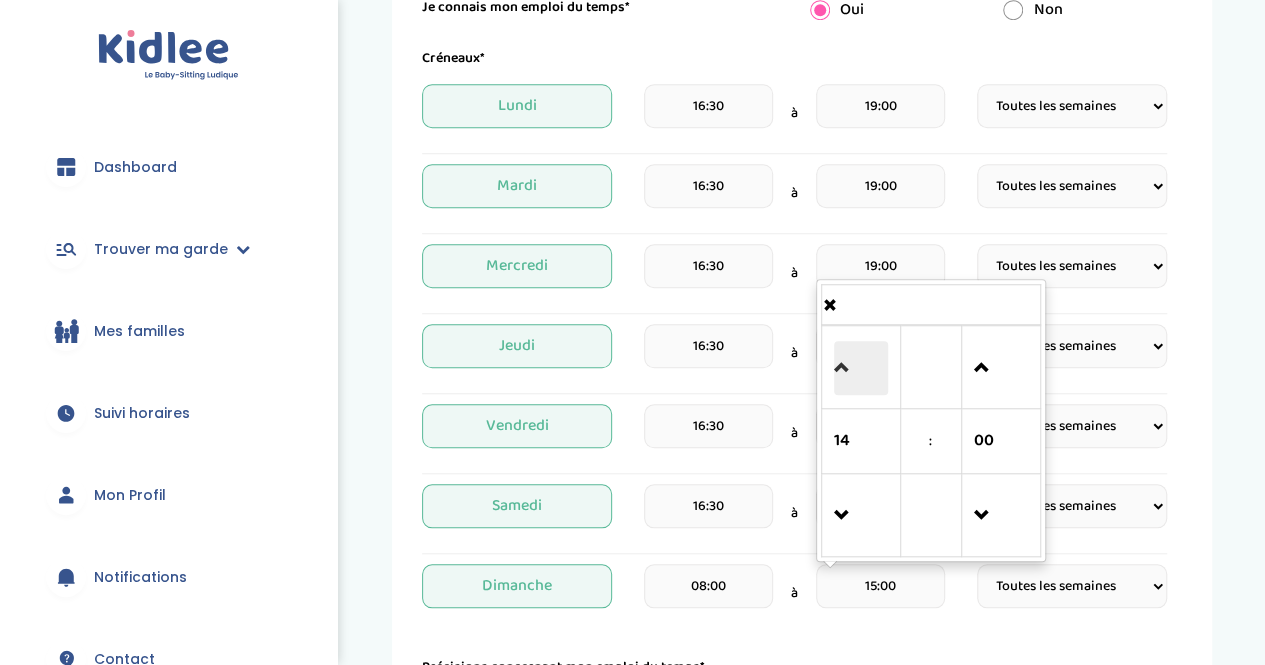 click at bounding box center (861, 368) 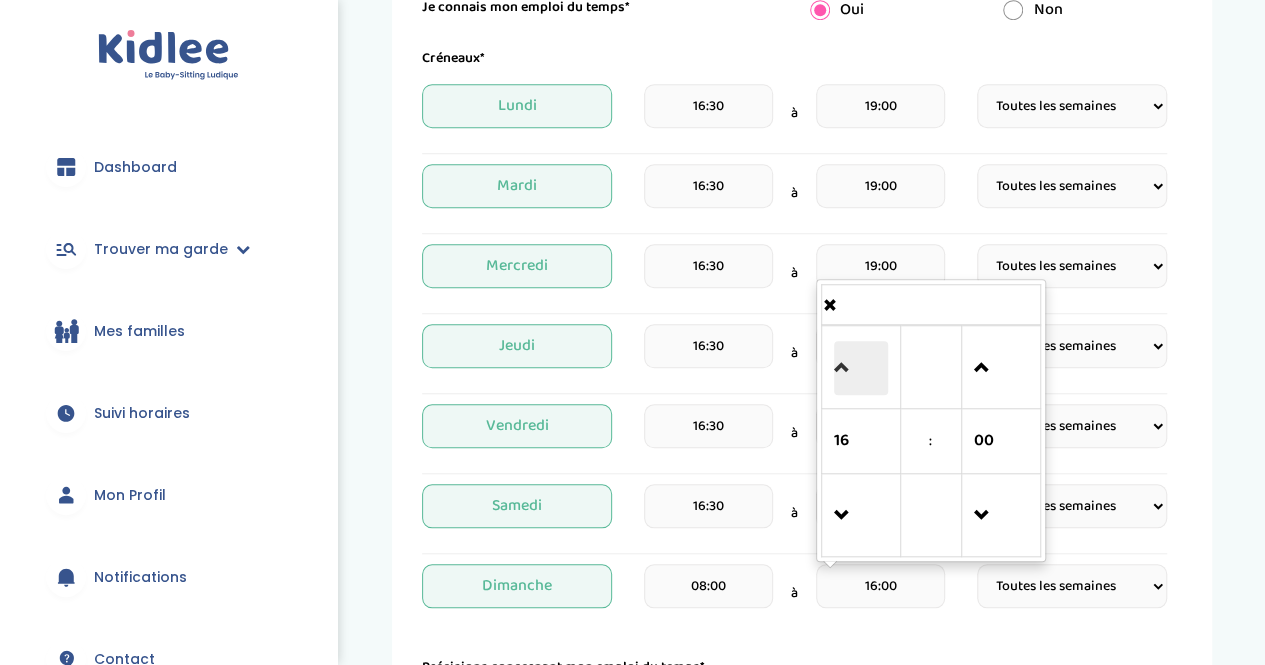 click at bounding box center [861, 368] 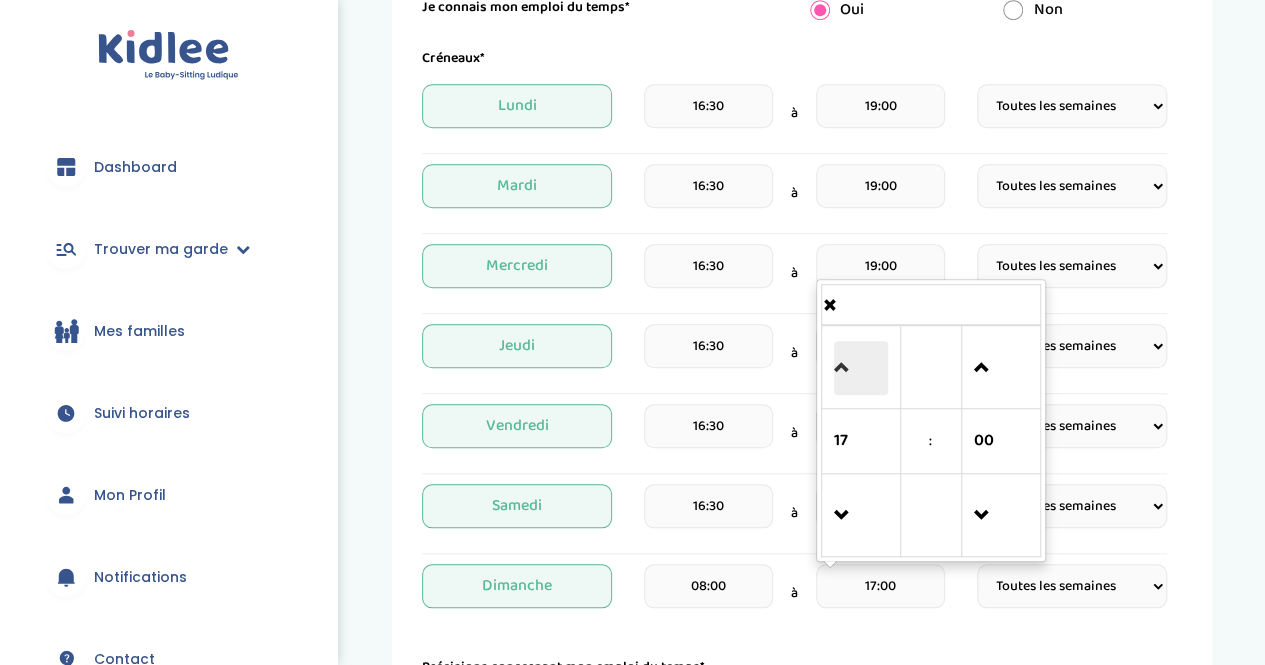 click at bounding box center [861, 368] 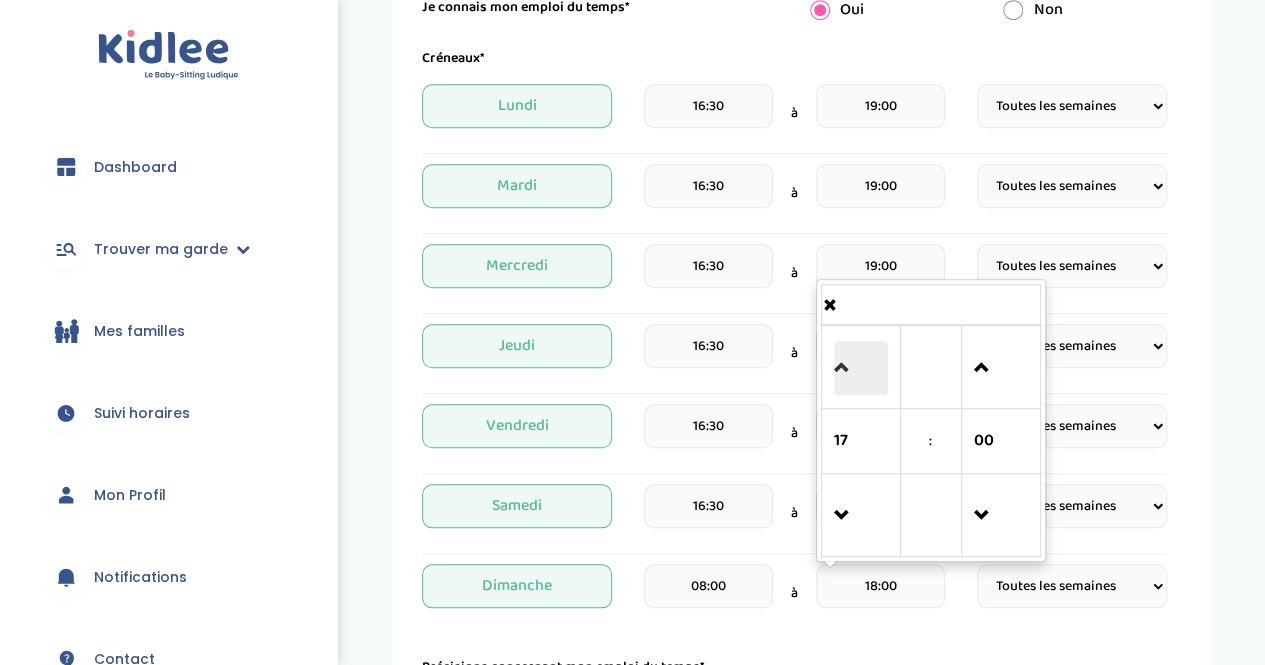 click at bounding box center [861, 368] 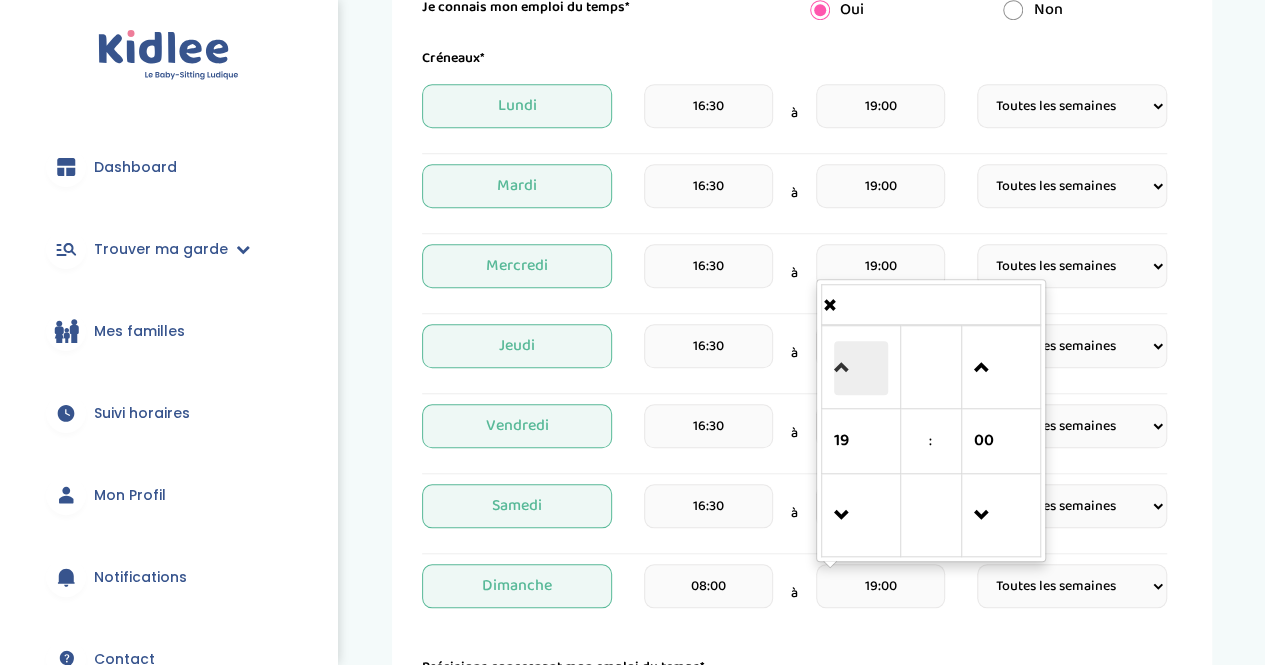 click at bounding box center [861, 368] 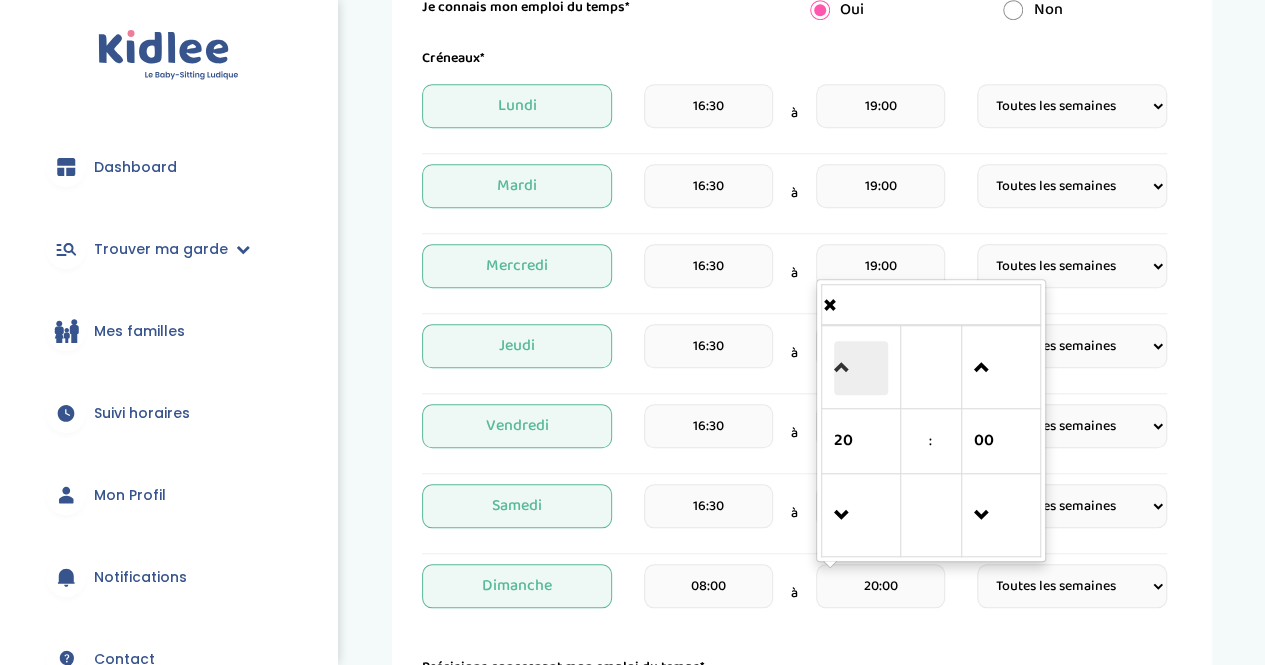click at bounding box center (861, 368) 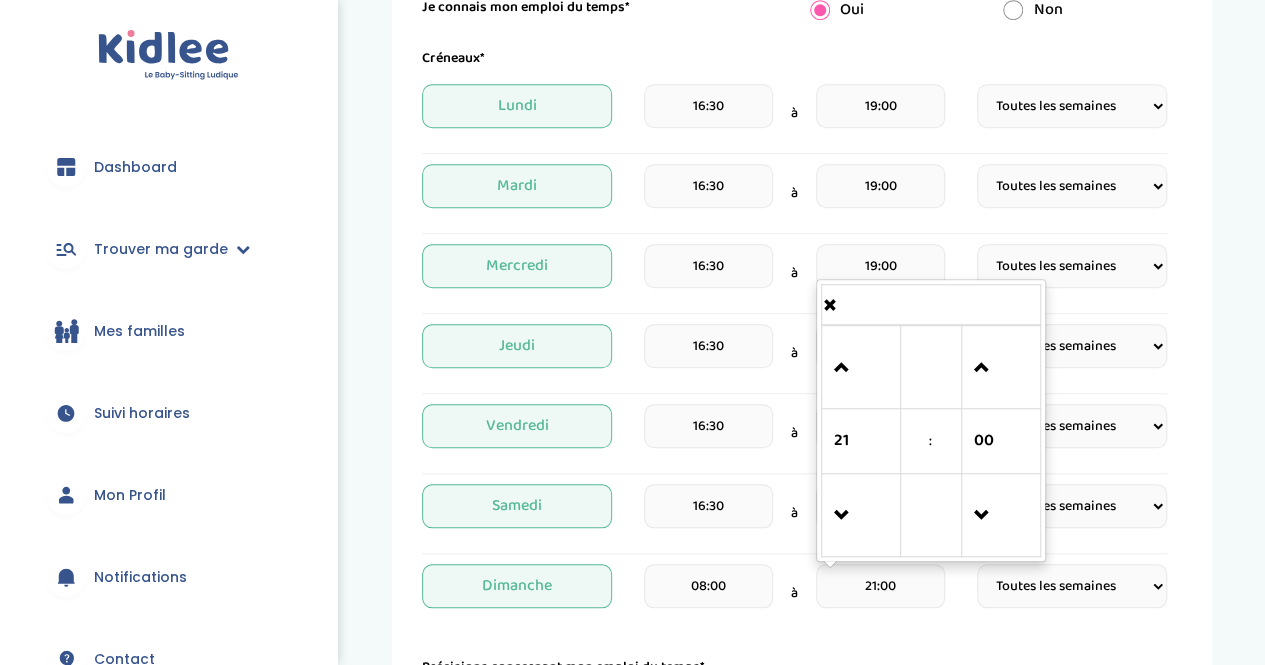 click on "21:00 21 : 00 00 01 02 03 04 05 06 07 08 09 10 11 12 13 14 15 16 17 18 19 20 21 22 23 00 15 30 45" at bounding box center [880, 593] 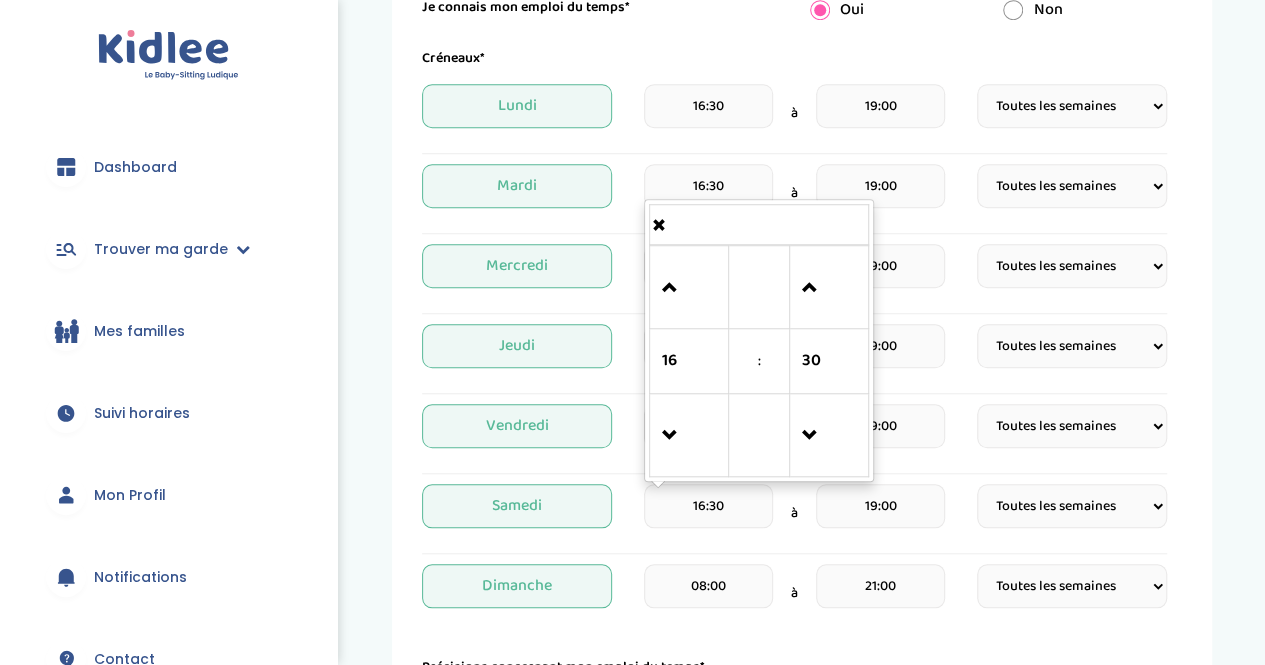 click on "16:30" at bounding box center [708, 506] 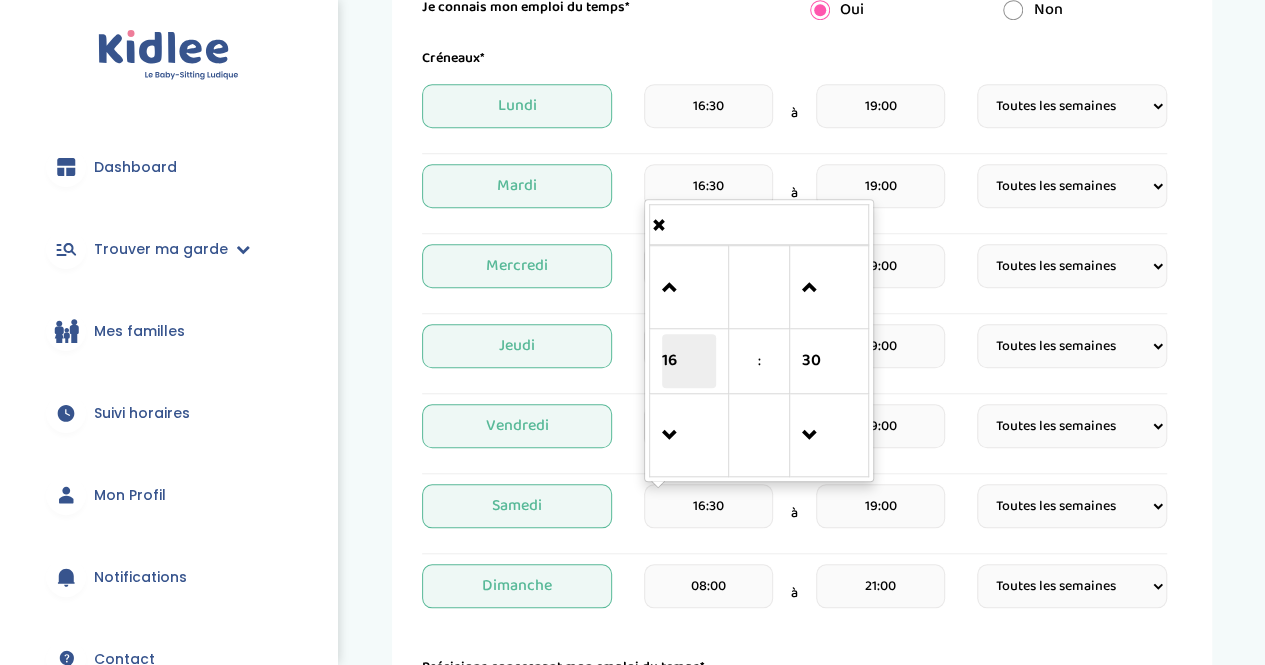 click on "16" at bounding box center [689, 361] 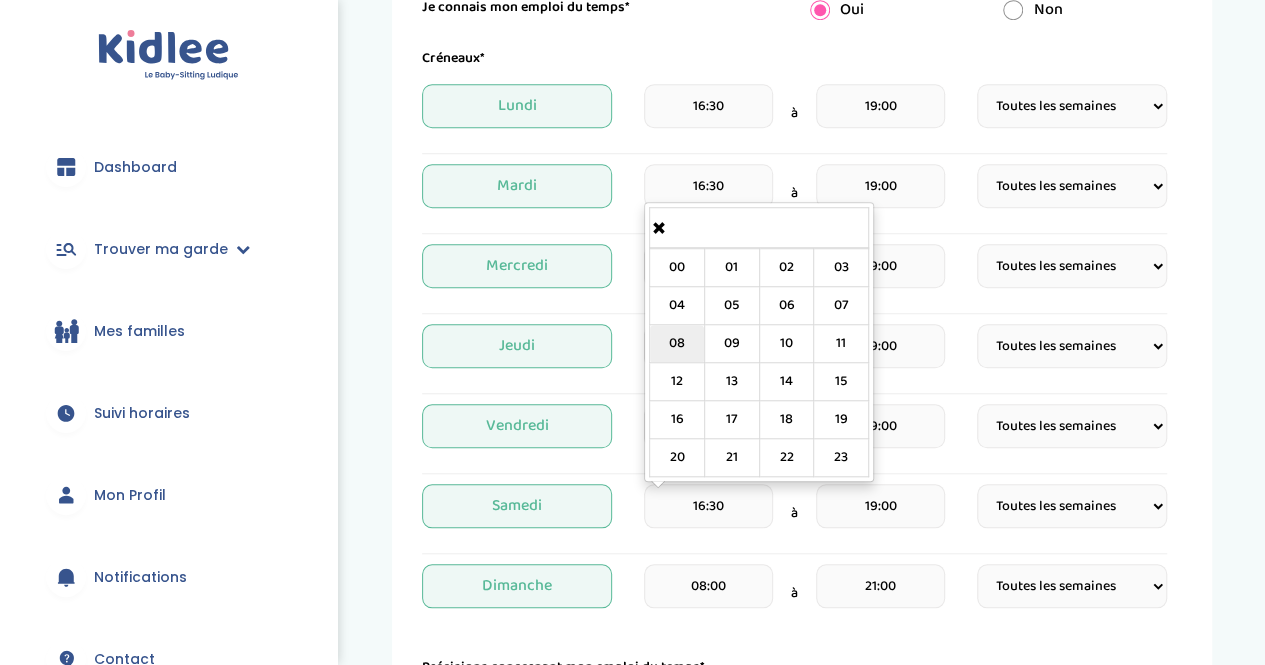 click on "08" at bounding box center (677, 344) 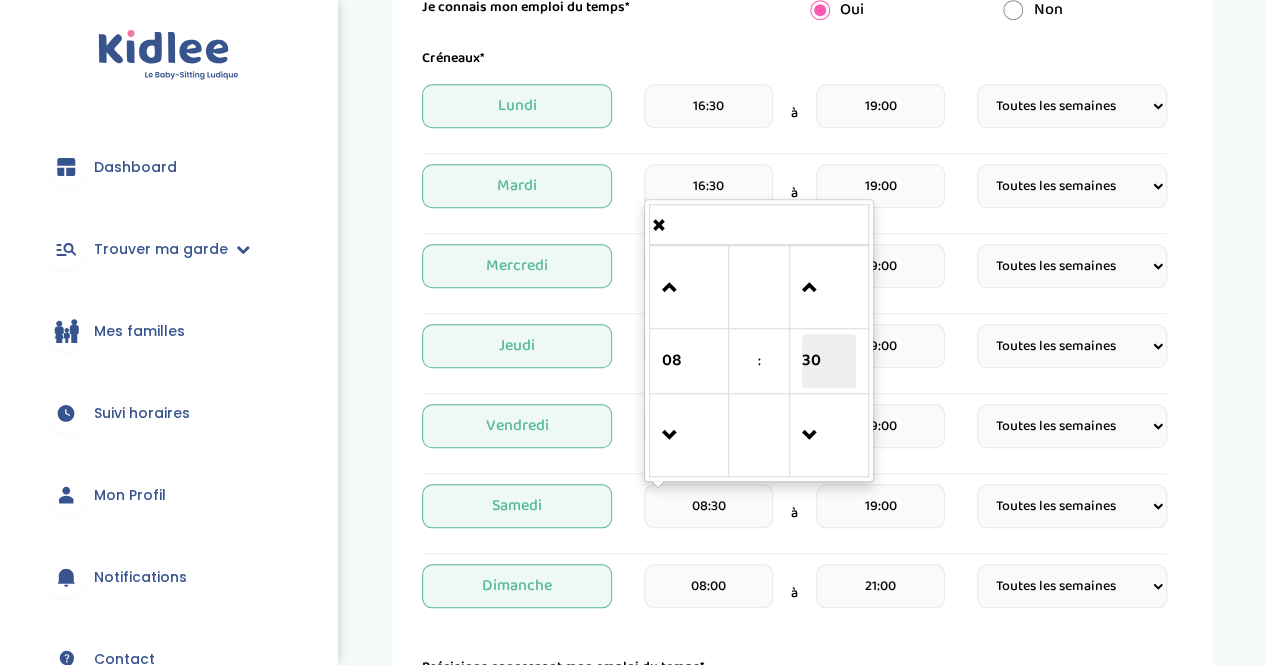 click on "30" at bounding box center (829, 361) 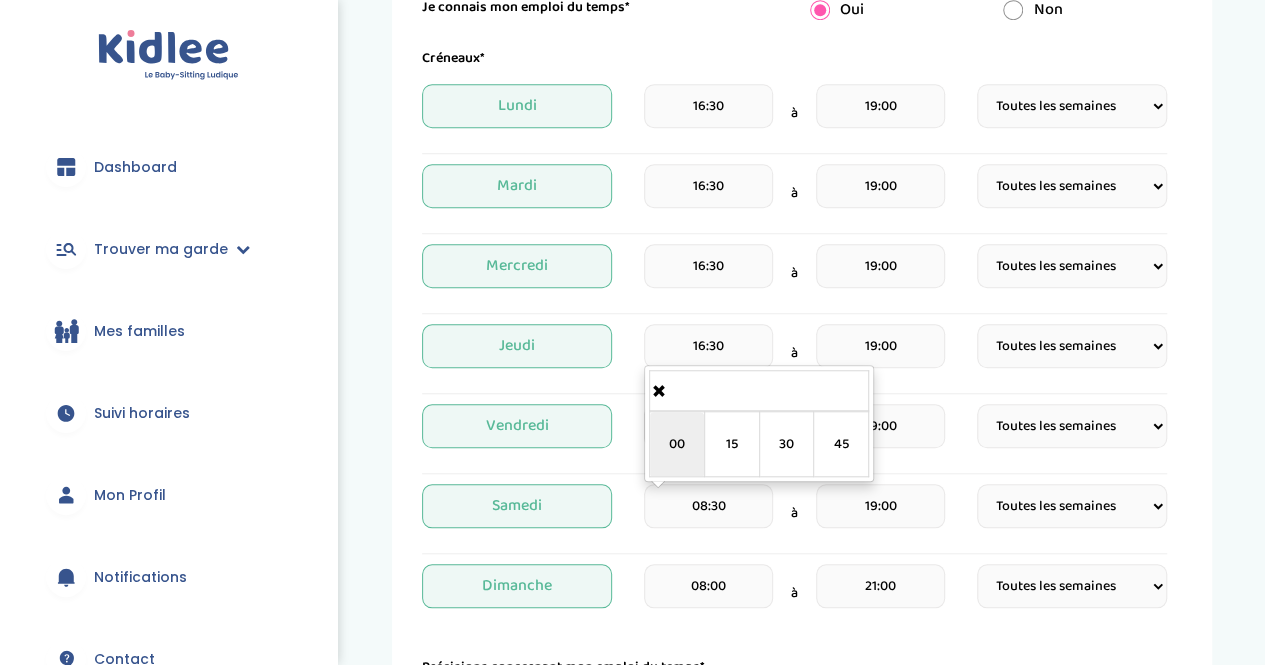 click on "00" at bounding box center [677, 444] 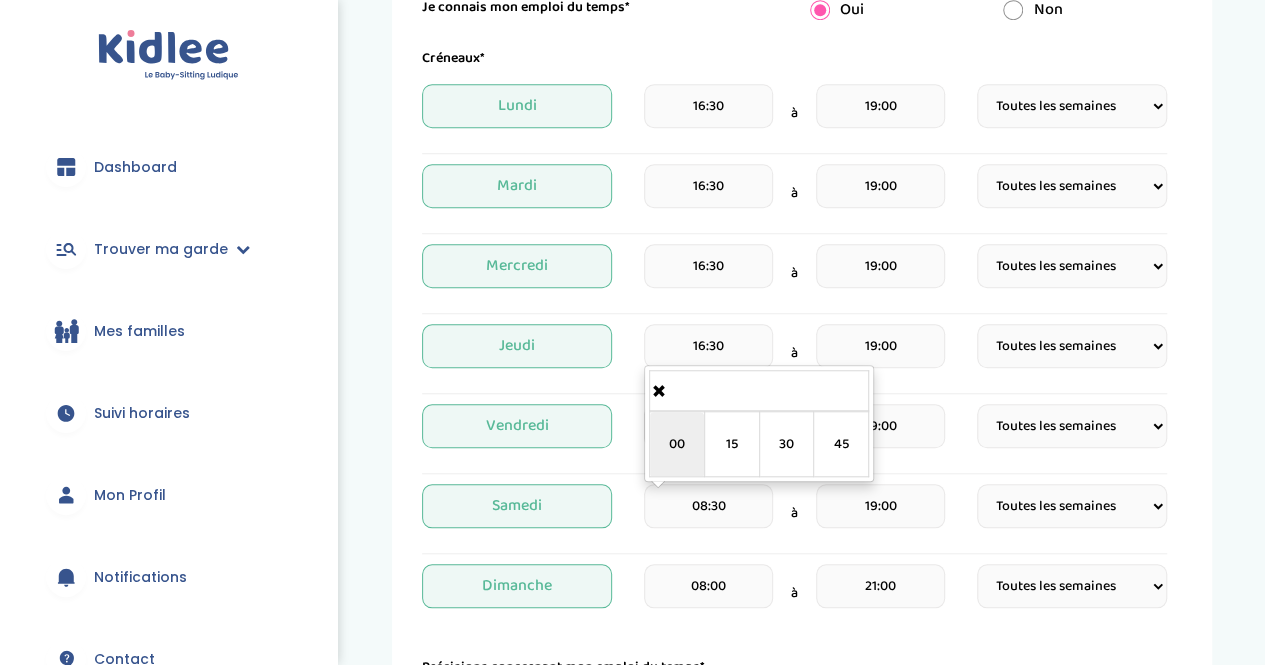 type on "08:00" 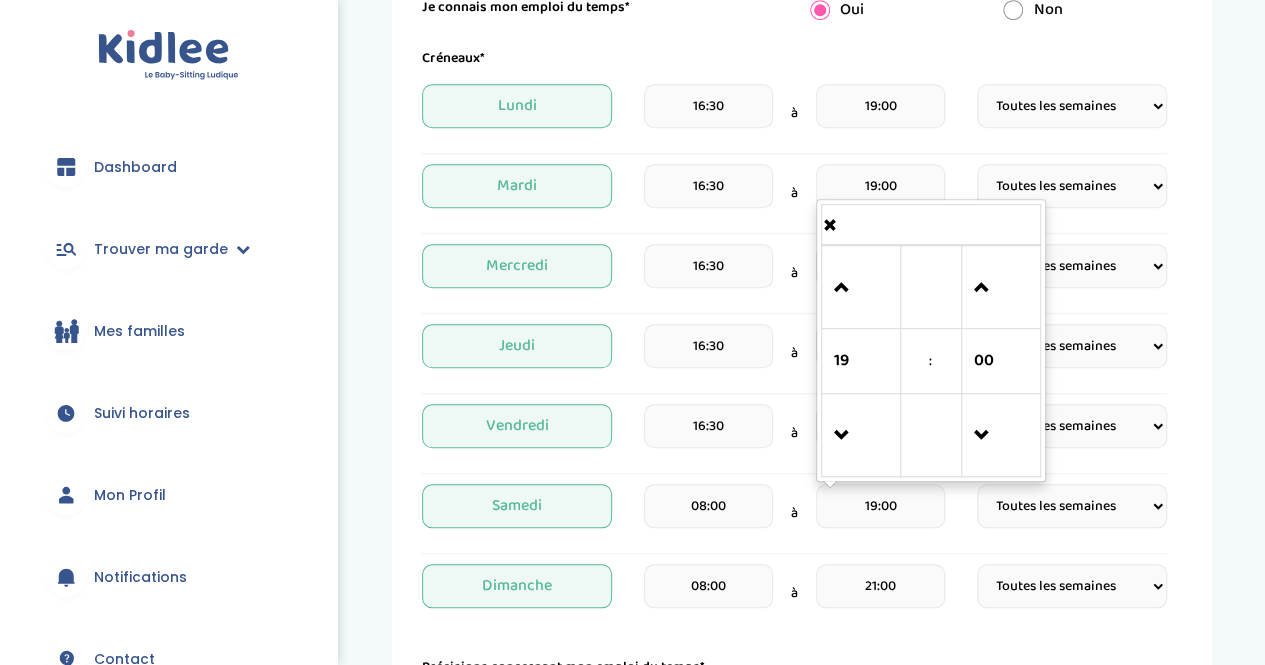 click on "19:00" at bounding box center (880, 506) 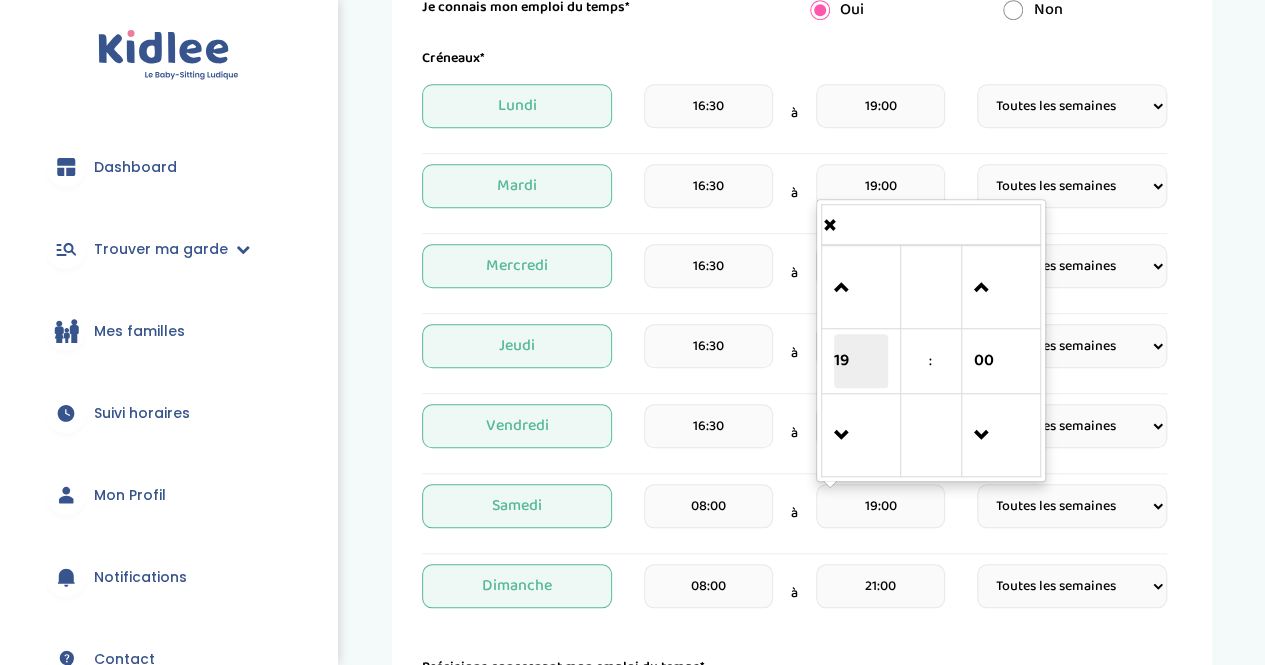click on "19" at bounding box center [861, 361] 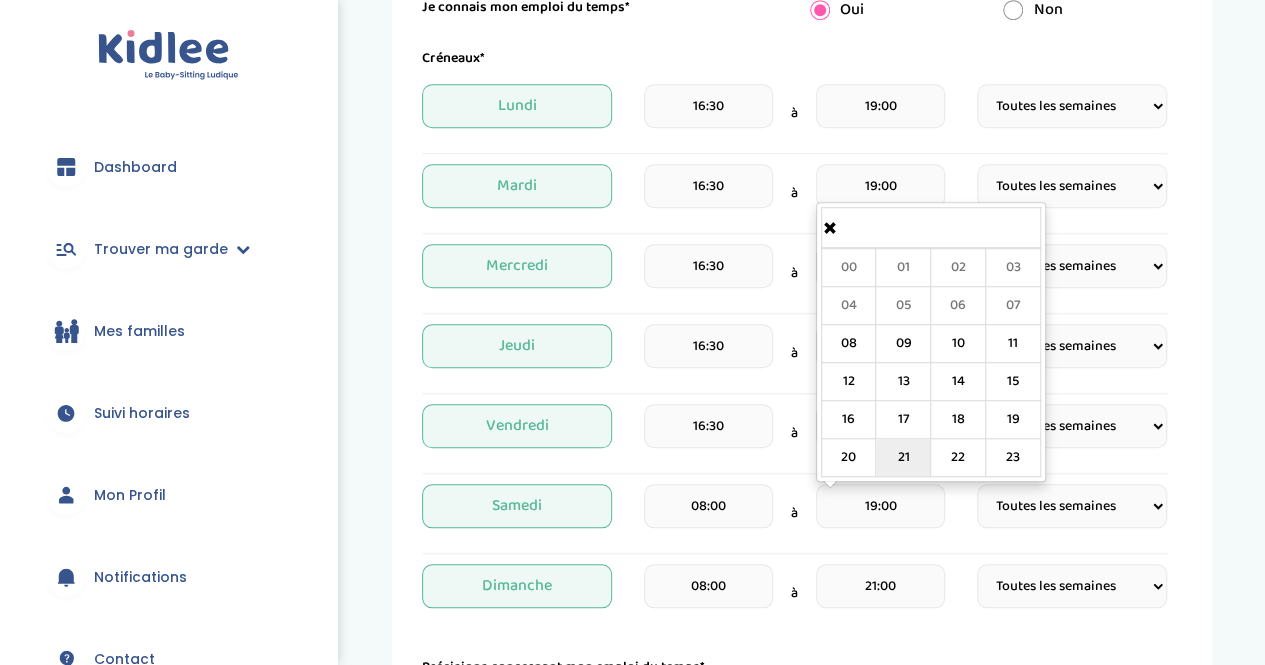 click on "21" at bounding box center [903, 458] 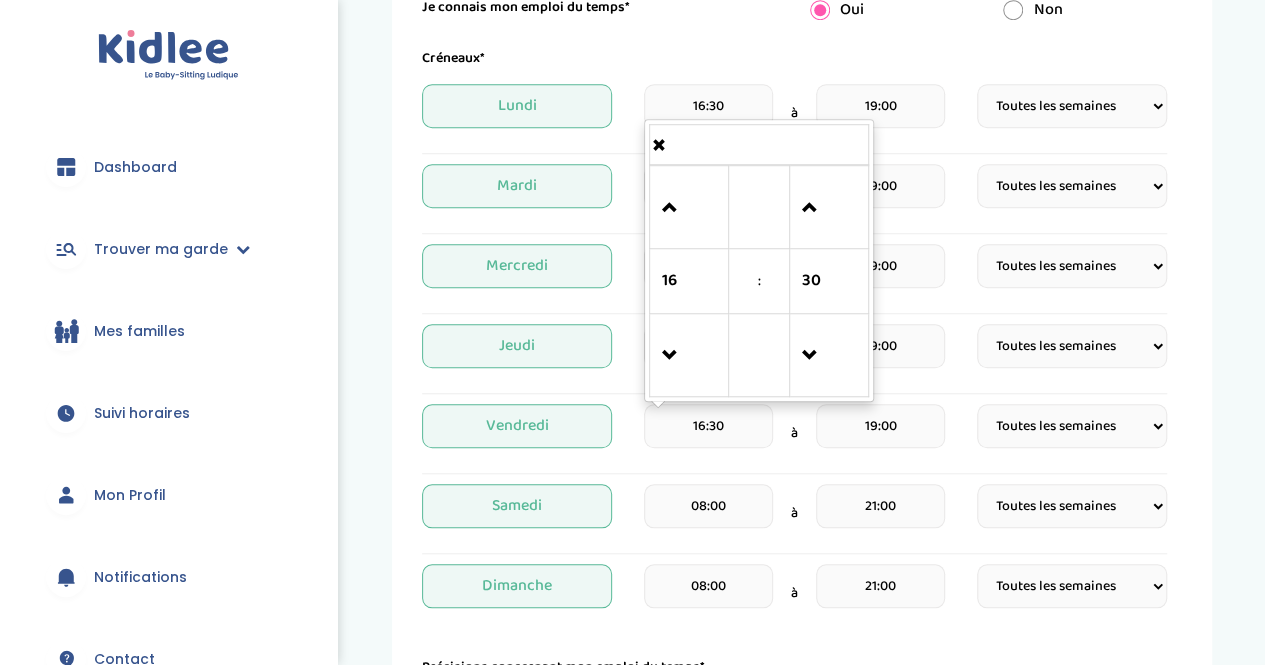 click on "16:30" at bounding box center [708, 426] 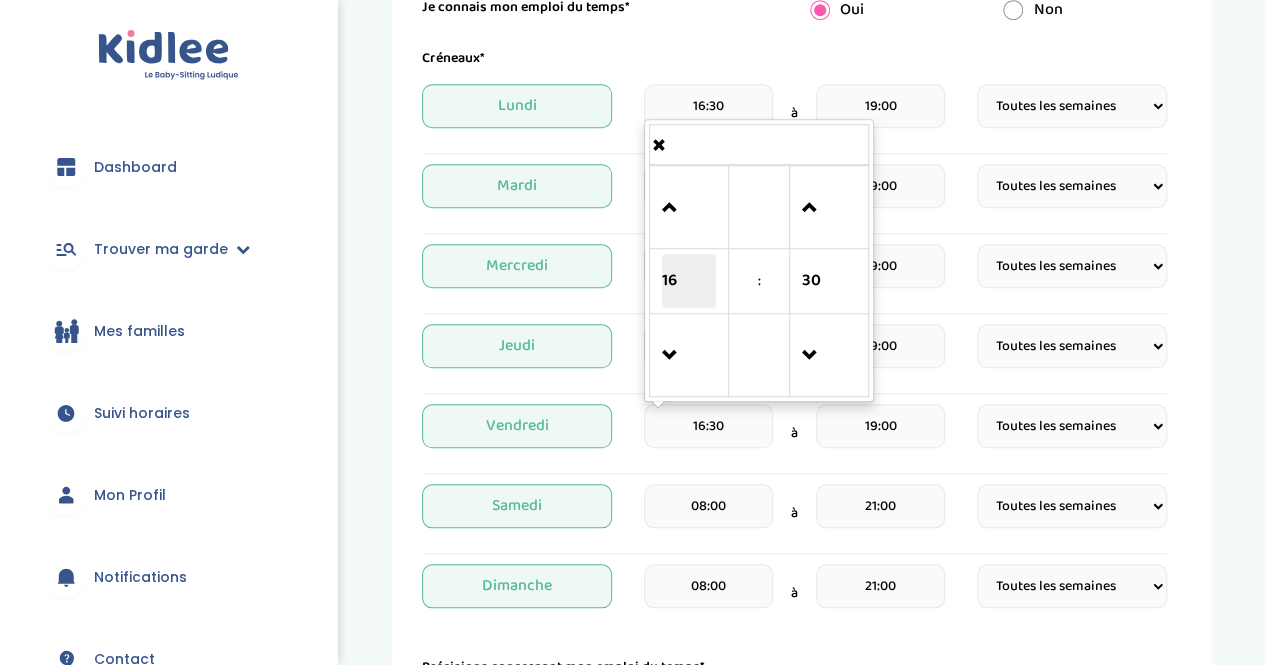 click on "16" at bounding box center [689, 281] 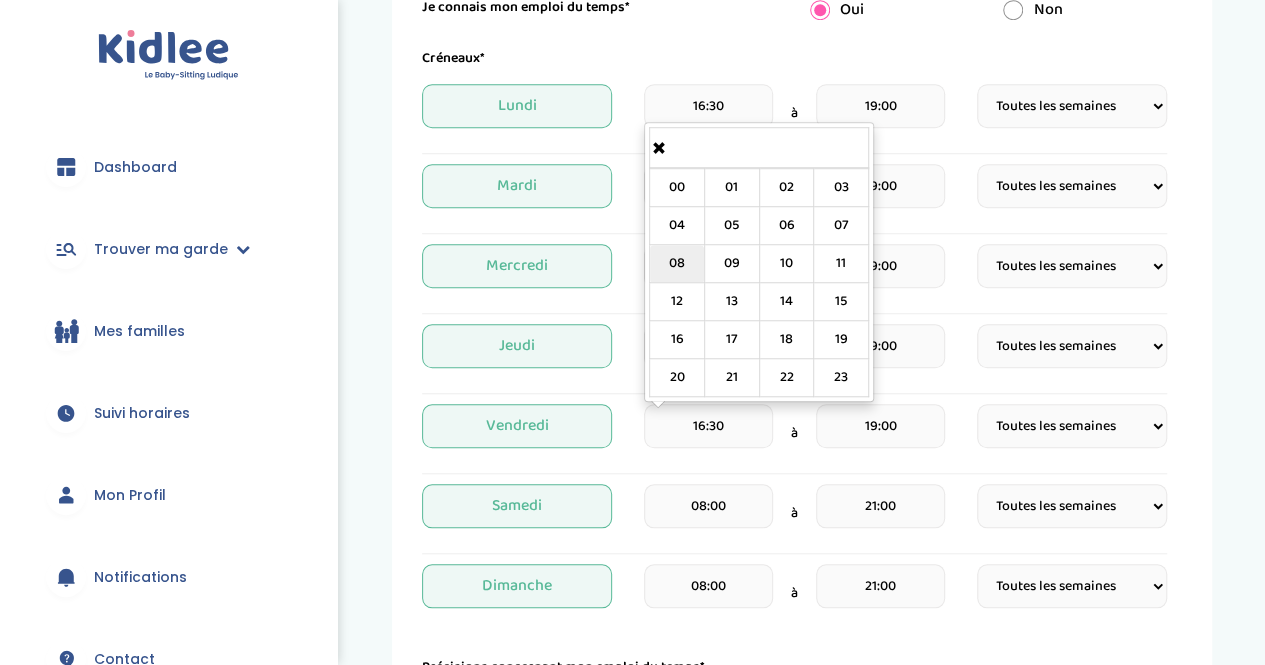click on "08" at bounding box center [677, 264] 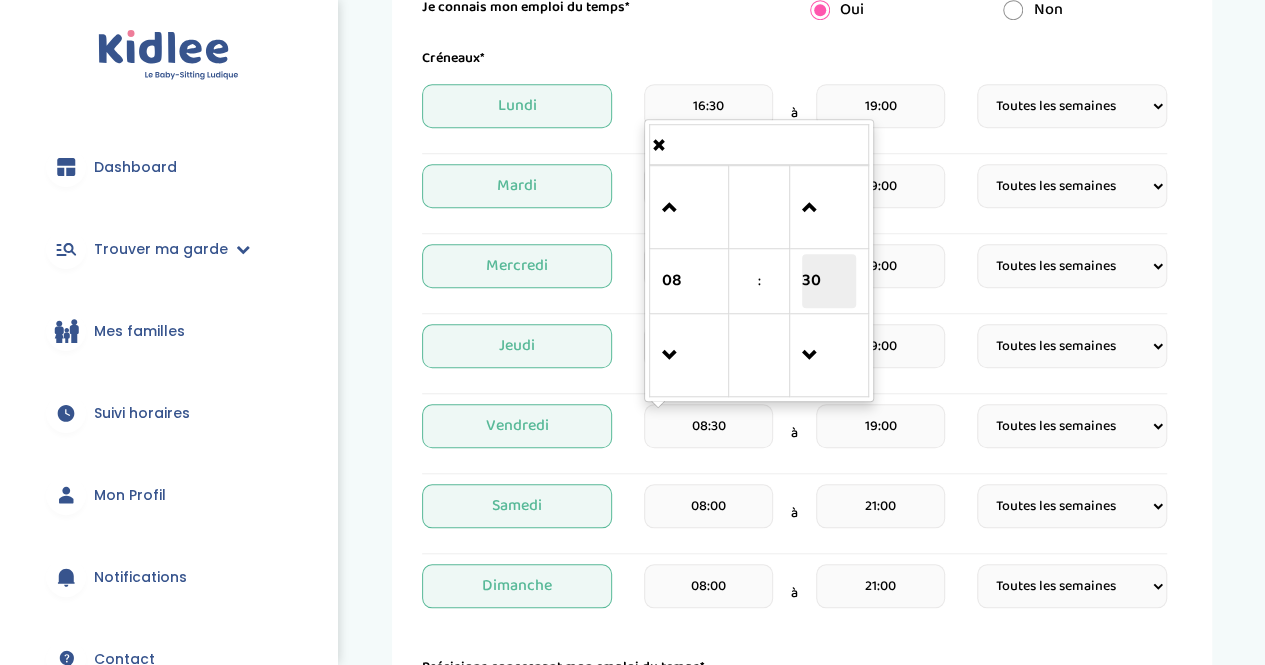 click on "30" at bounding box center (829, 281) 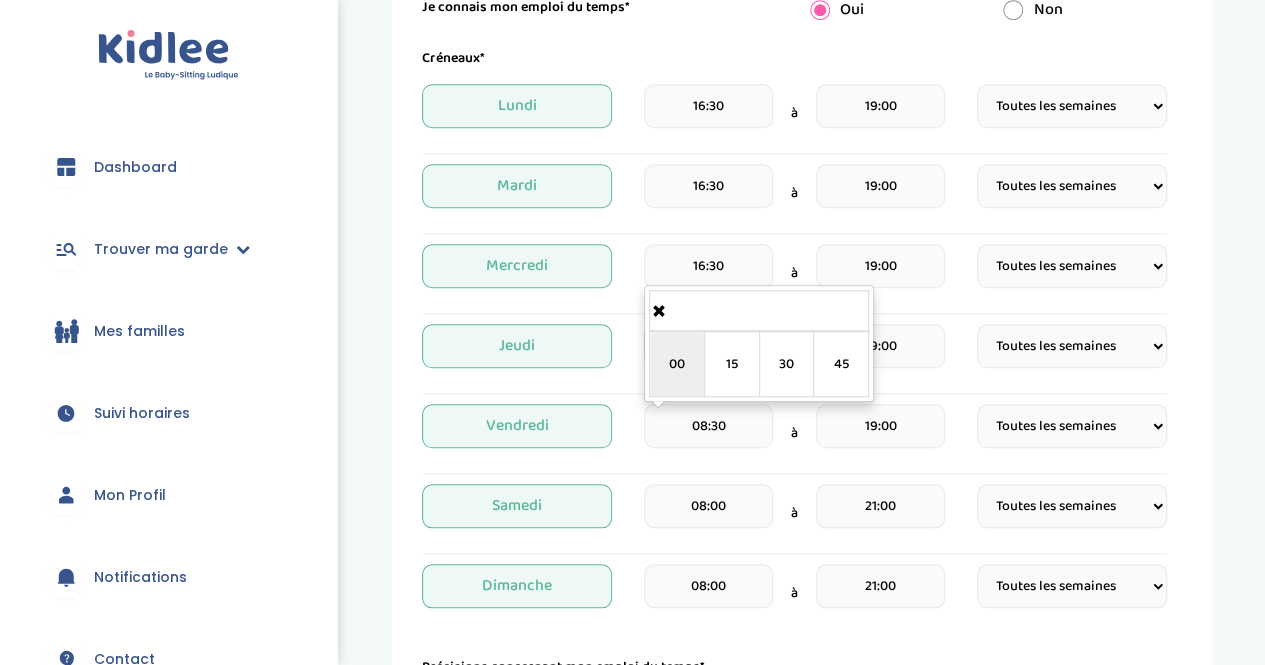 click on "00" at bounding box center (677, 364) 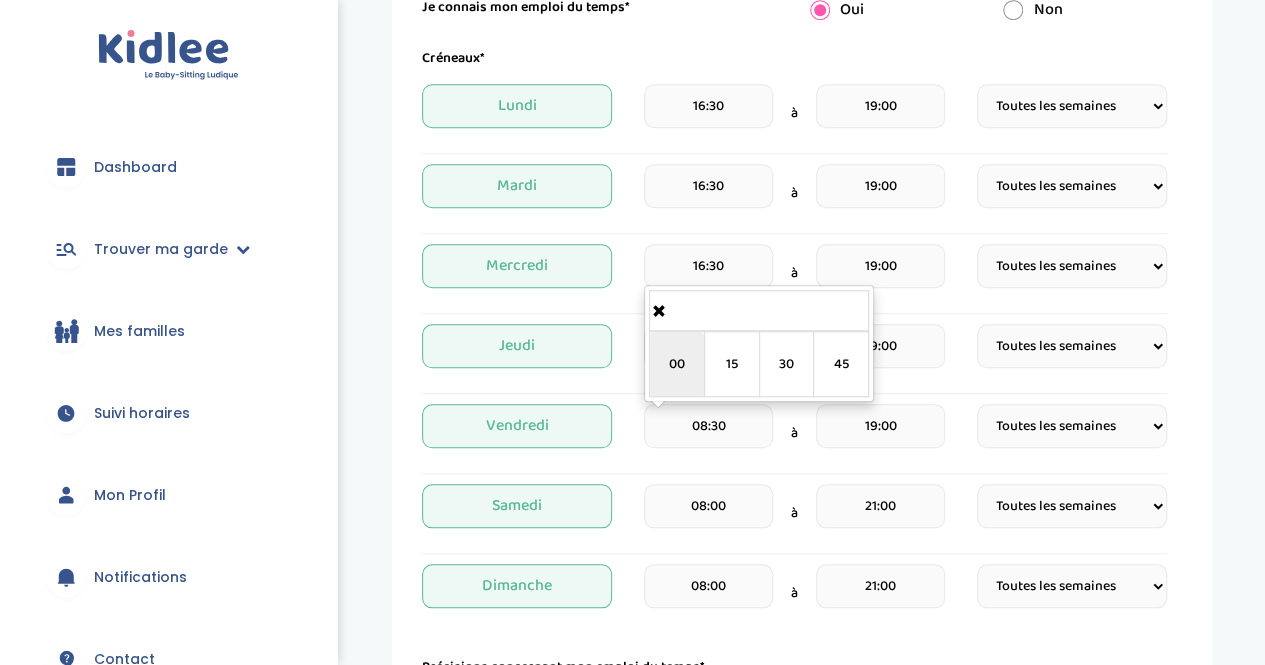 type on "08:00" 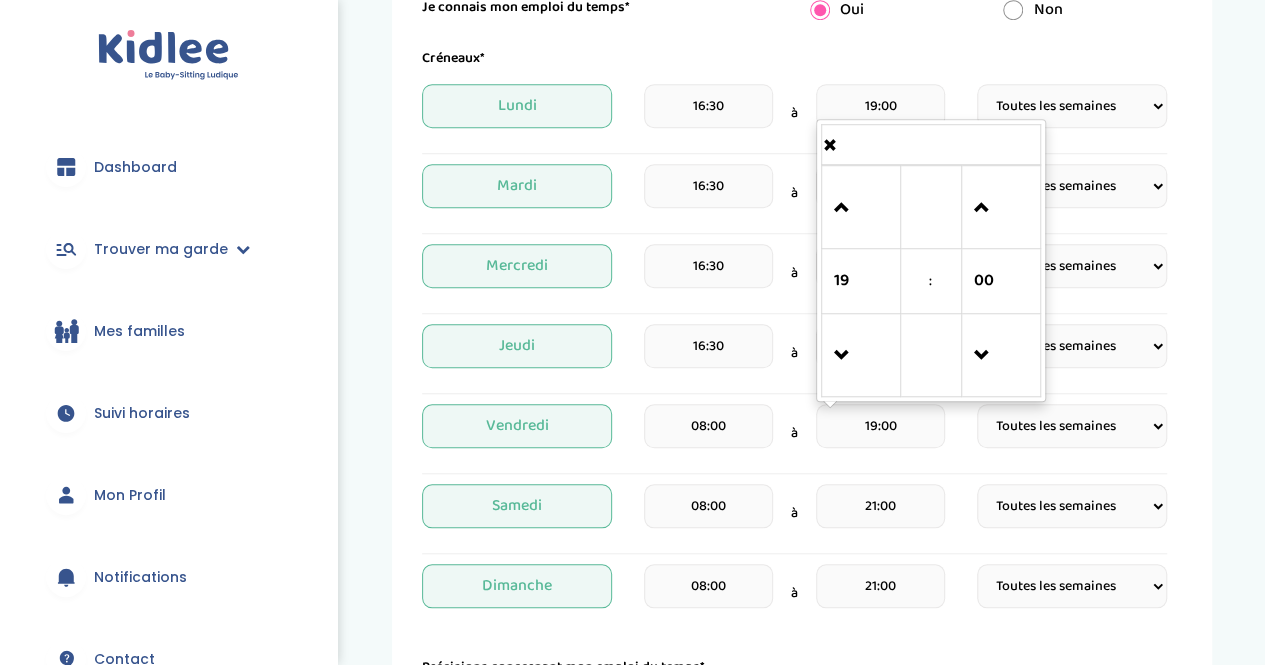 click on "19:00" at bounding box center [880, 426] 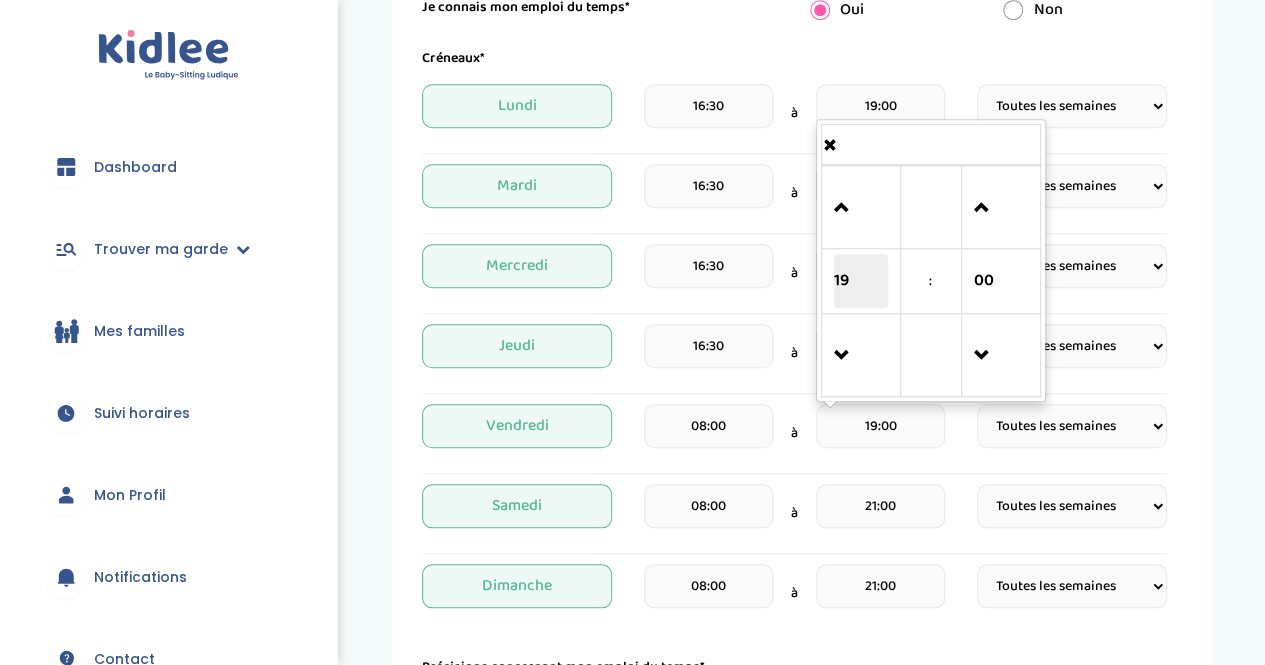 click on "19" at bounding box center (861, 281) 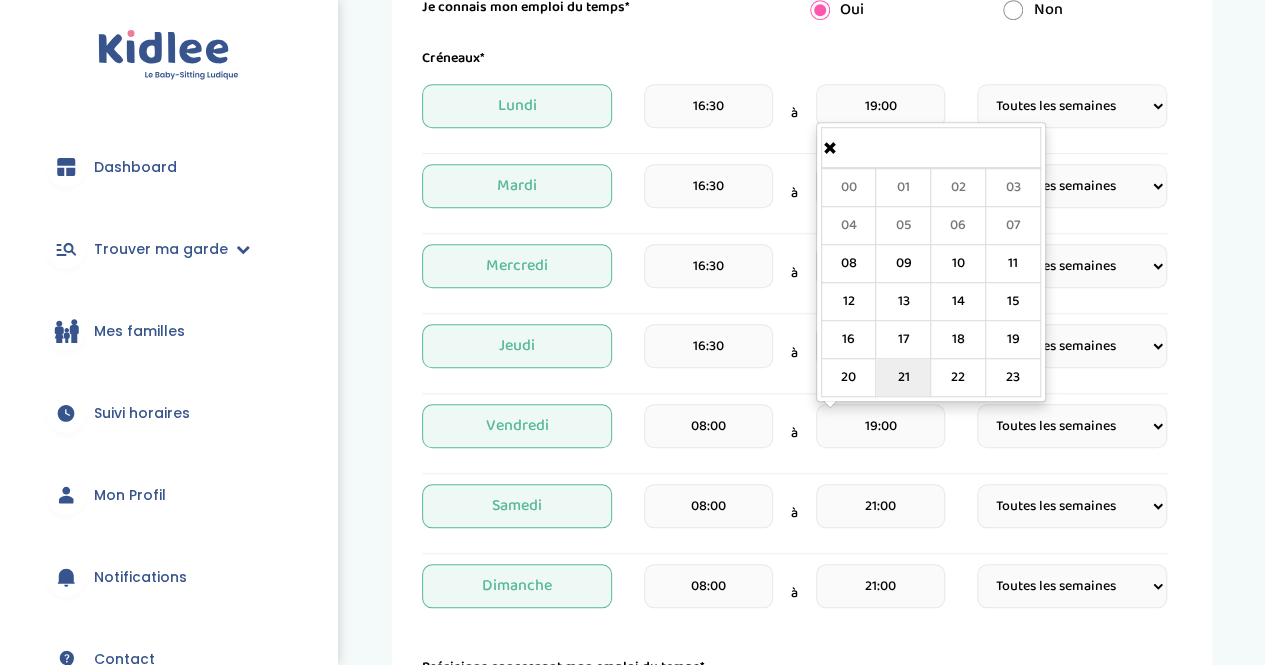 click on "21" at bounding box center [903, 378] 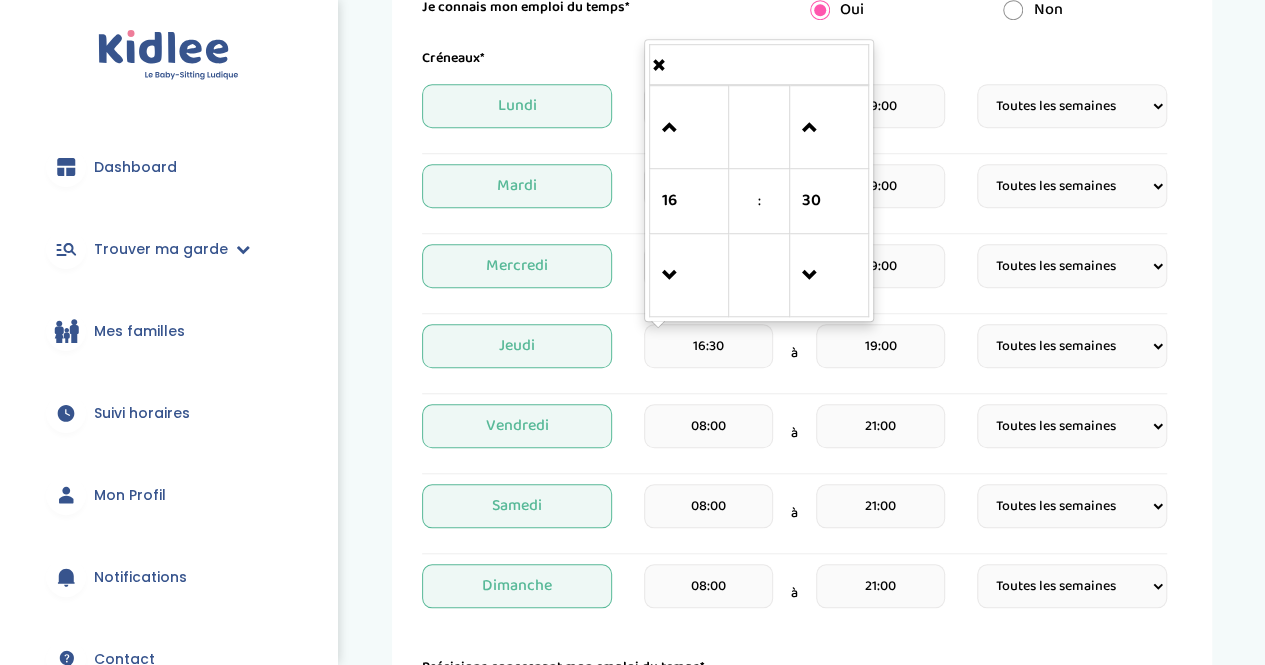 click on "16:30" at bounding box center [708, 346] 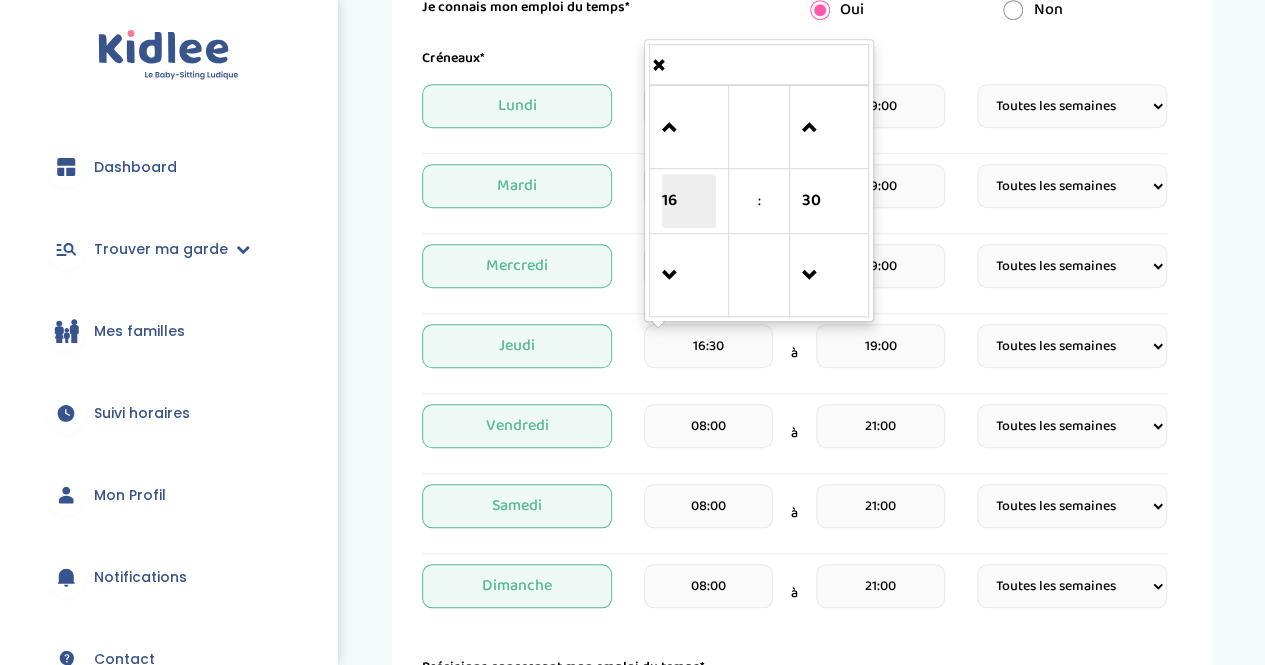 click on "16" at bounding box center [689, 201] 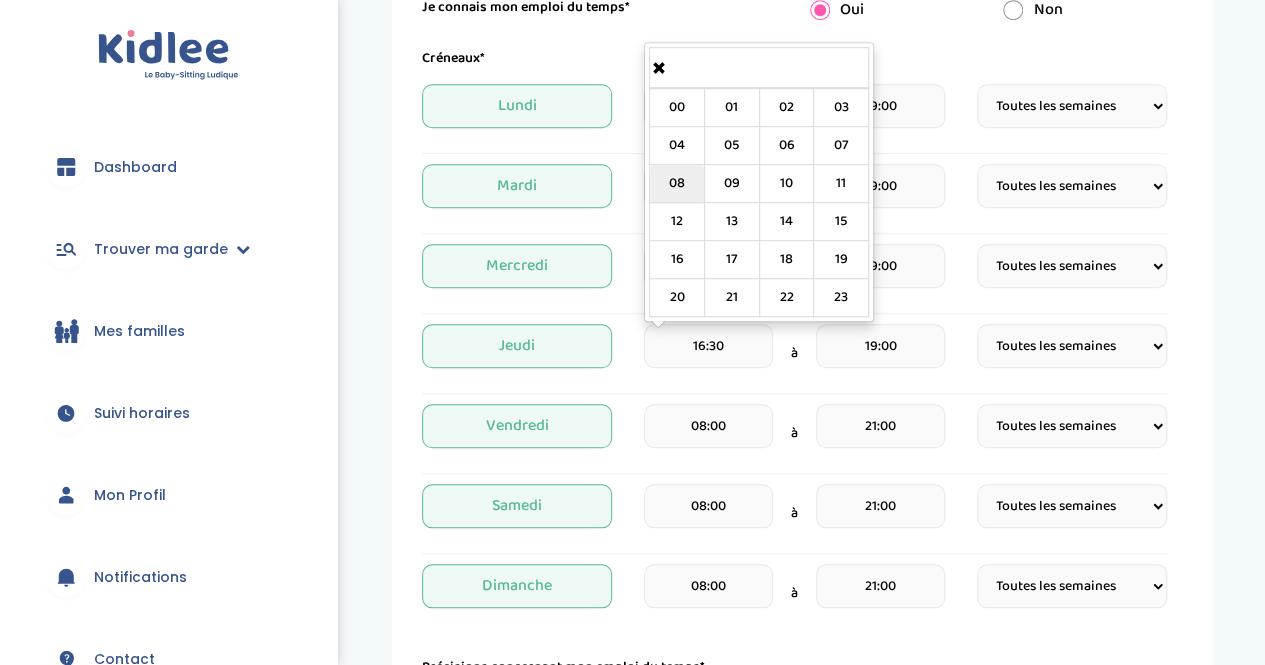 click on "08" at bounding box center (677, 184) 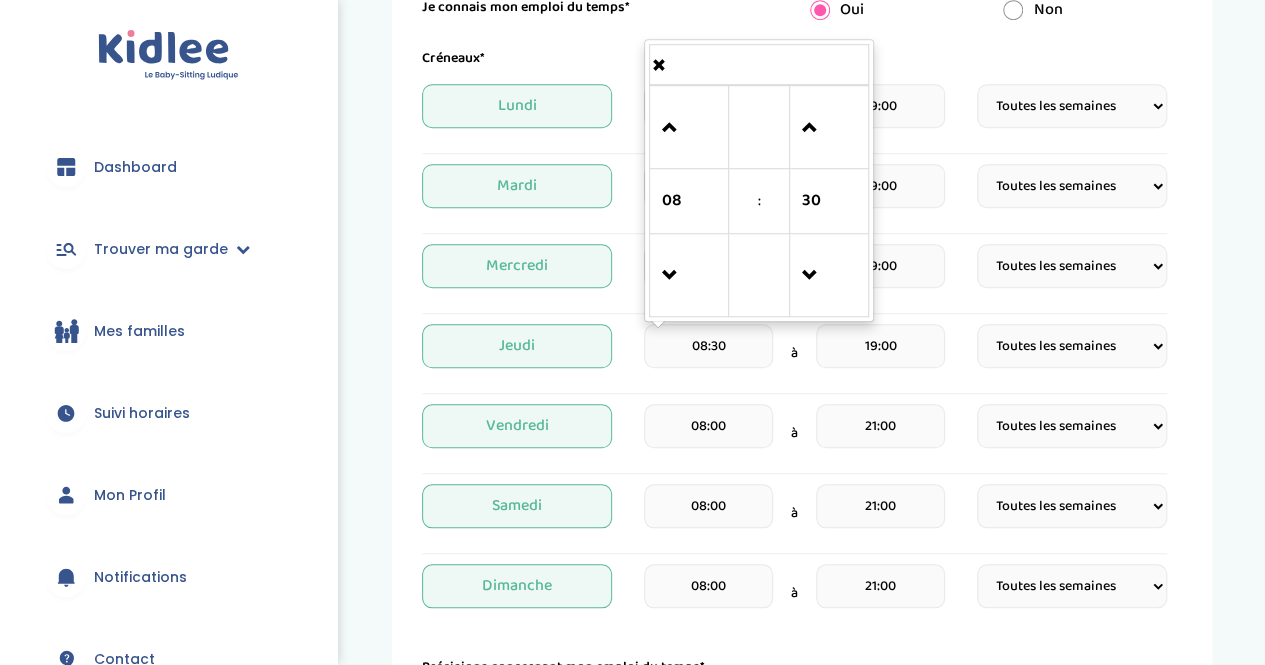 drag, startPoint x: 690, startPoint y: 193, endPoint x: 801, endPoint y: 210, distance: 112.29426 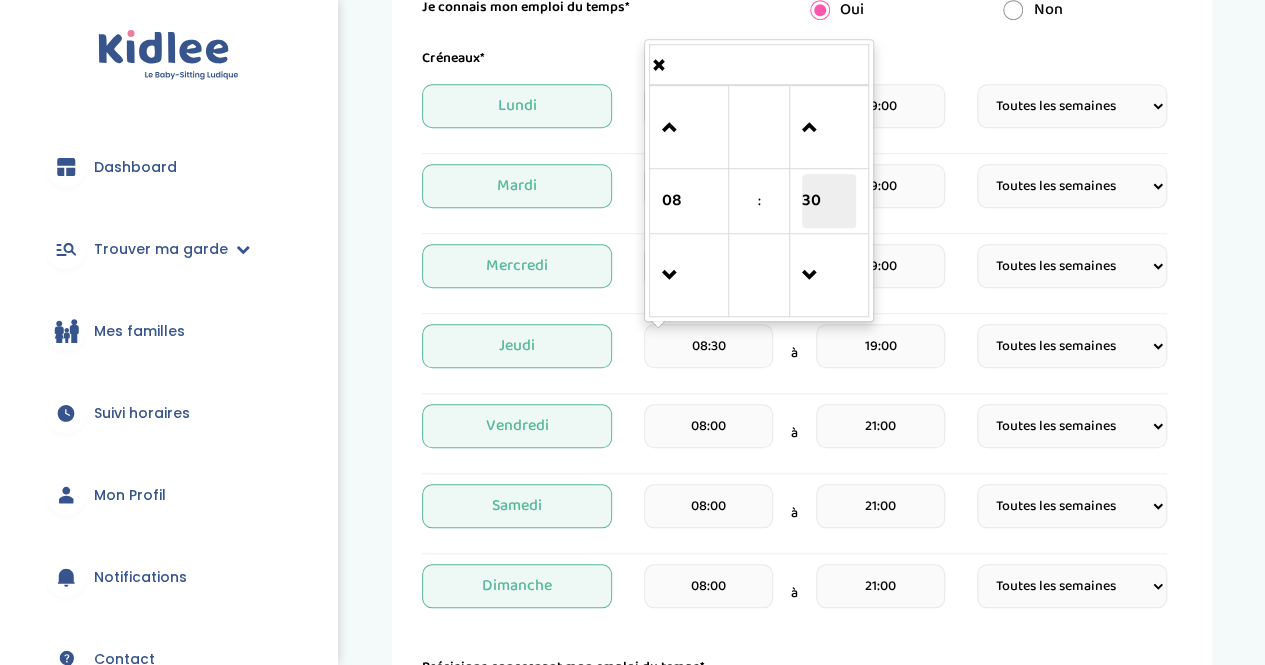 click on "30" at bounding box center [829, 201] 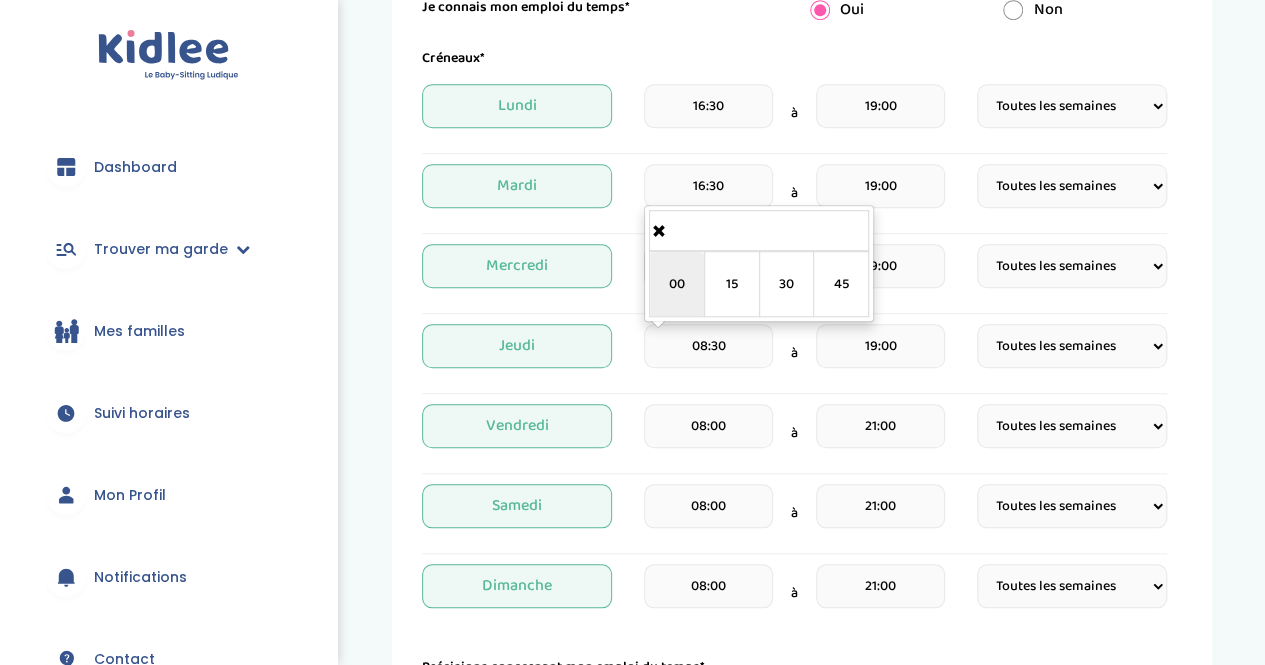 click on "00" at bounding box center [677, 284] 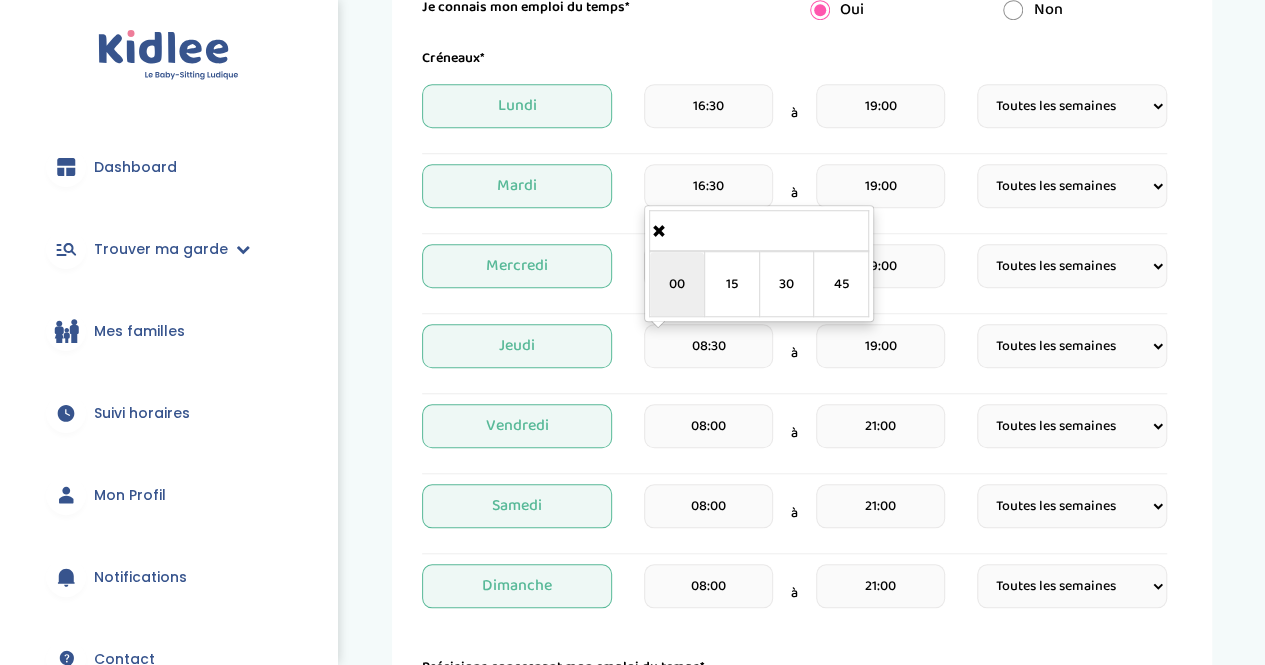 type on "08:00" 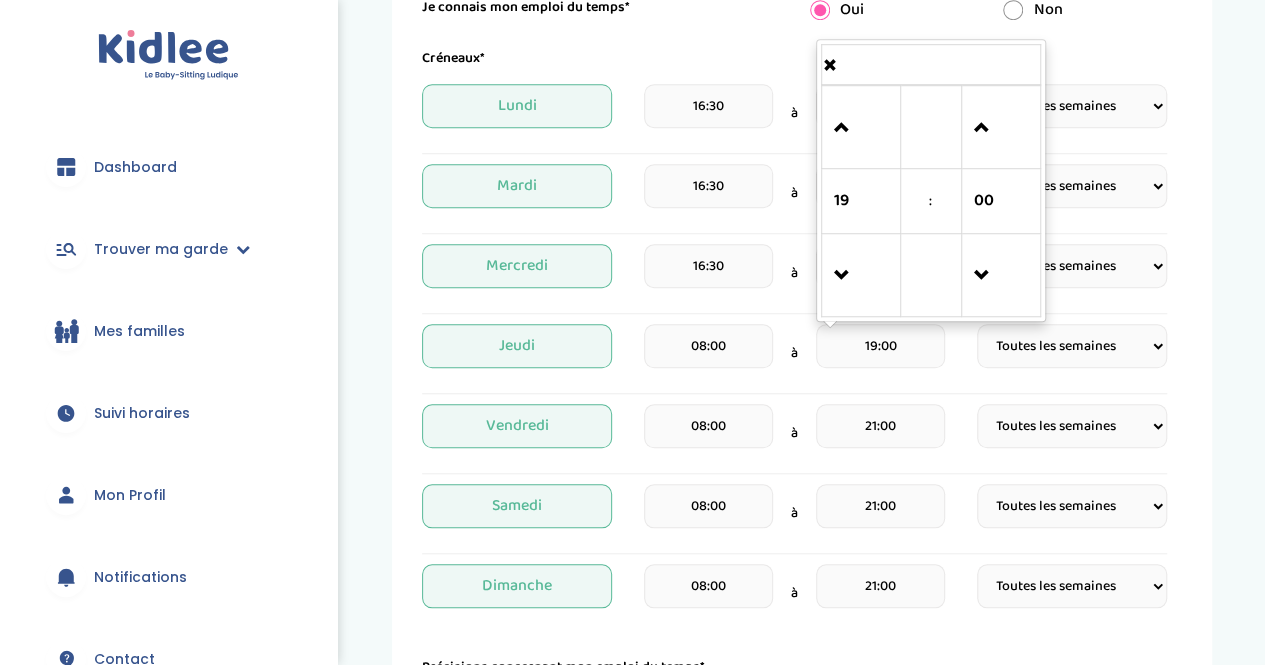 click on "19:00" at bounding box center (880, 346) 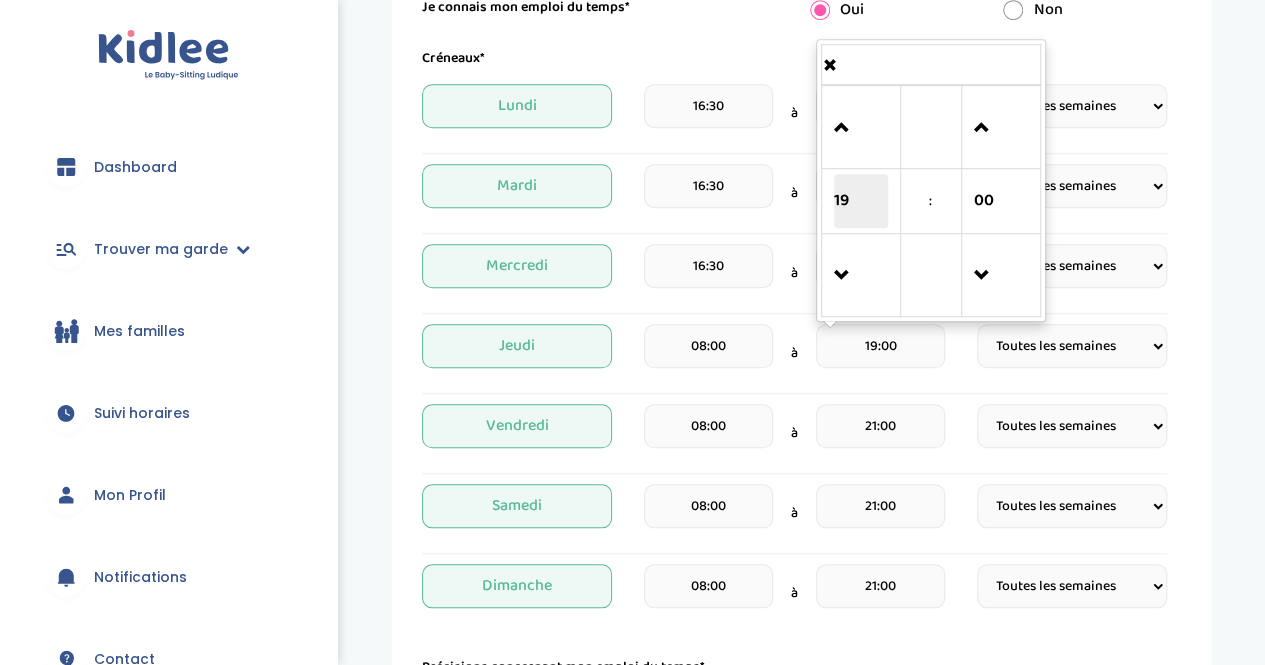 click on "19" at bounding box center [861, 201] 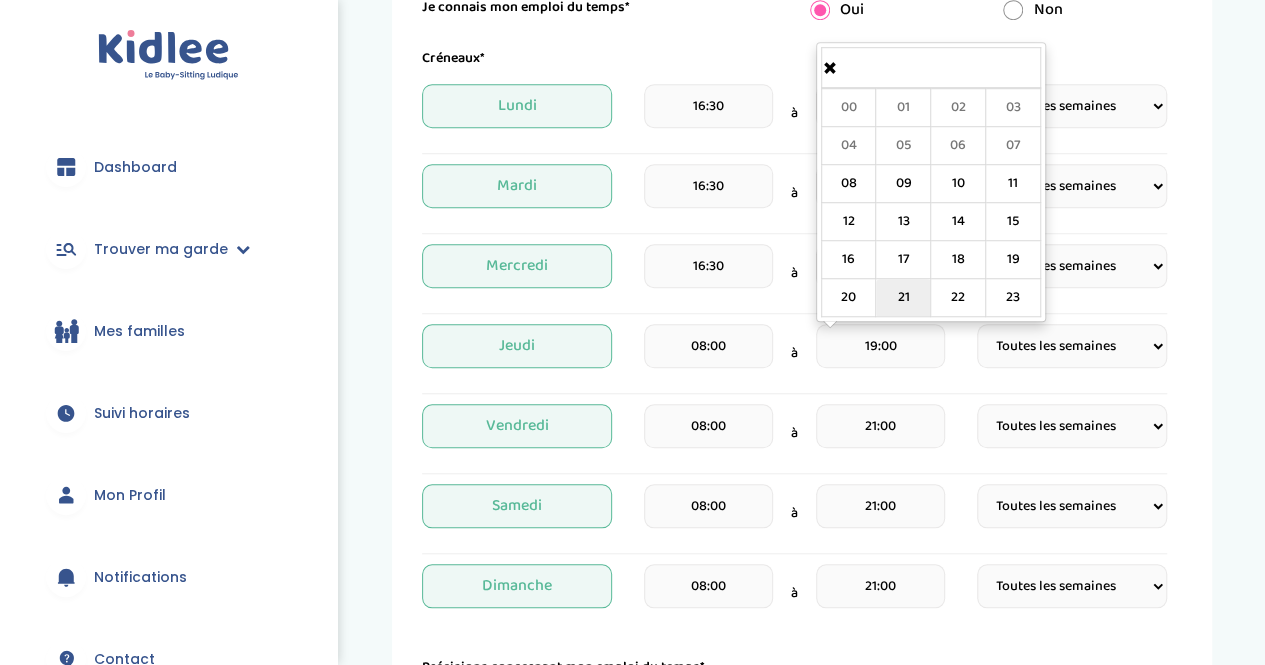 click on "21" at bounding box center (903, 298) 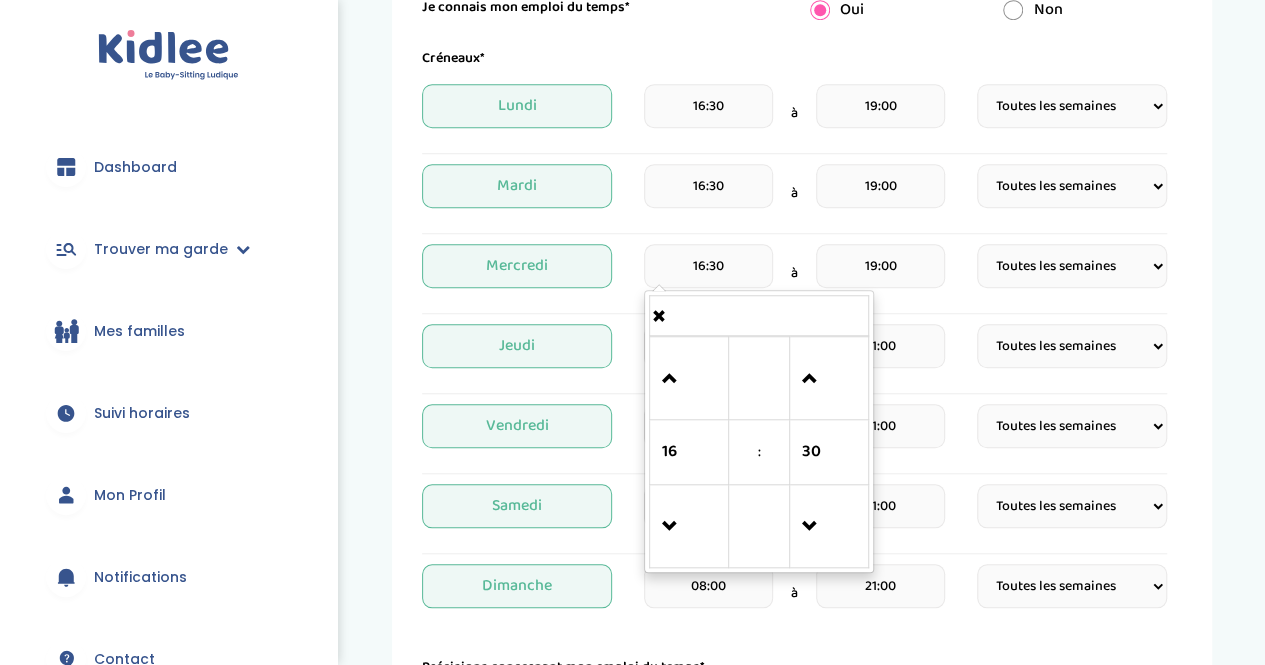 click on "16:30" at bounding box center [708, 266] 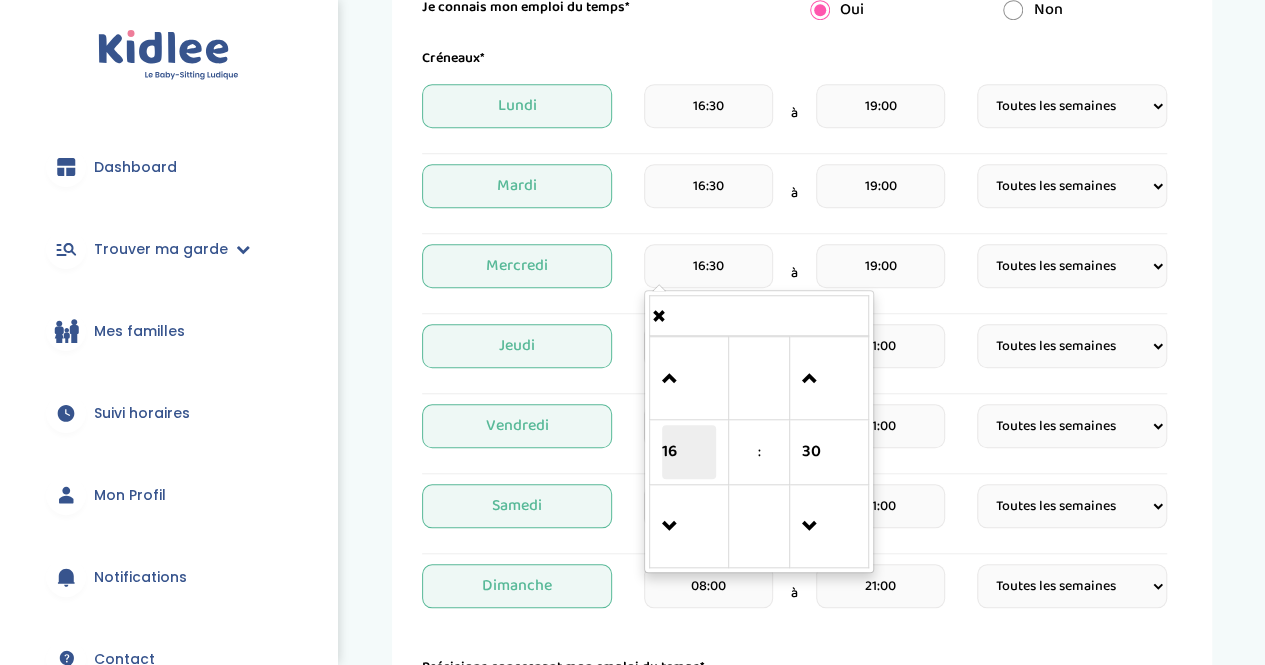 click on "16" at bounding box center (689, 452) 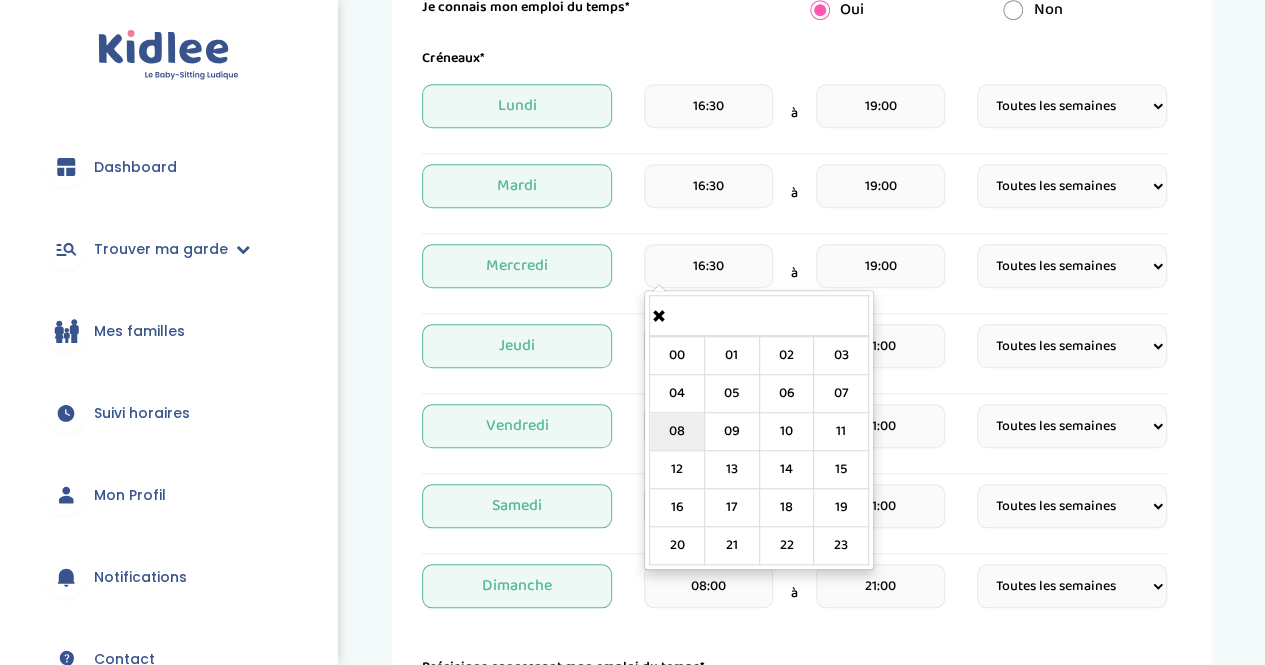 click on "08" at bounding box center [677, 432] 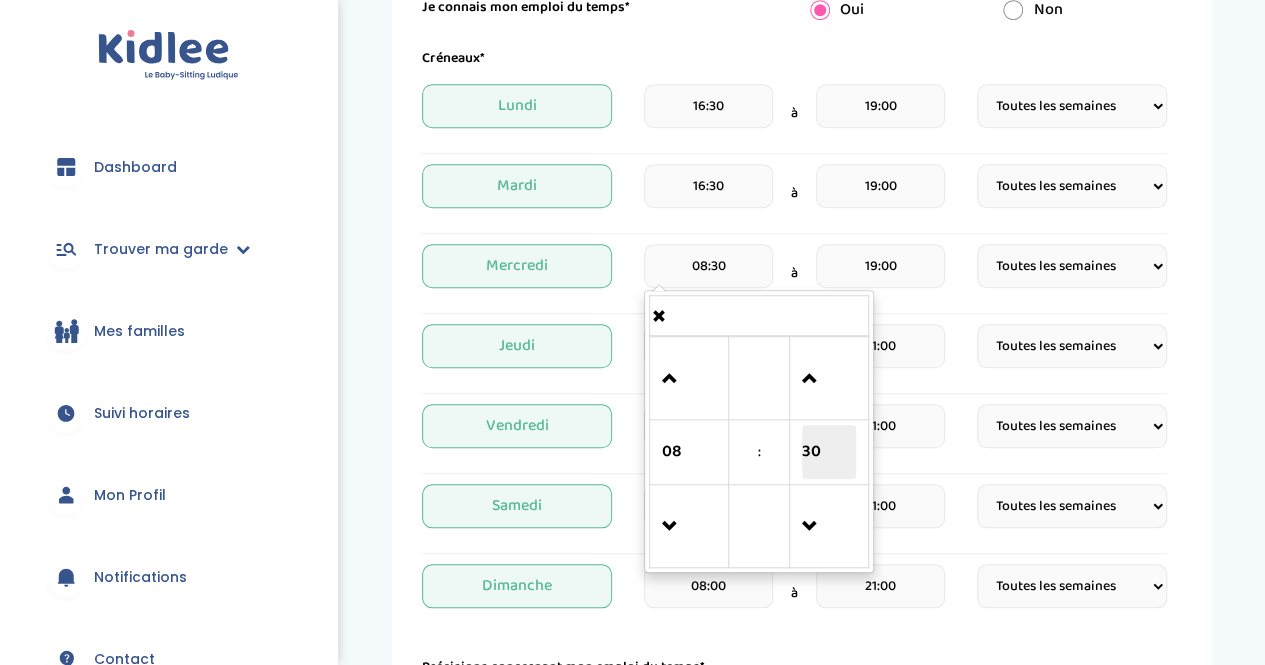 click on "30" at bounding box center [829, 452] 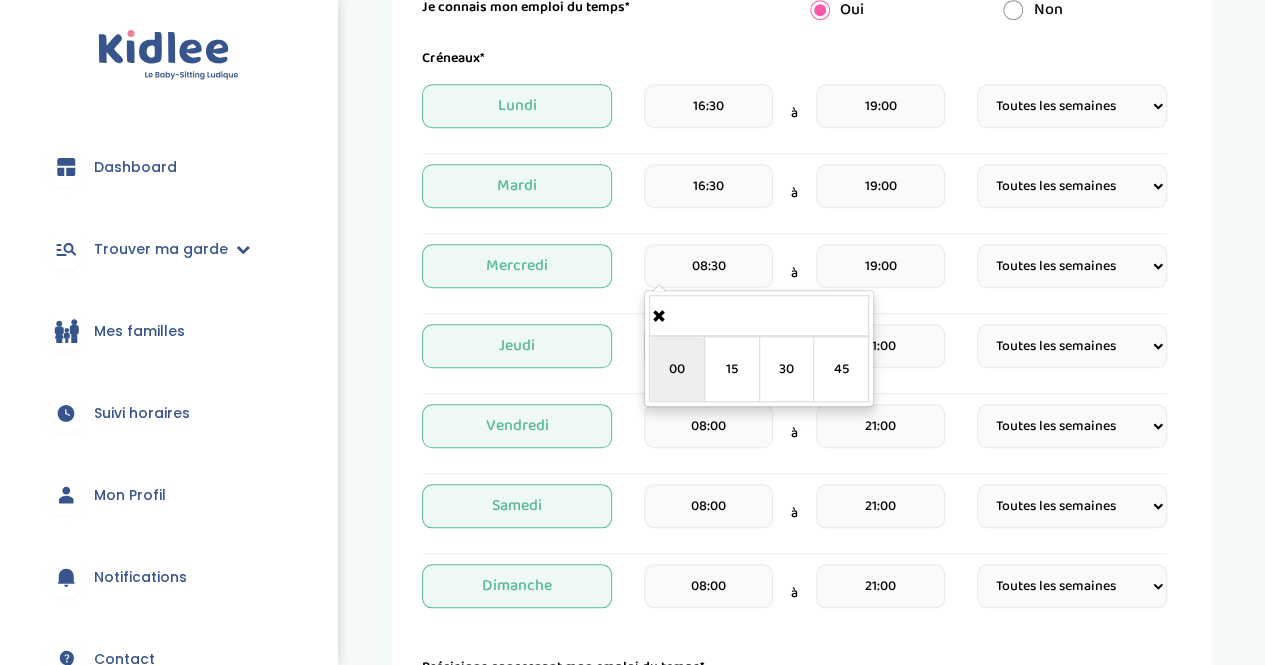 click on "00" at bounding box center [677, 369] 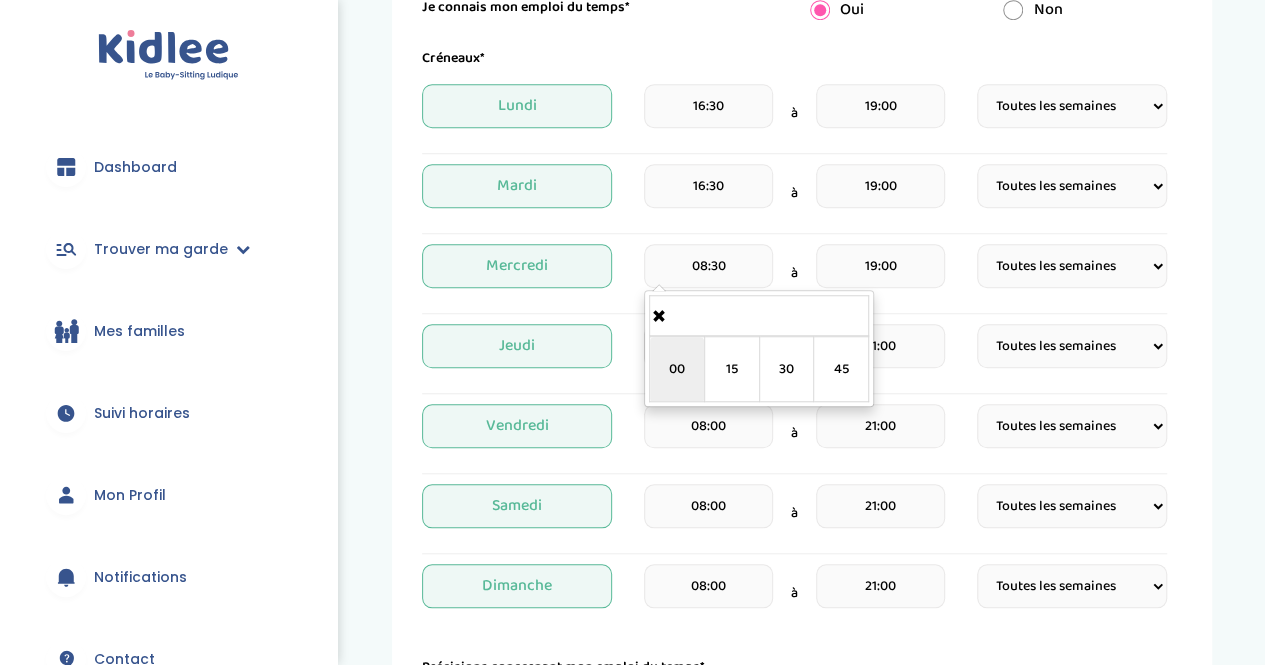 type on "08:00" 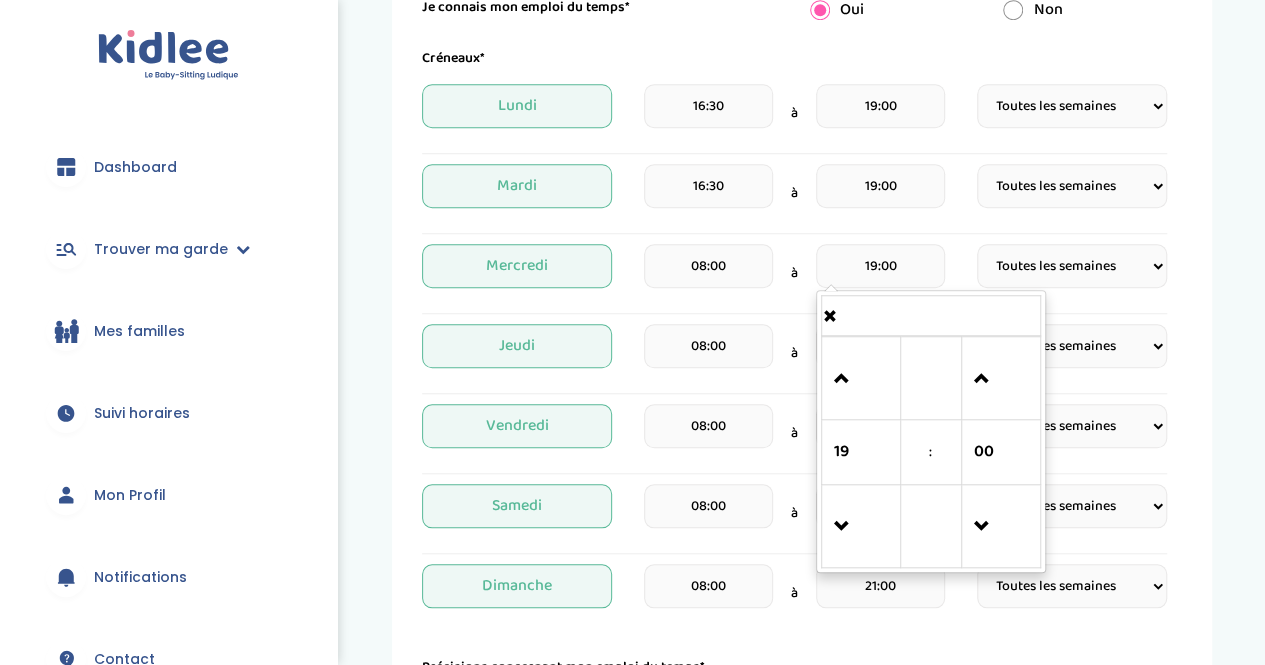 click on "19:00" at bounding box center (880, 266) 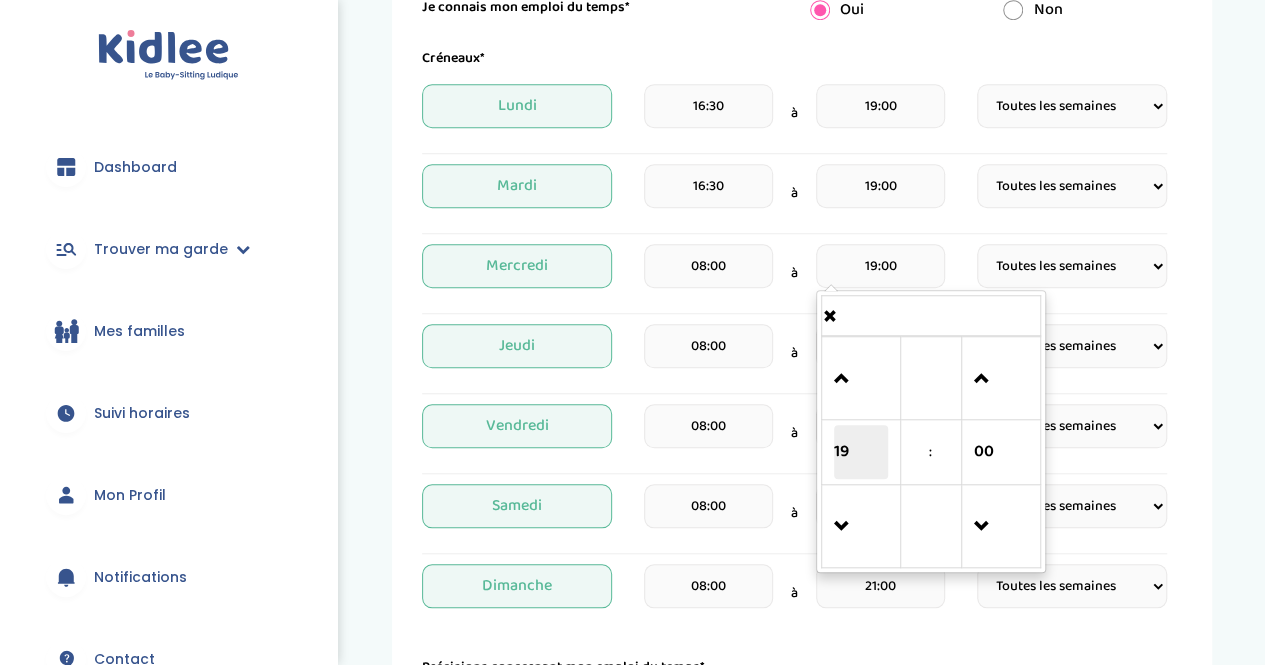 click on "19" at bounding box center [861, 452] 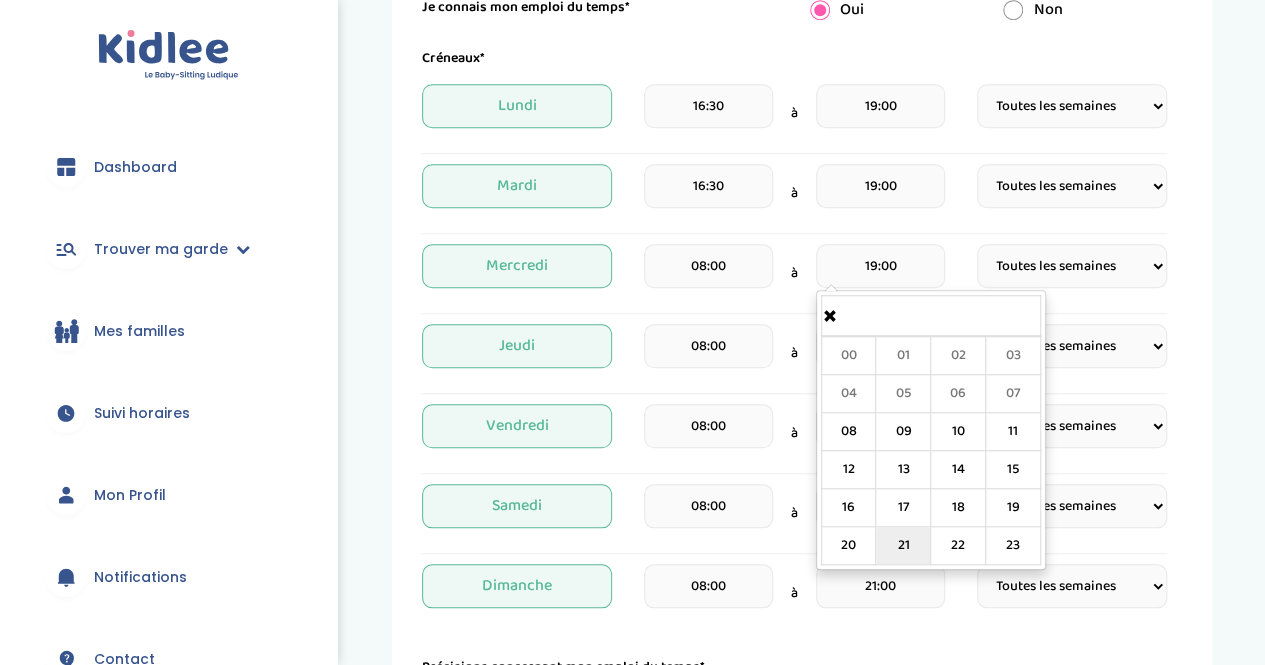 click on "21" at bounding box center [903, 546] 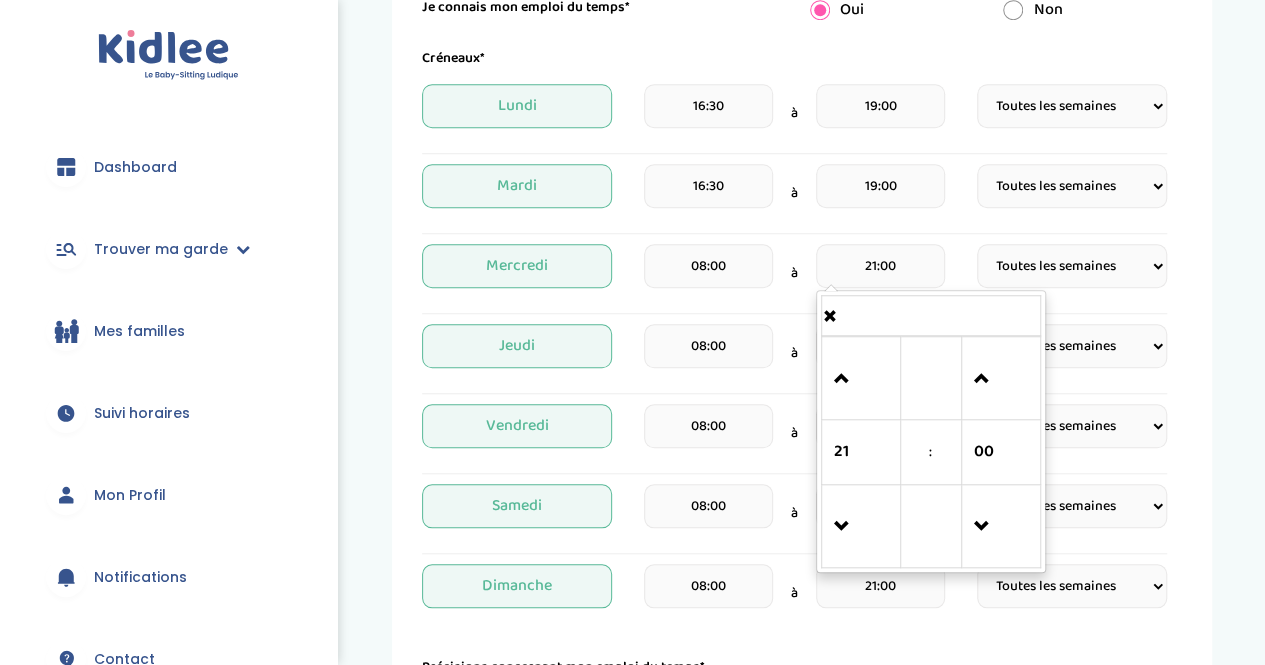 click on "16:30" at bounding box center [708, 186] 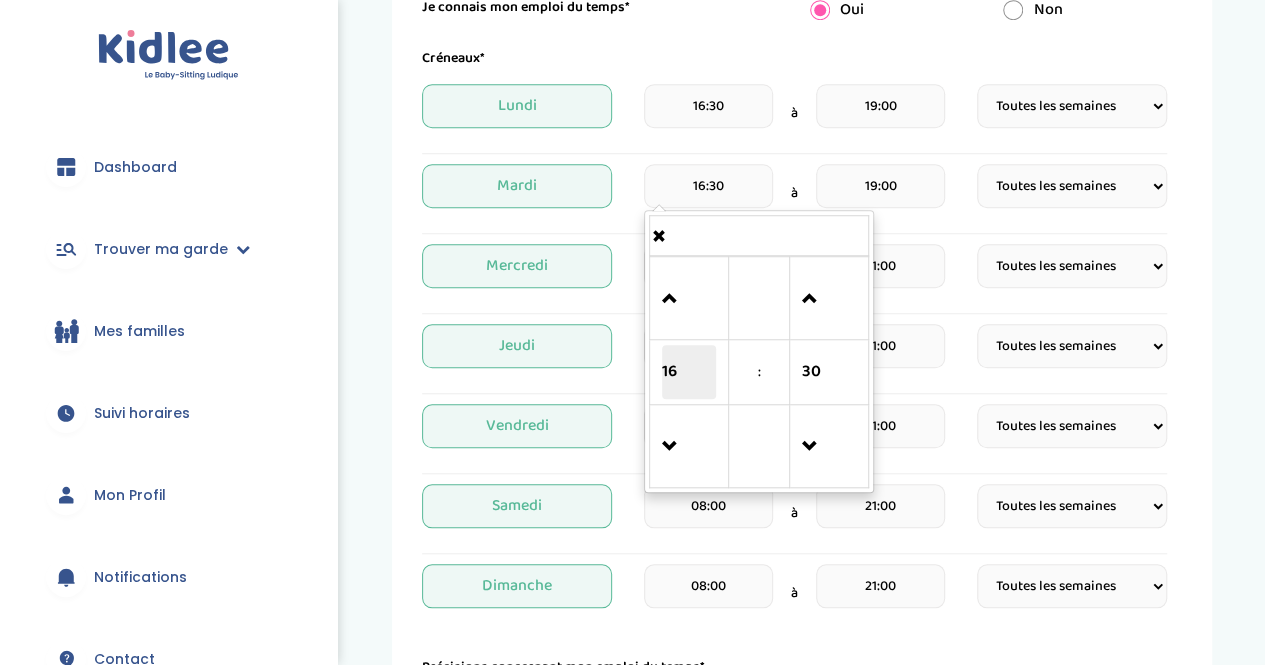 click on "16" at bounding box center [689, 372] 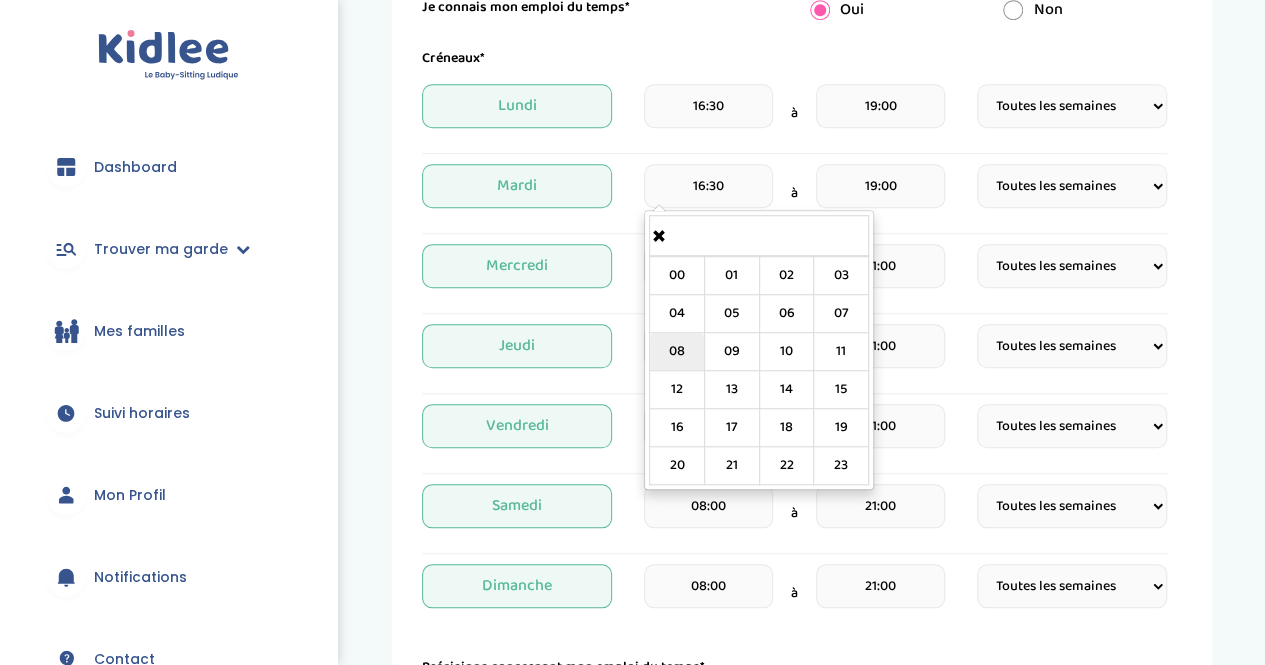 click on "08" at bounding box center [677, 352] 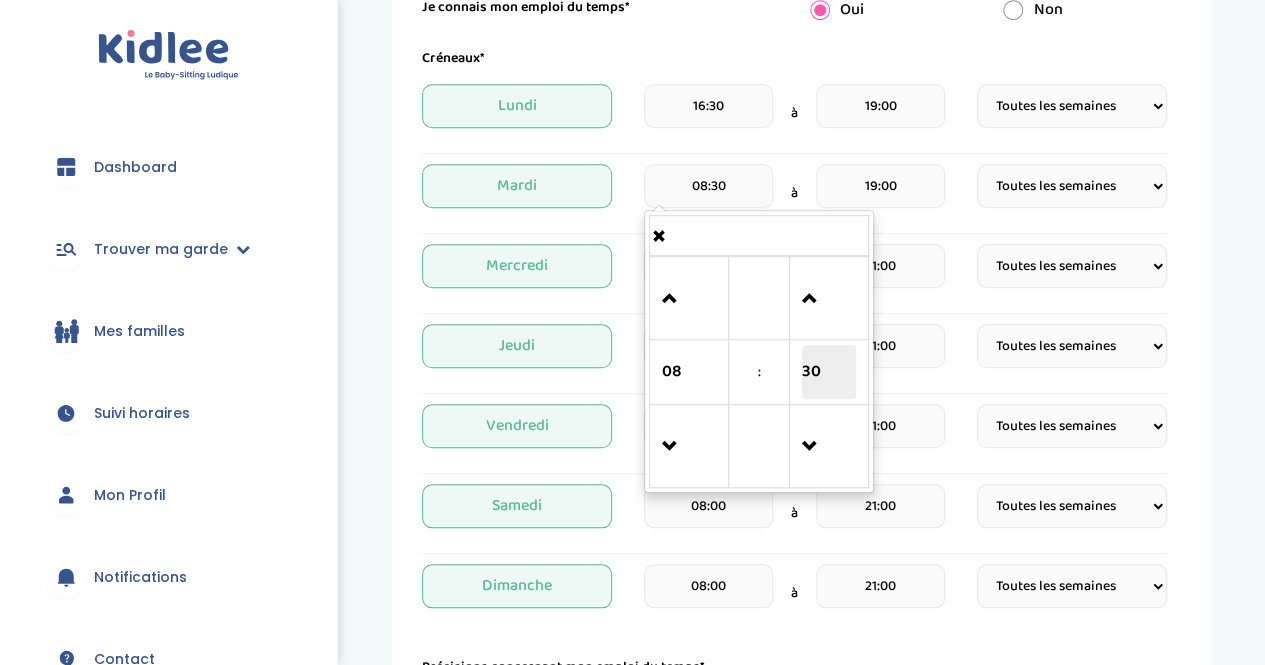 click on "30" at bounding box center [829, 372] 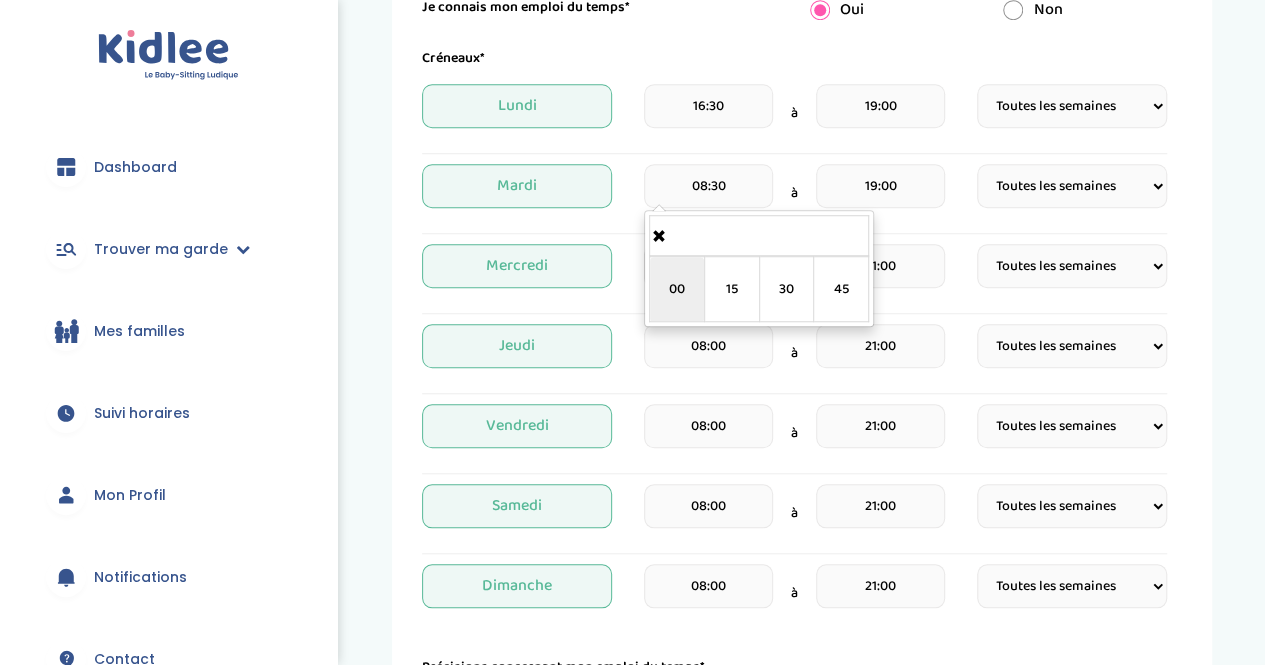 click on "00" at bounding box center [677, 289] 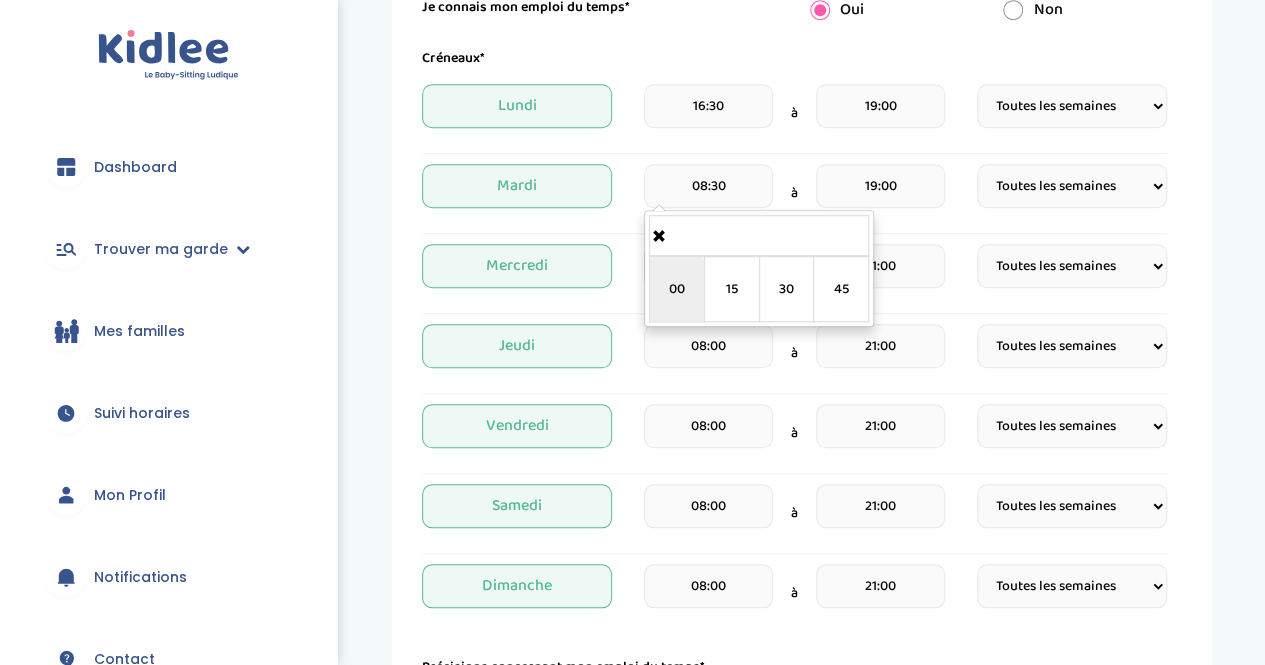 type on "08:00" 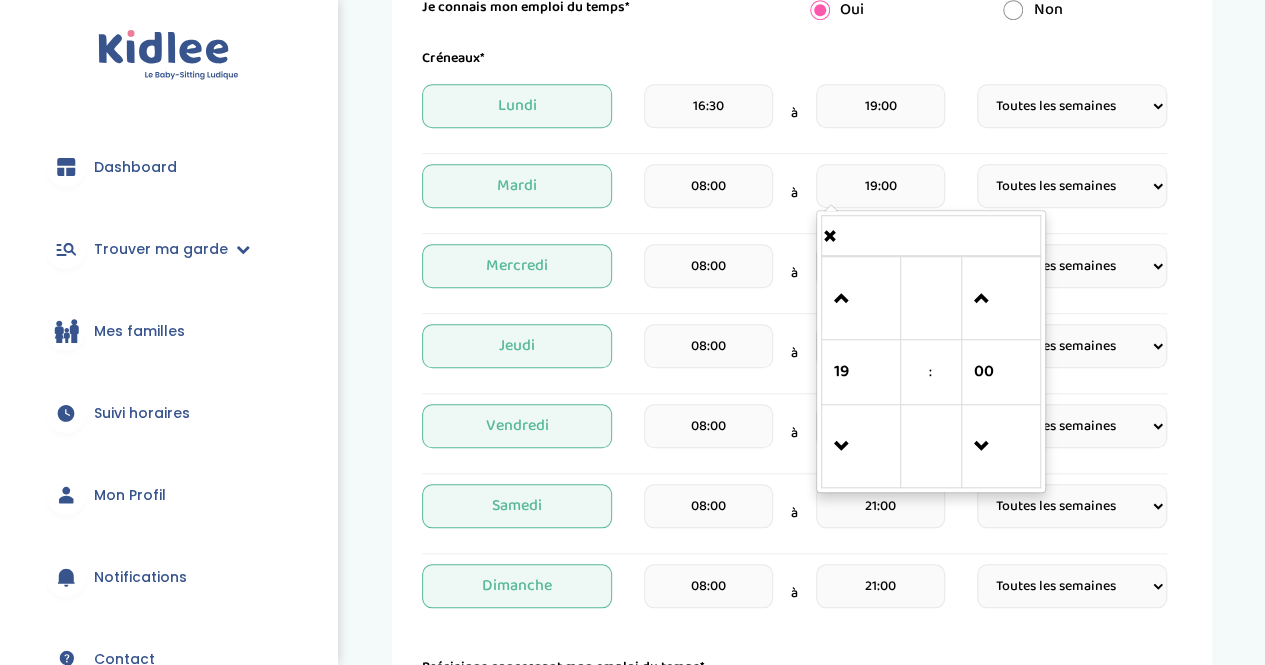 click on "19:00" at bounding box center (880, 186) 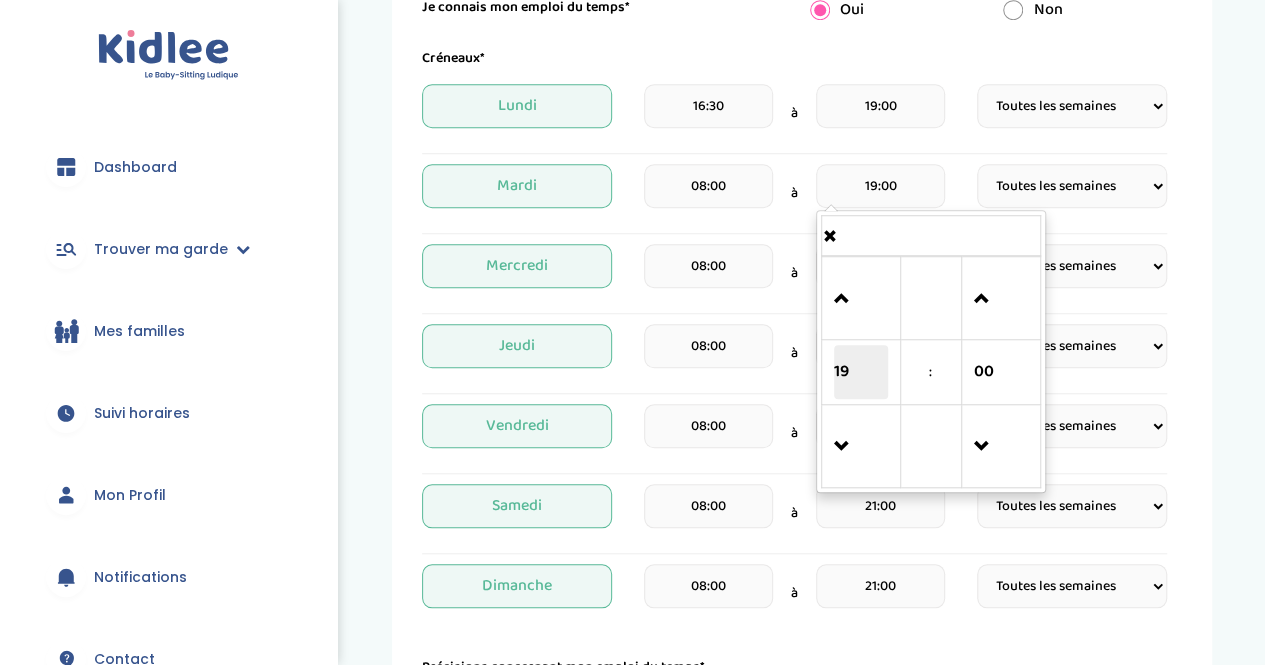 click on "19" at bounding box center (861, 372) 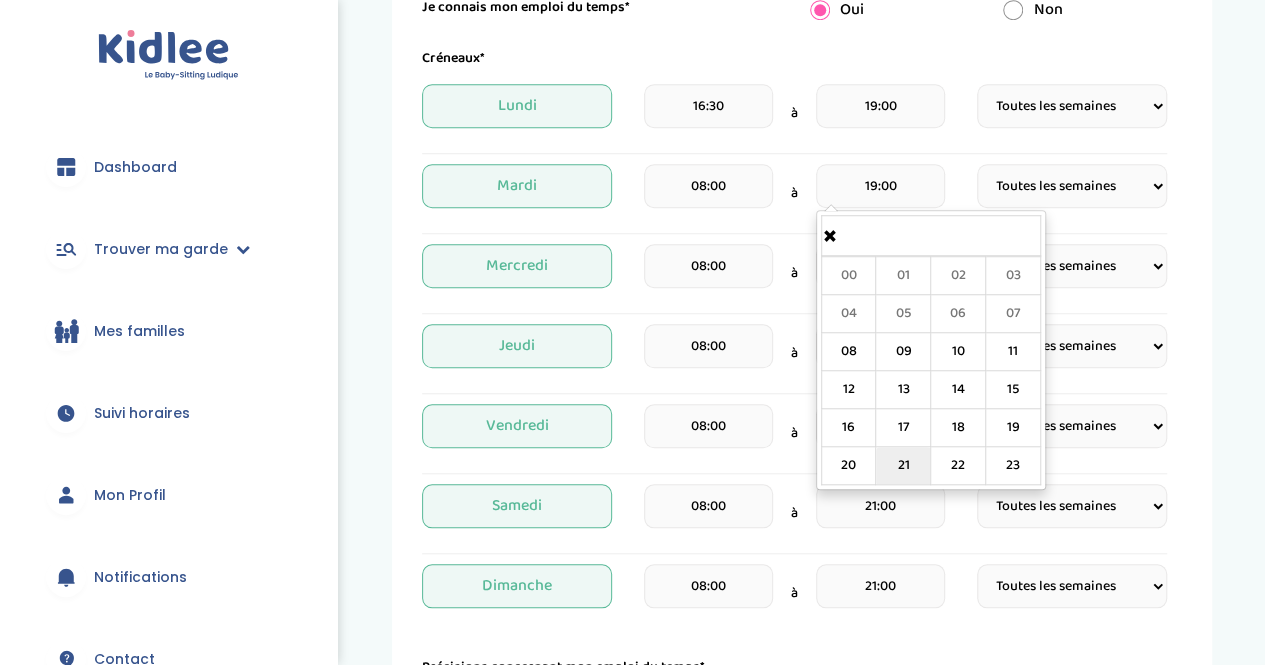 click on "21" at bounding box center [903, 466] 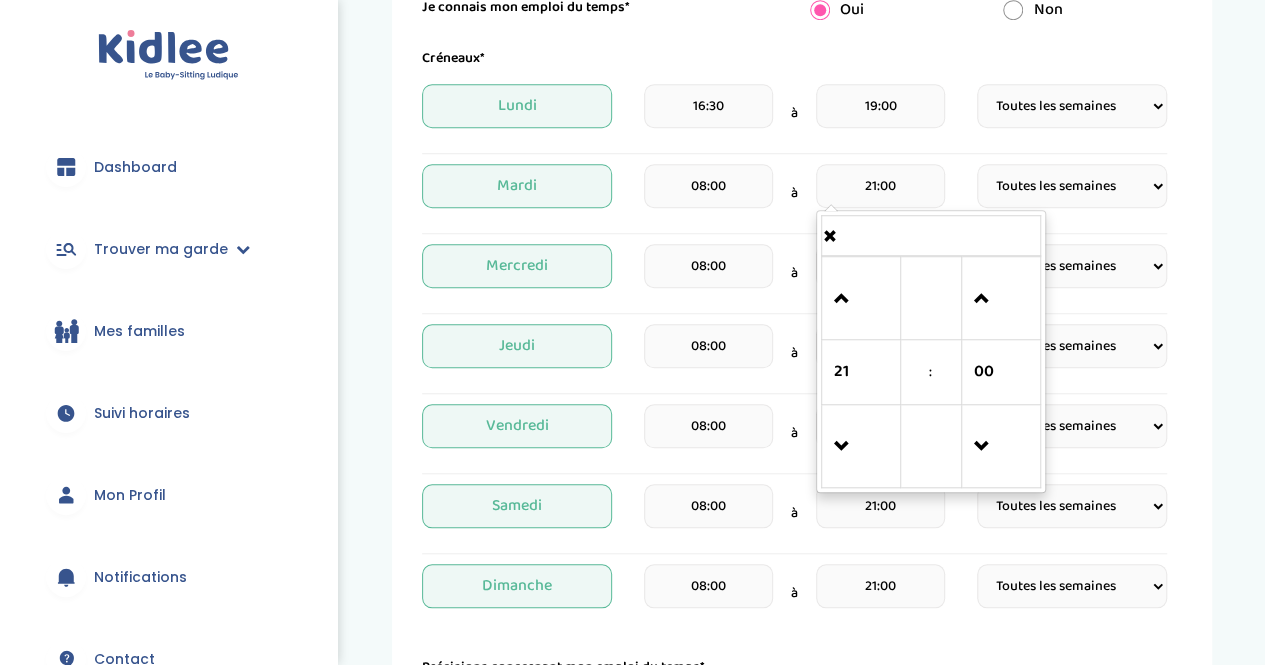 click on "16:30" at bounding box center [708, 106] 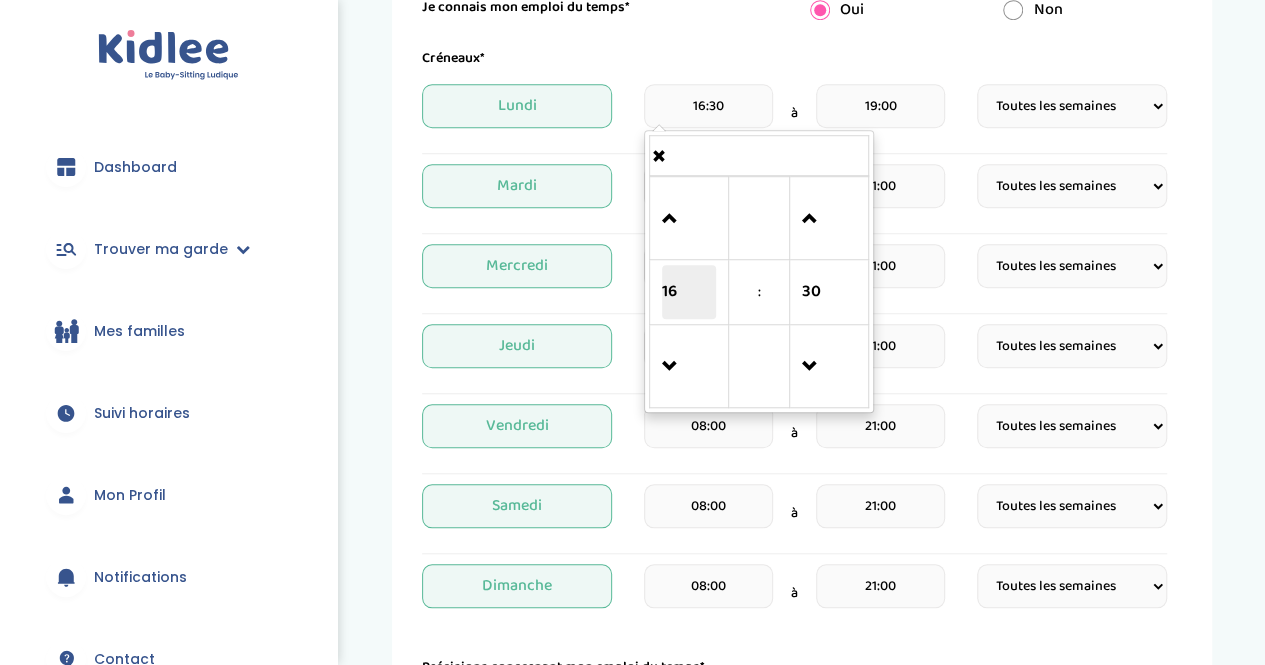 click on "16" at bounding box center [689, 292] 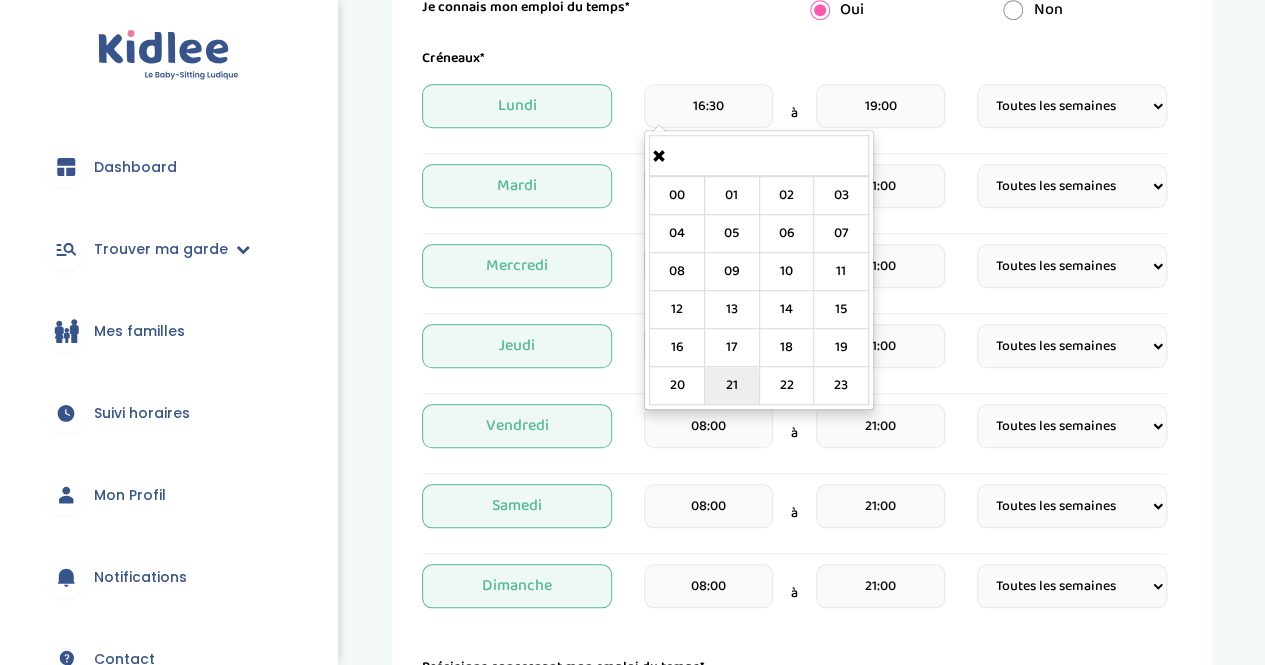 click on "21" at bounding box center (731, 386) 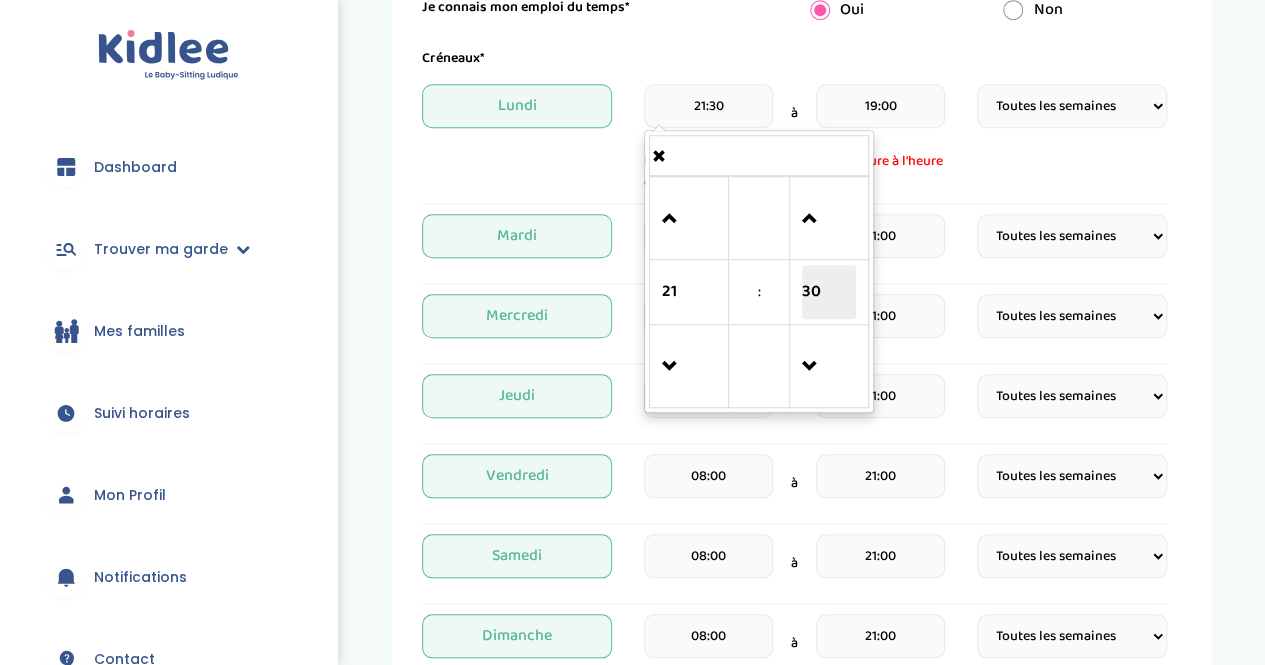 click on "30" at bounding box center (829, 292) 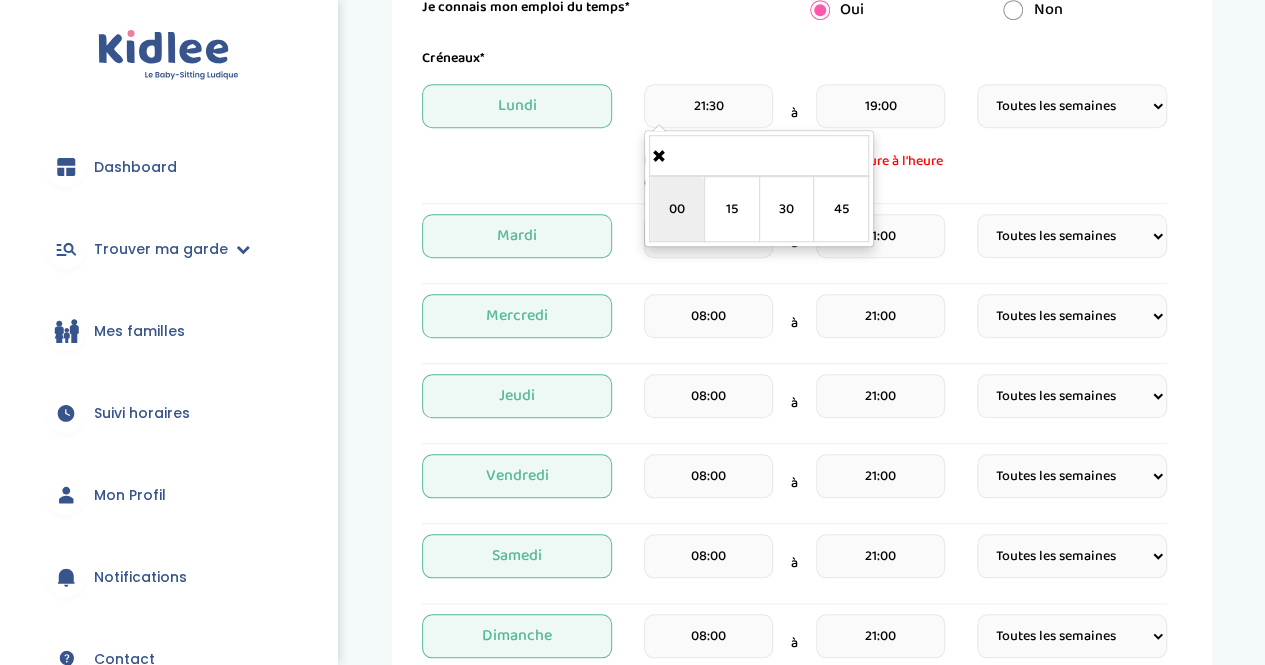 click on "00" at bounding box center (677, 209) 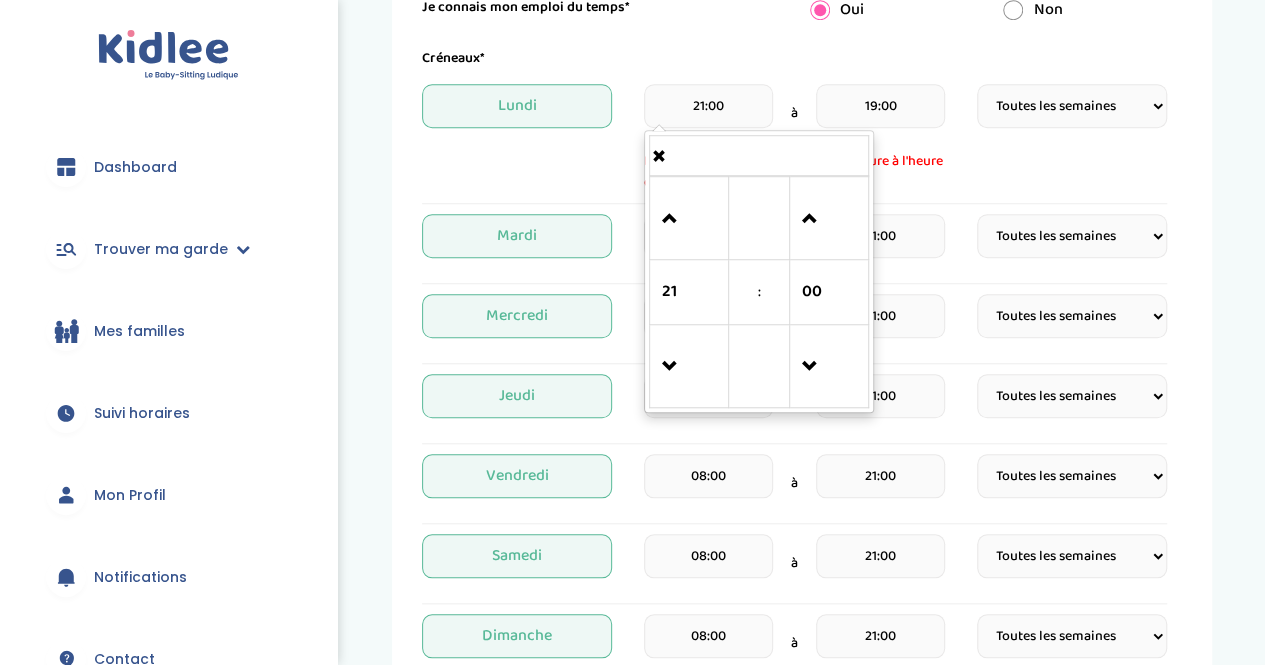 click on "21:00" at bounding box center (708, 106) 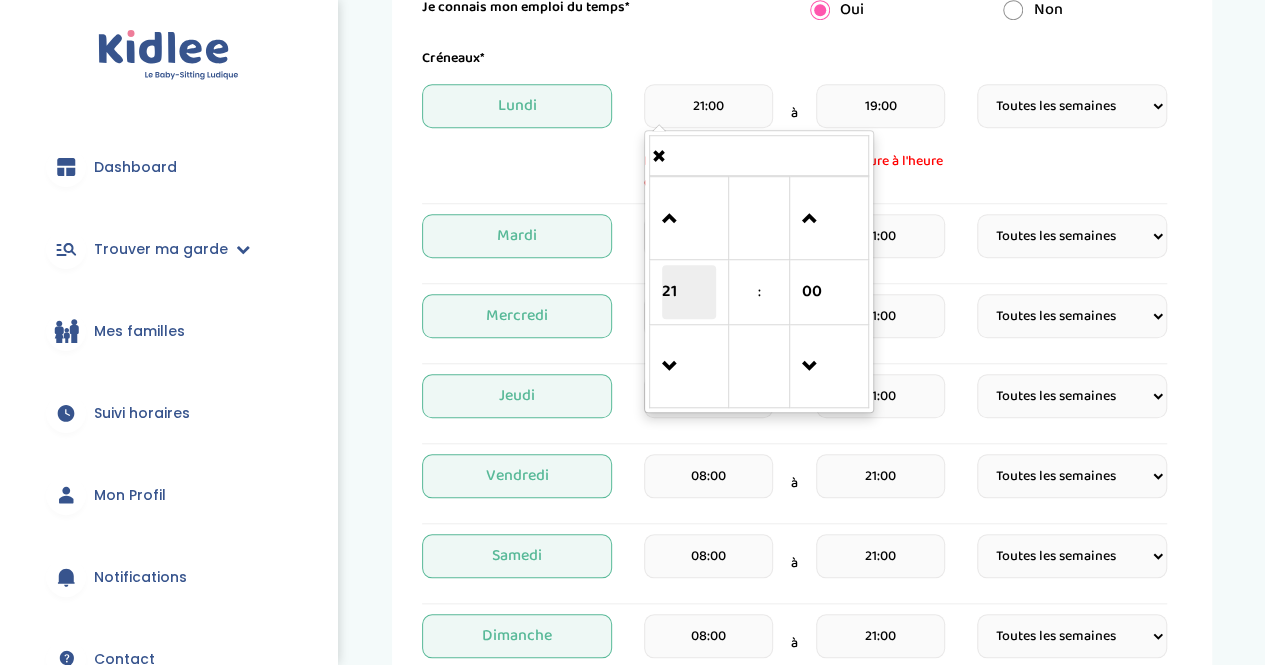 click on "21" at bounding box center (689, 292) 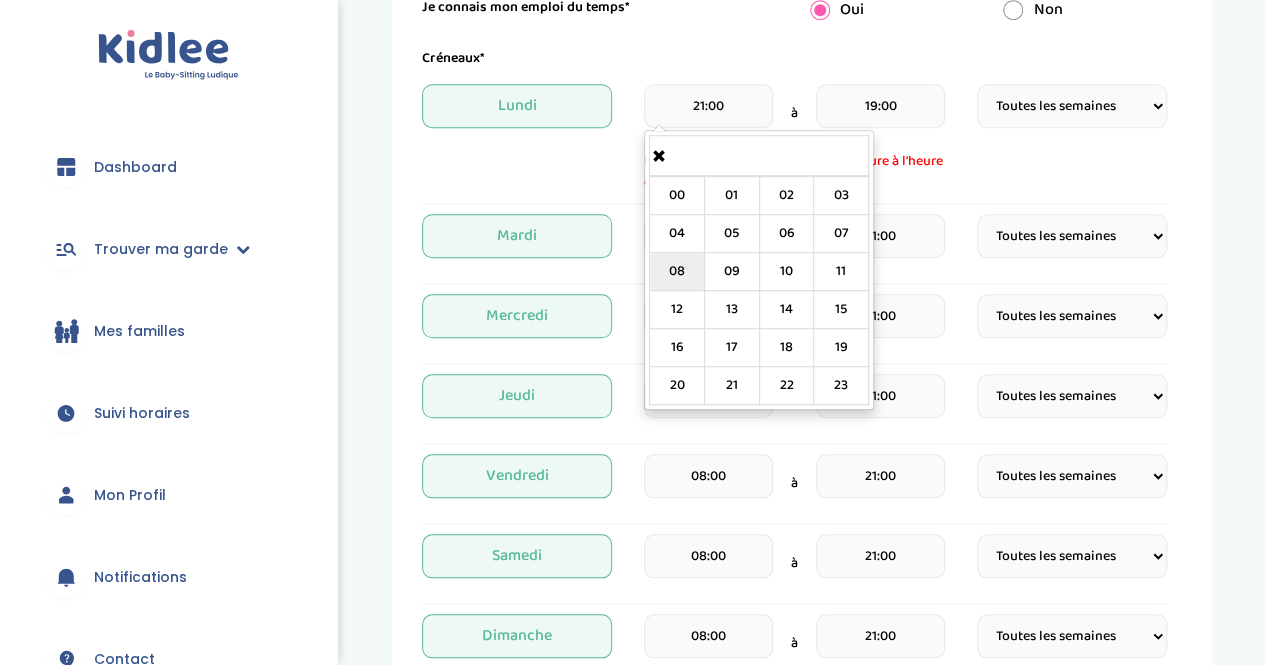 click on "08" at bounding box center (677, 272) 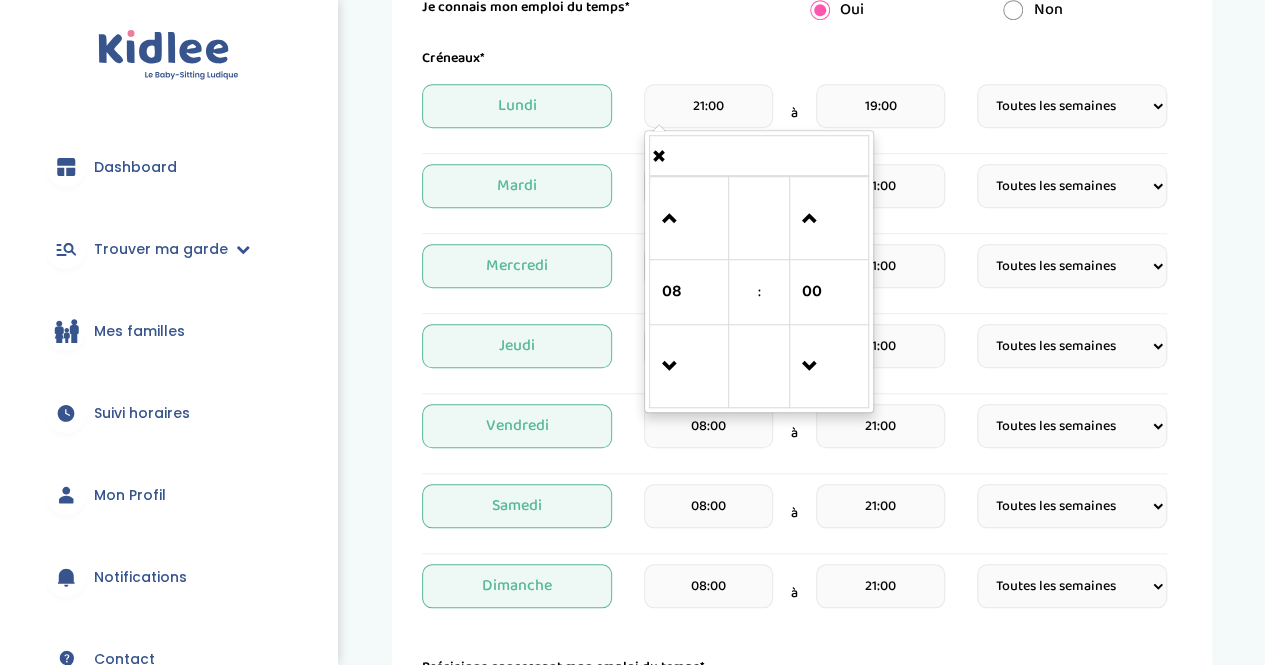 type on "08:00" 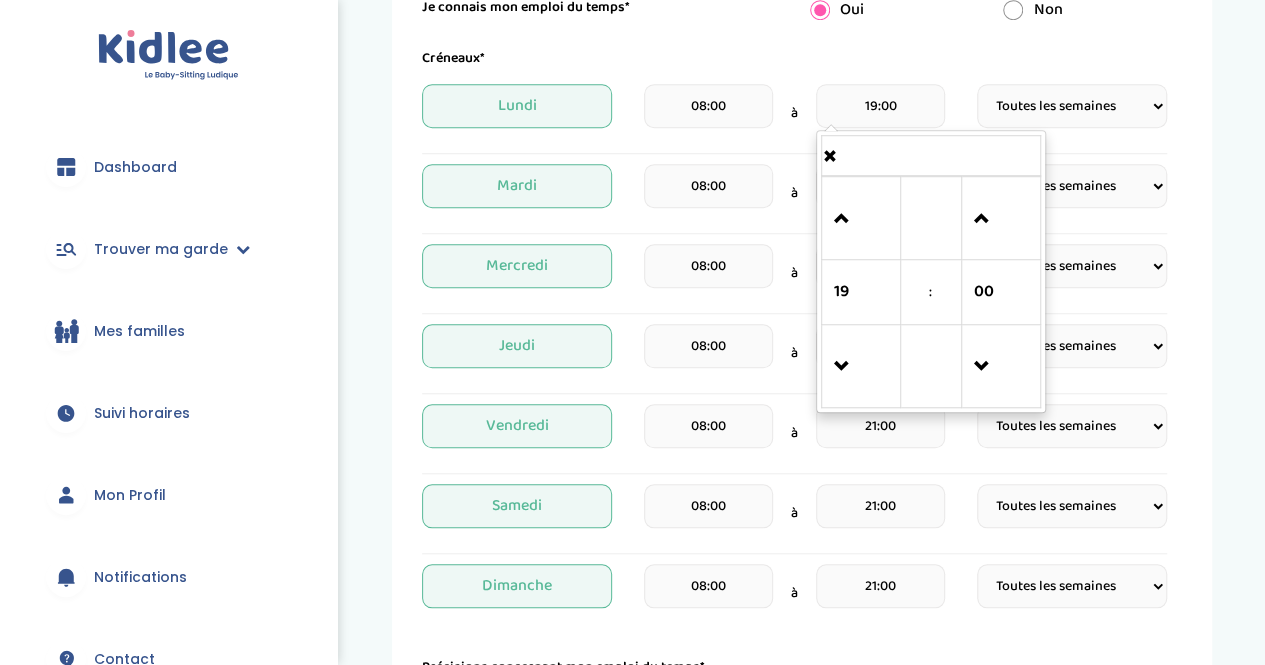 click on "19:00" at bounding box center [880, 106] 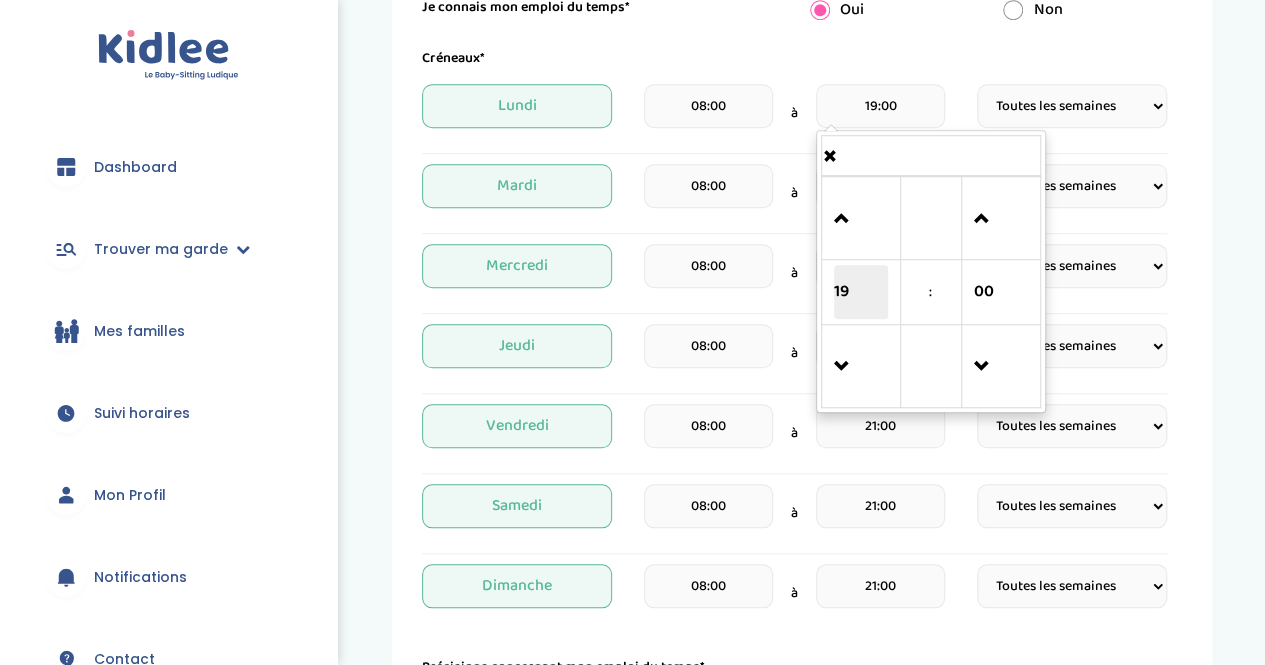 click on "19" at bounding box center [861, 292] 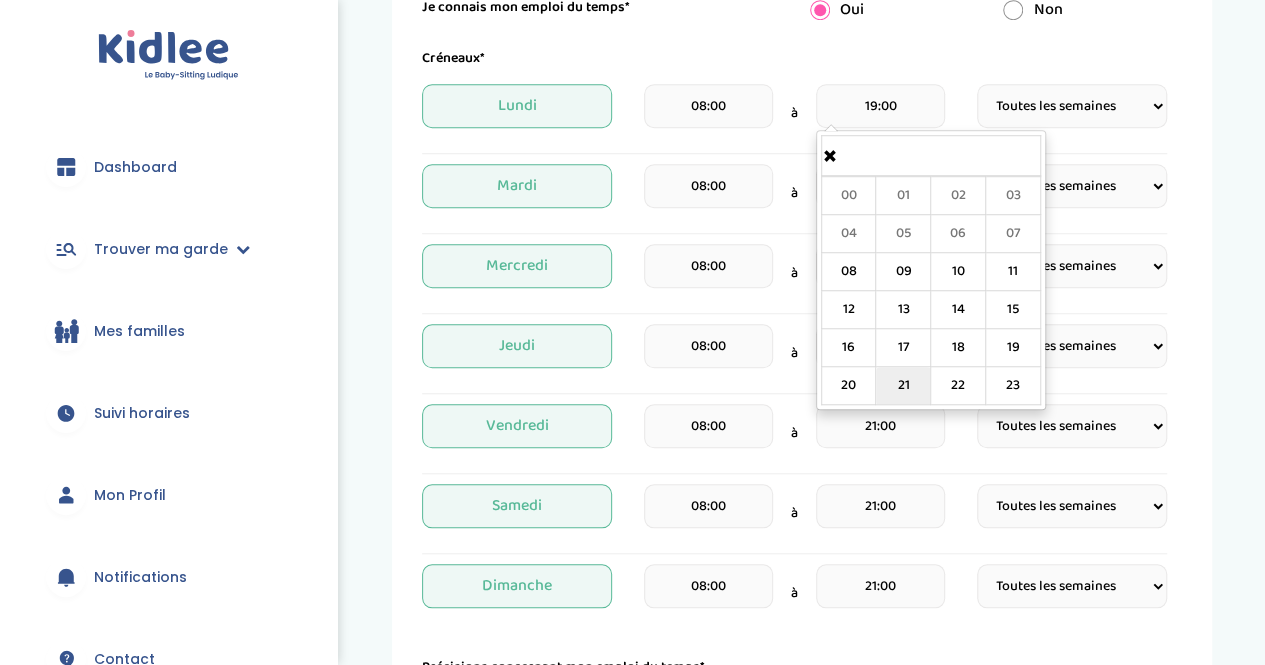 click on "21" at bounding box center (903, 386) 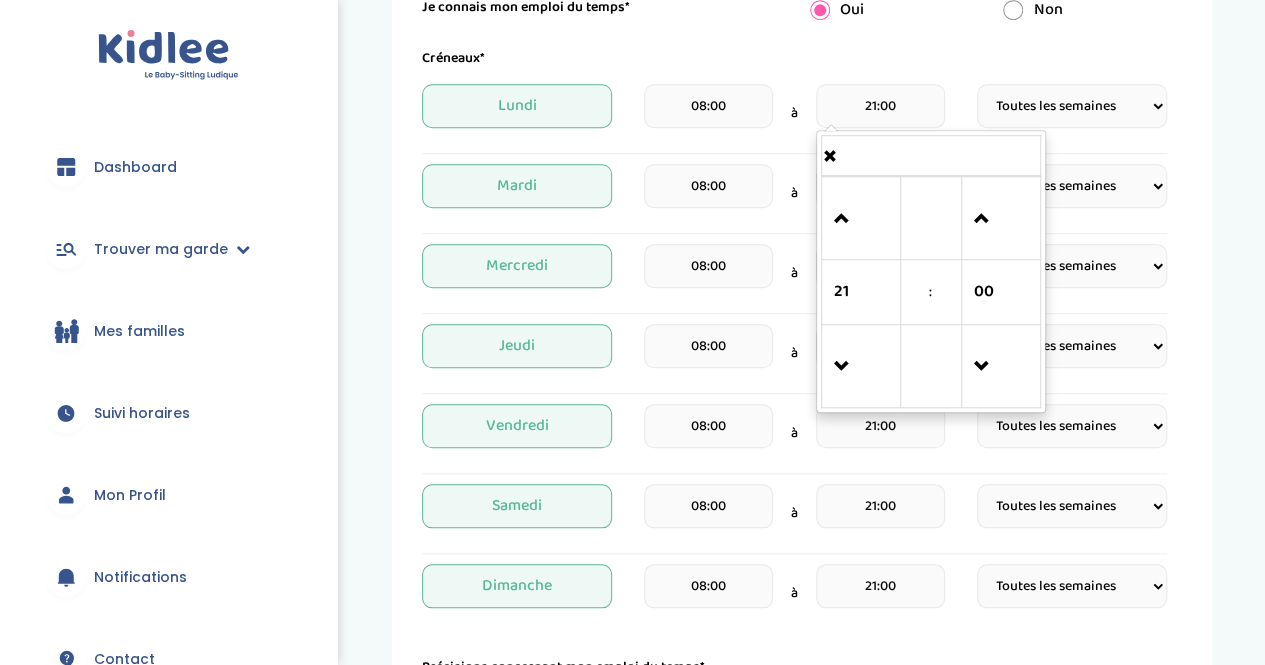 click on "21:00" at bounding box center [880, 106] 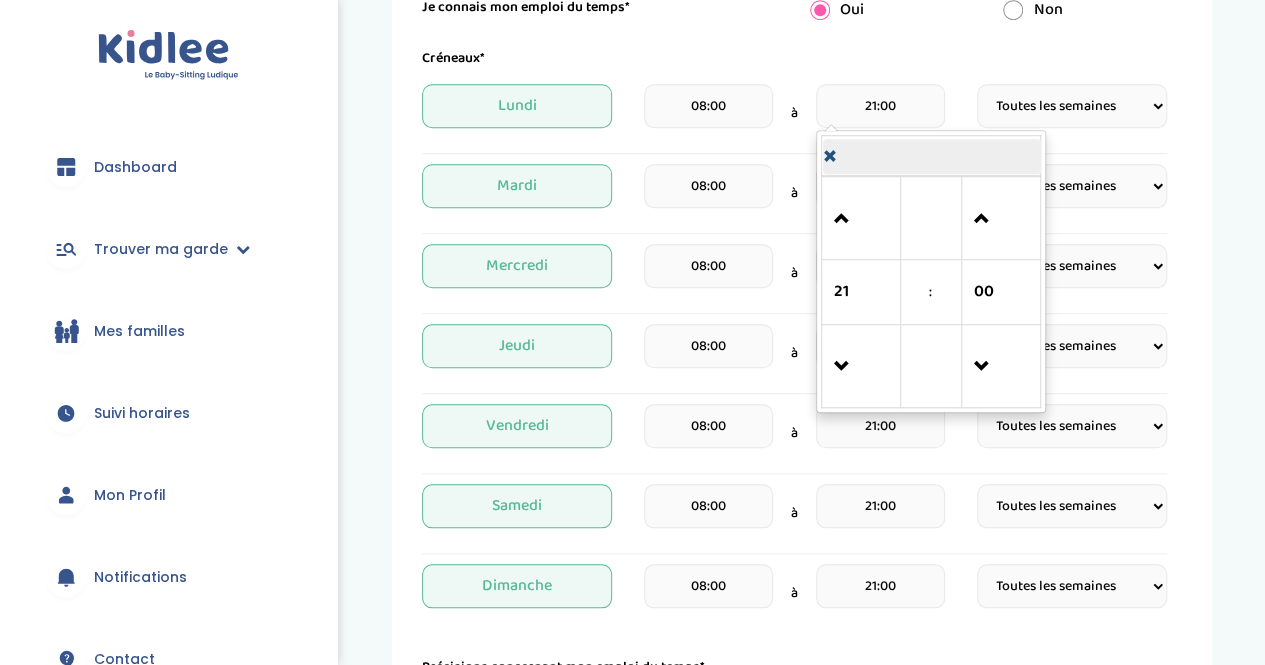 click at bounding box center [932, 156] 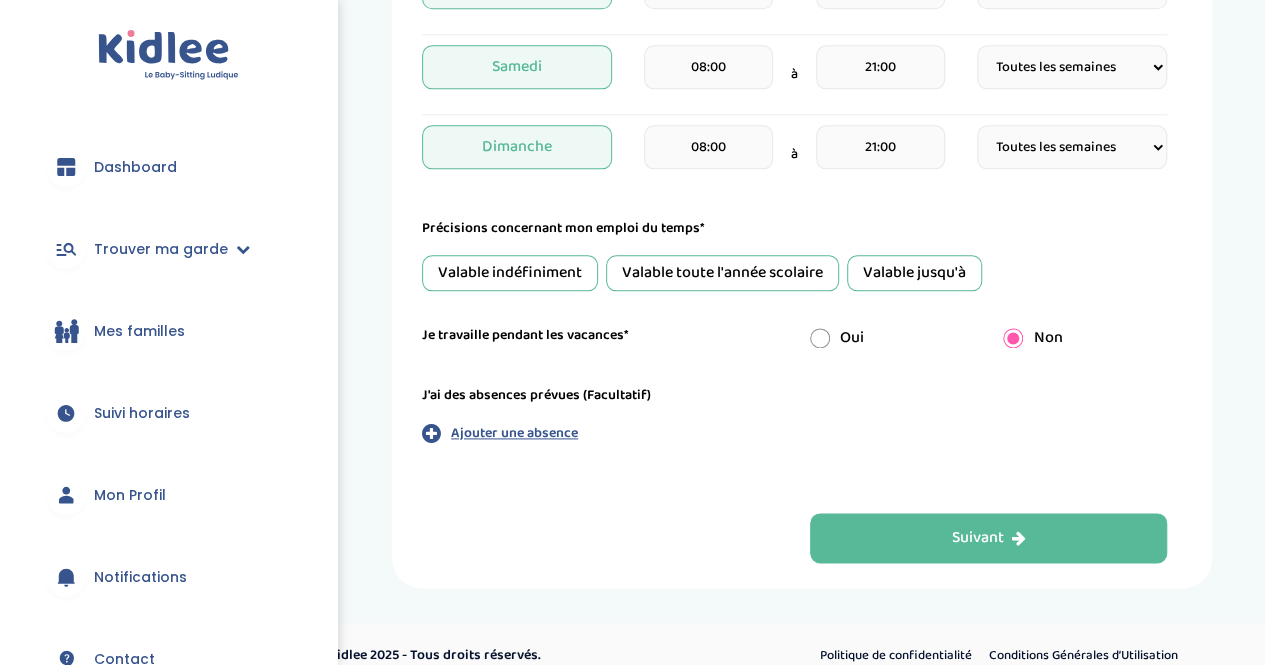 scroll, scrollTop: 1139, scrollLeft: 0, axis: vertical 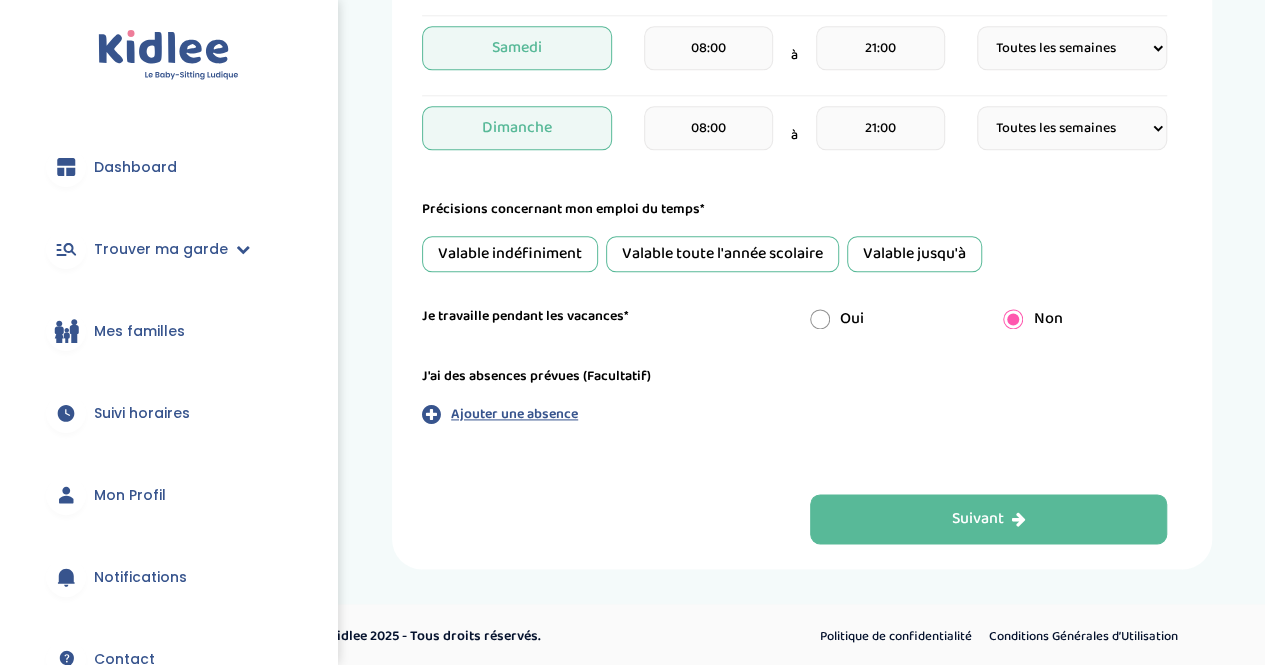 click on "Valable jusqu'à" at bounding box center (914, 254) 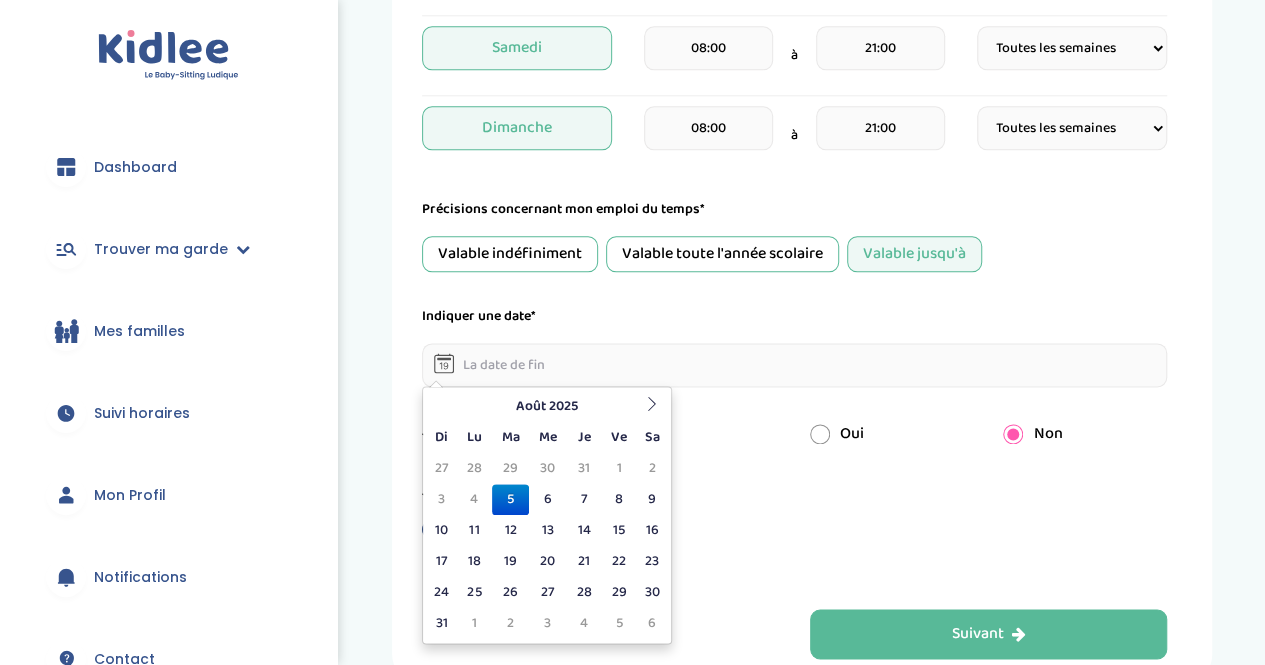 click at bounding box center [794, 365] 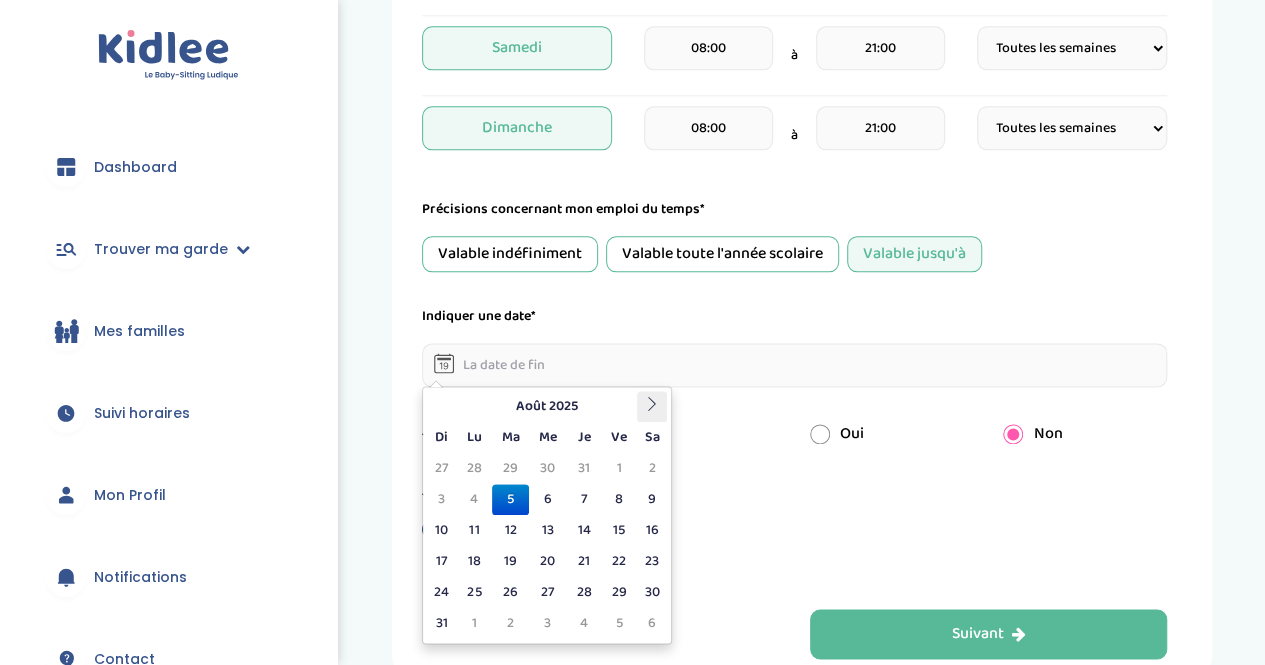 click at bounding box center [652, 406] 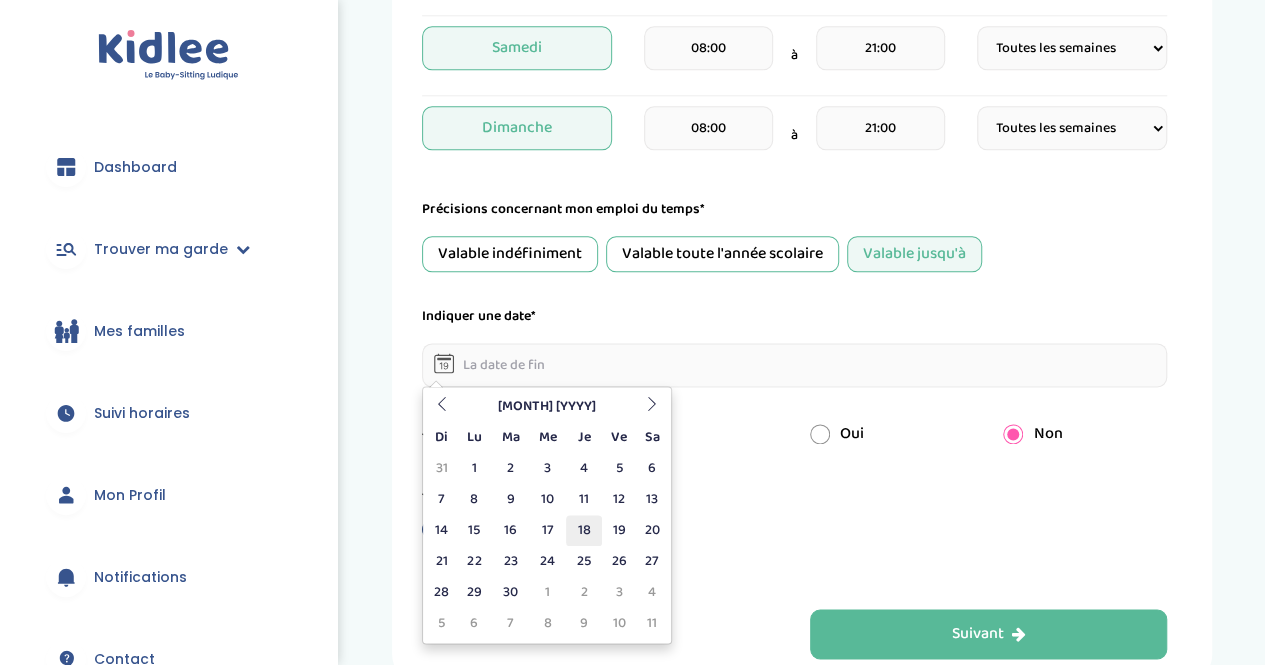 click on "18" at bounding box center [583, 530] 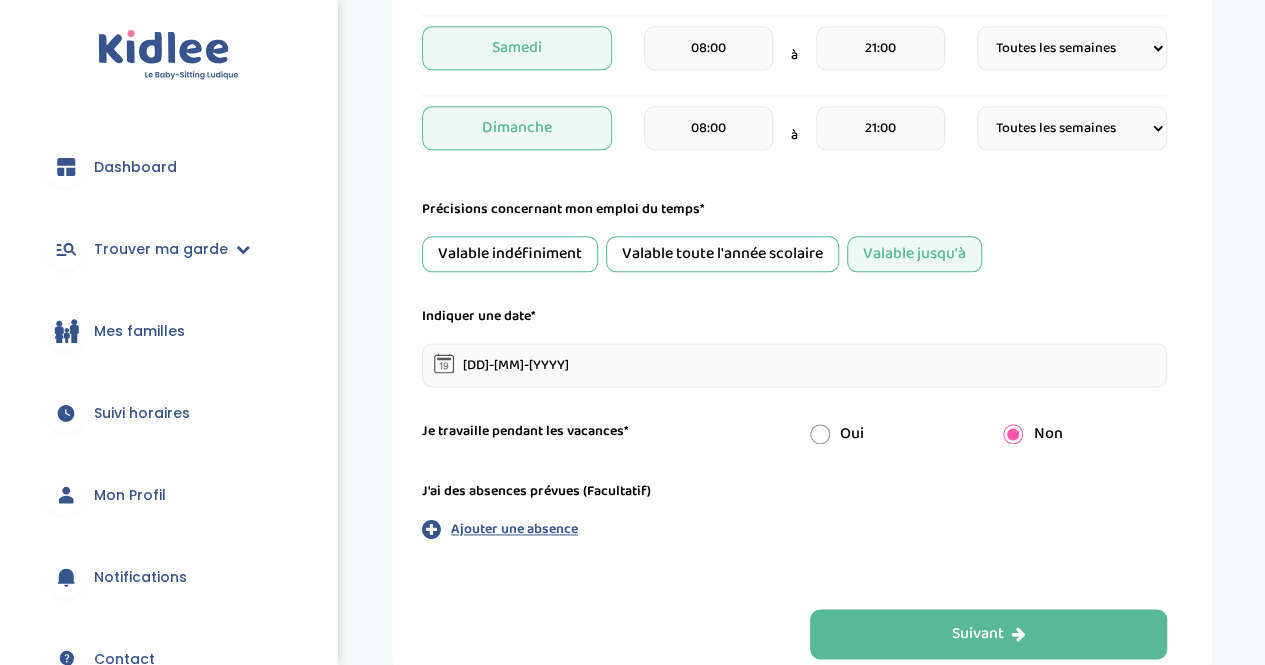 drag, startPoint x: 726, startPoint y: 429, endPoint x: 787, endPoint y: 423, distance: 61.294373 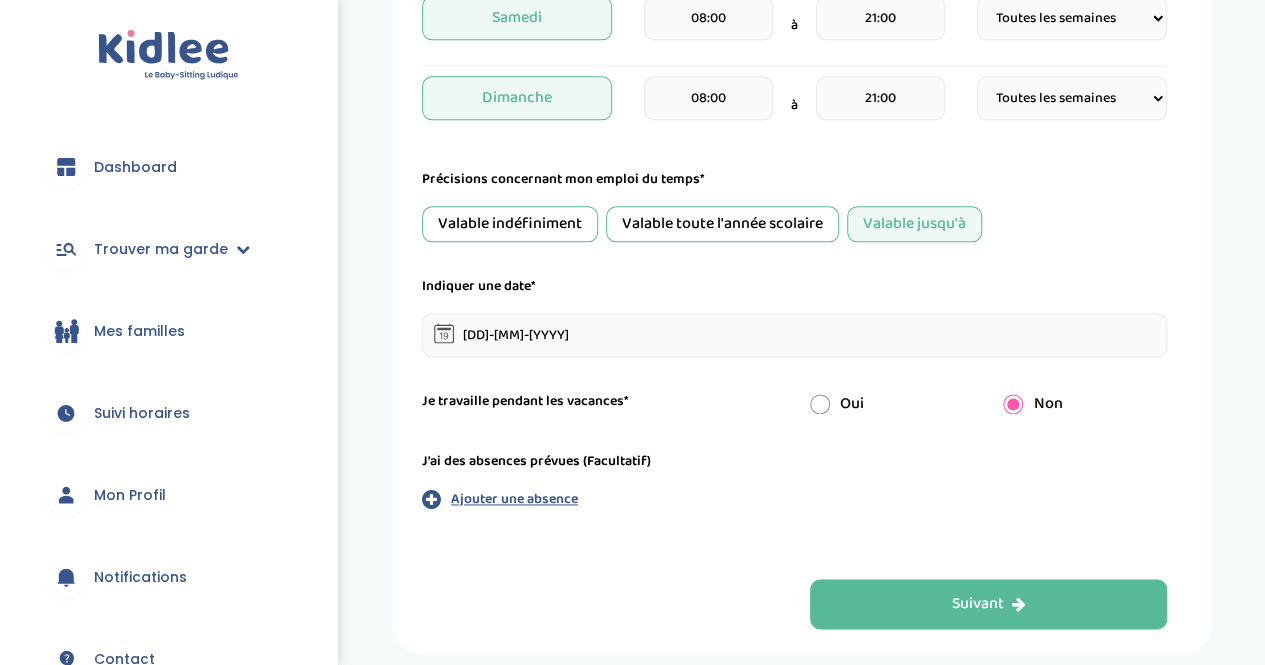 scroll, scrollTop: 1170, scrollLeft: 0, axis: vertical 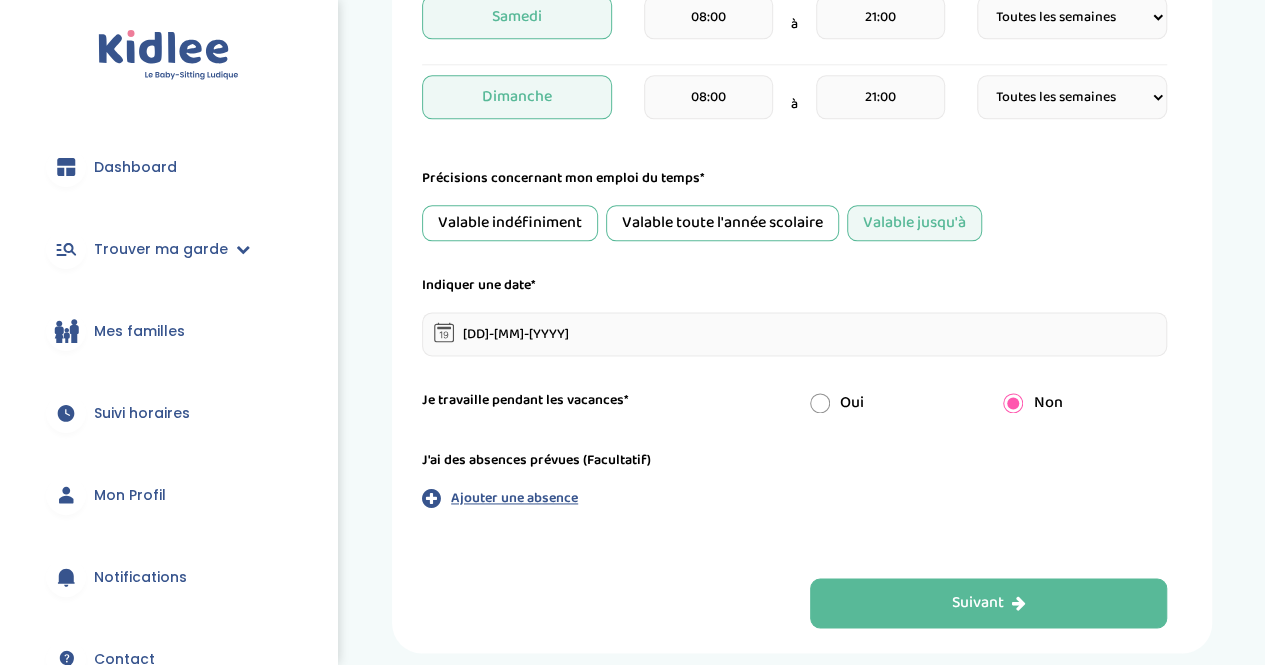 click at bounding box center [820, 403] 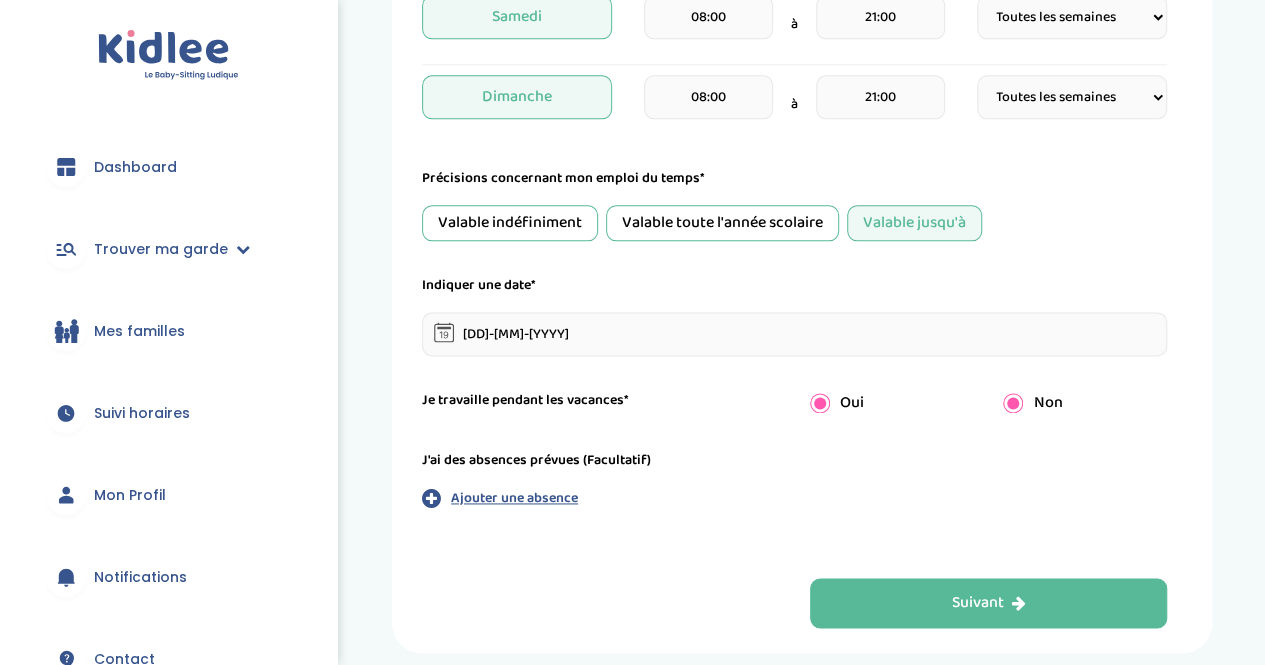 radio on "false" 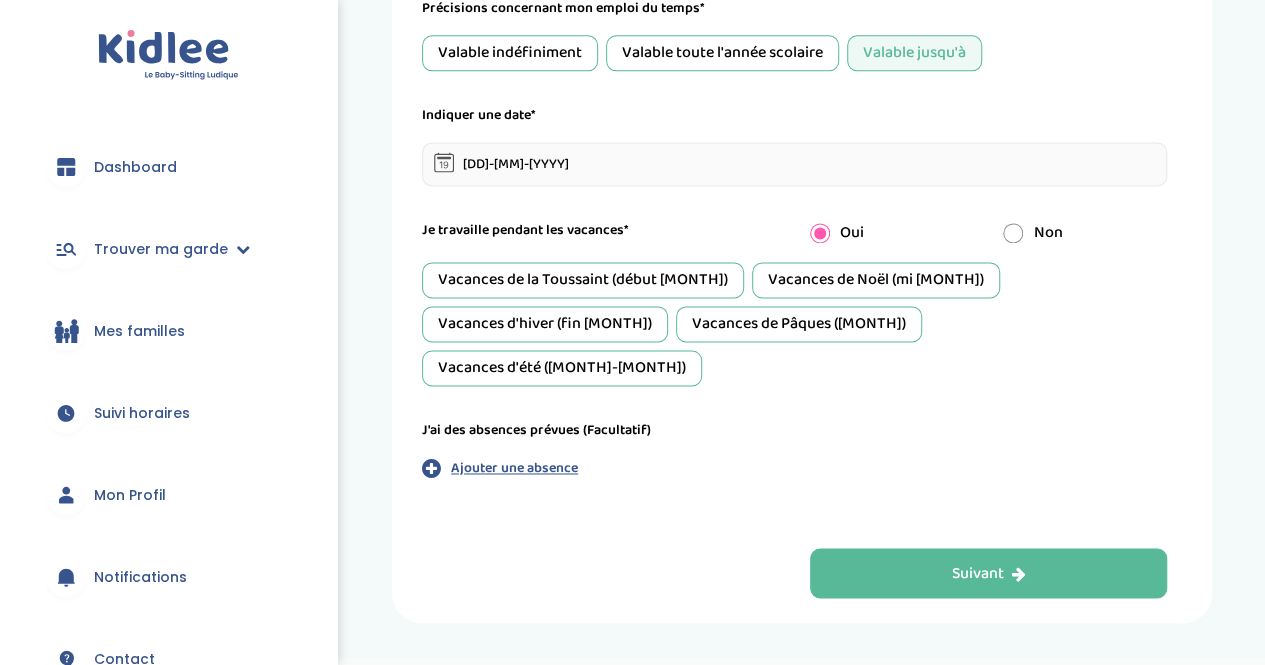 scroll, scrollTop: 1341, scrollLeft: 0, axis: vertical 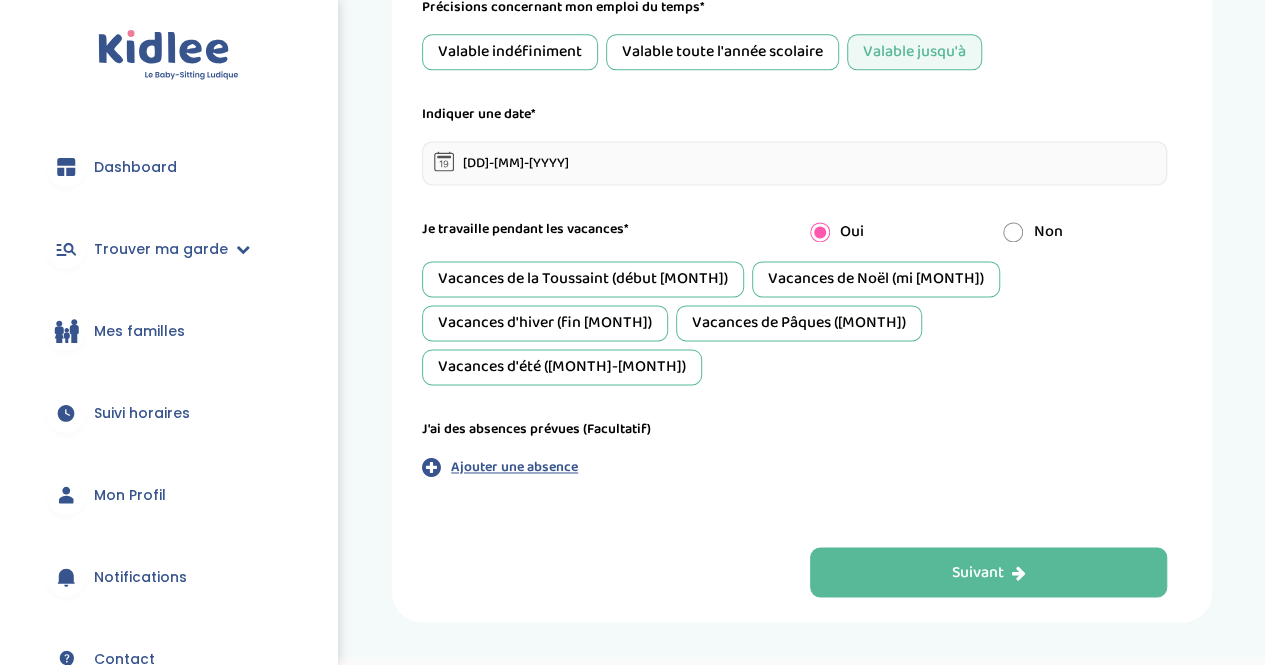 click on "Vacances de Noël (mi [MONTH])" at bounding box center [876, 279] 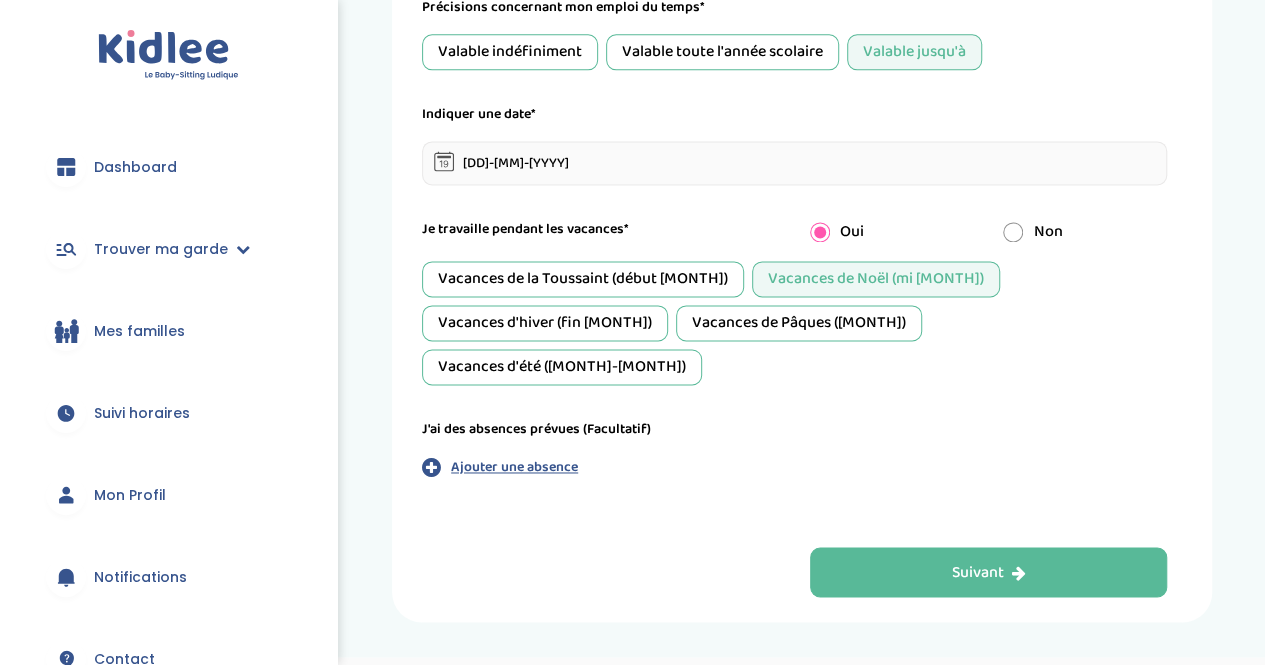 click on "Vacances de Noël (mi [MONTH])" at bounding box center (876, 279) 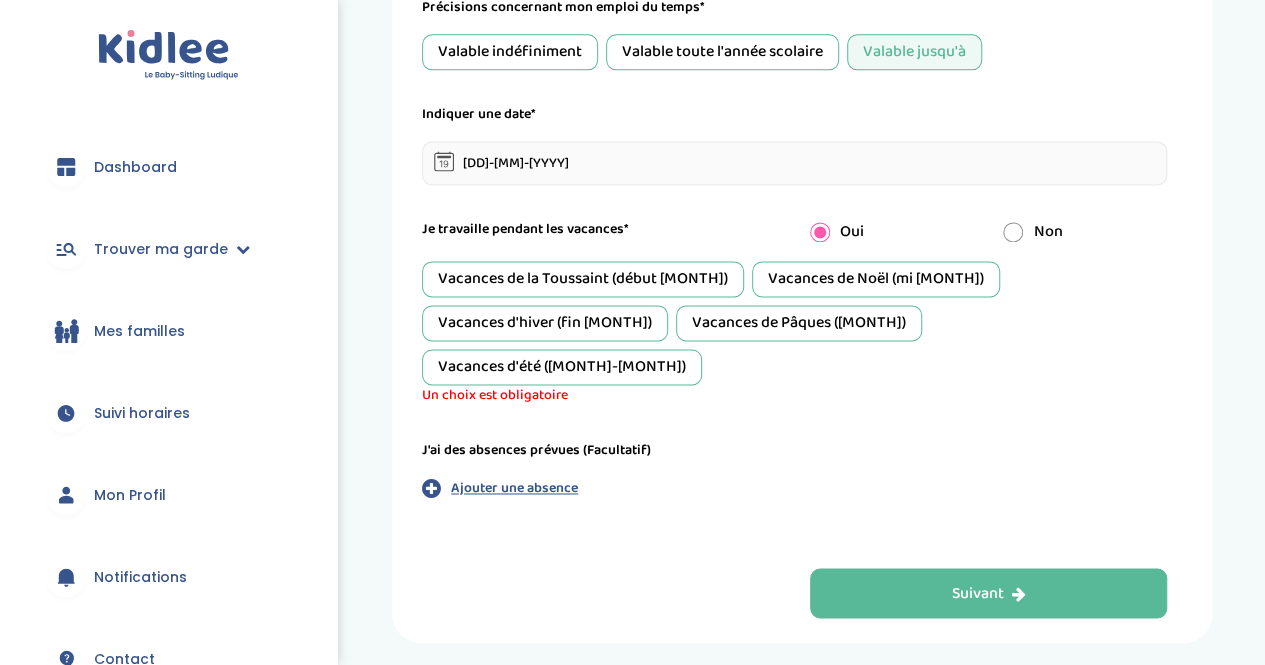 click on "Vacances d'hiver (fin [MONTH])" at bounding box center (545, 323) 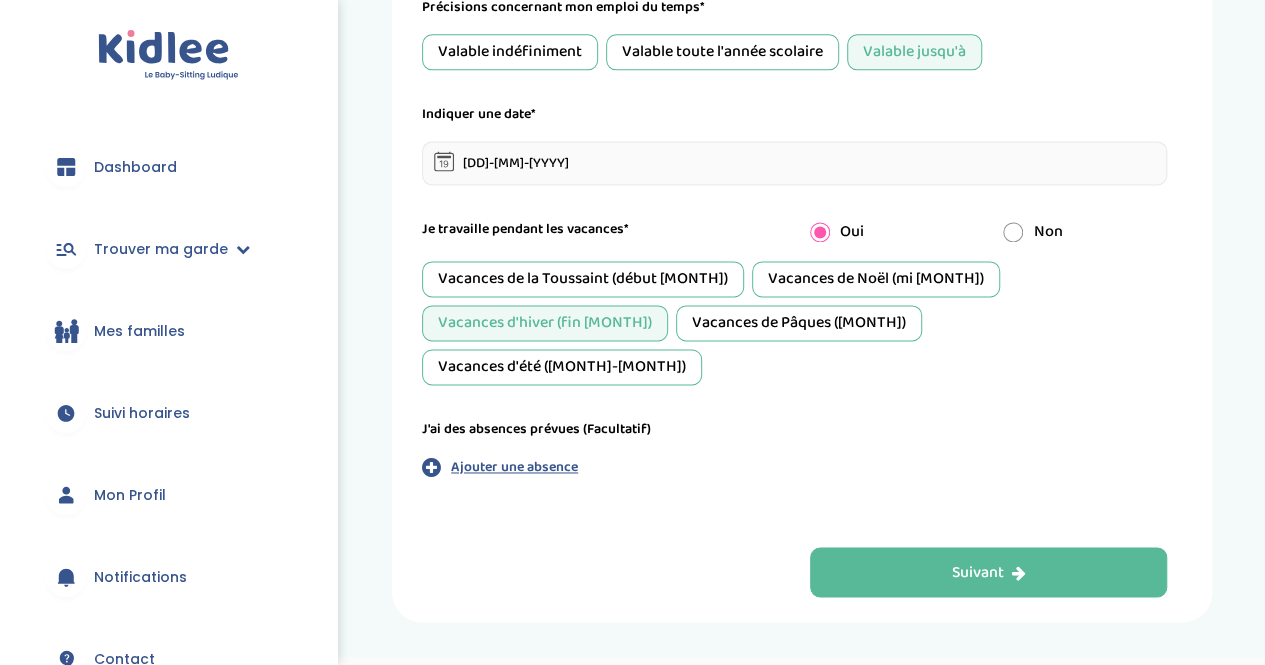 click on "Vacances de Pâques ([MONTH])" at bounding box center (799, 323) 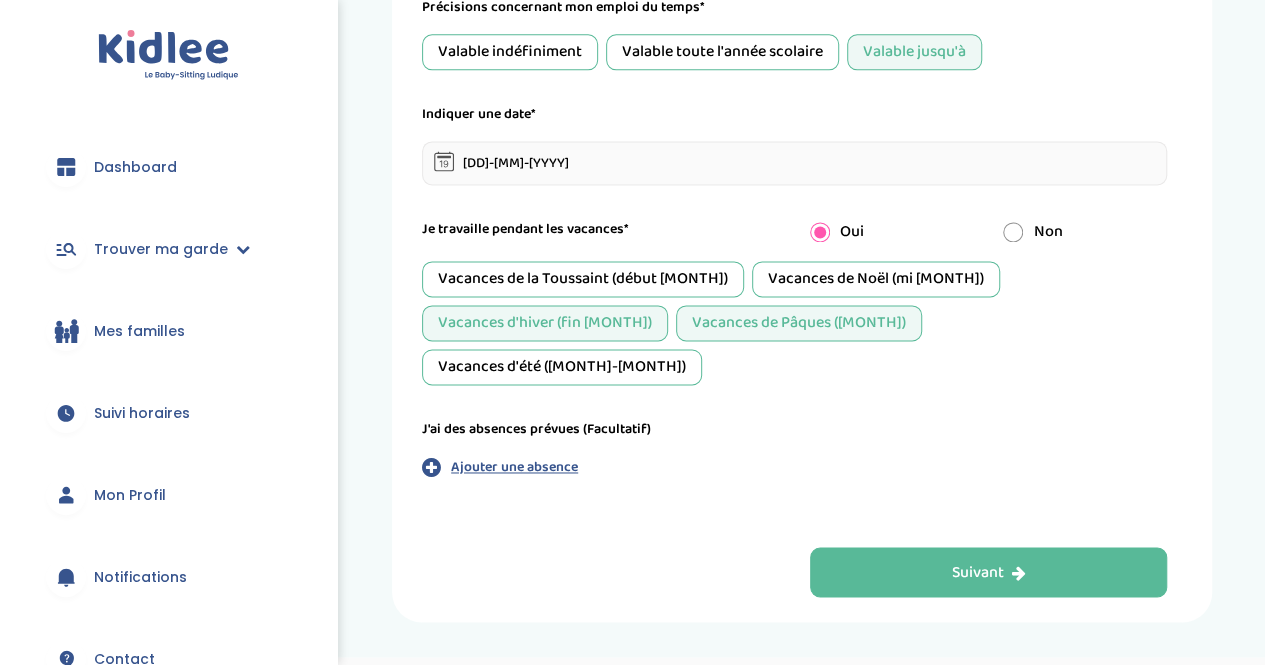 click on "Vacances d'été ([MONTH]-[MONTH])" at bounding box center [562, 367] 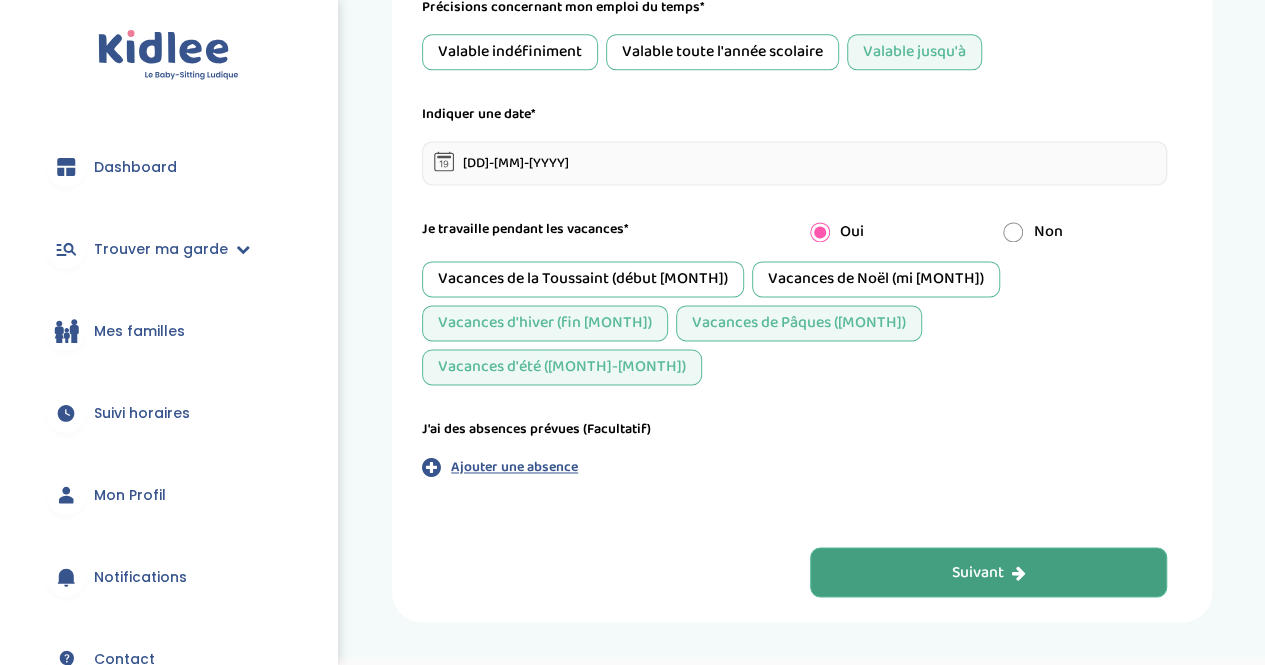 click on "Suivant" at bounding box center [989, 572] 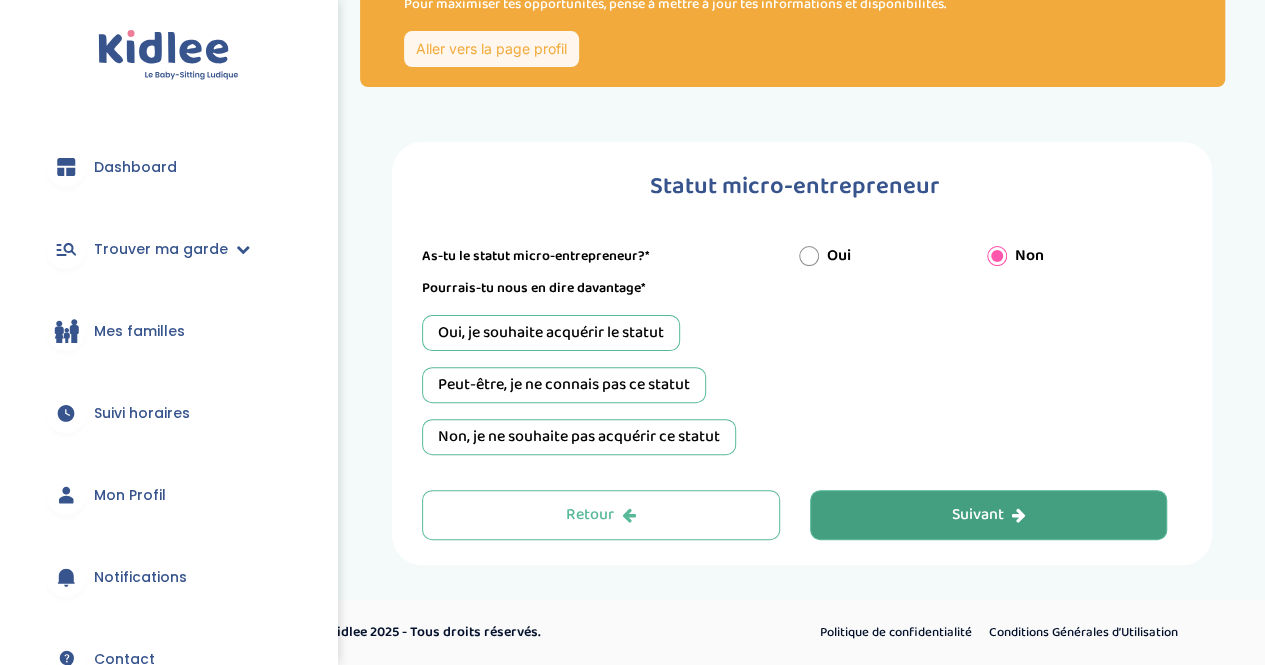 scroll, scrollTop: 114, scrollLeft: 0, axis: vertical 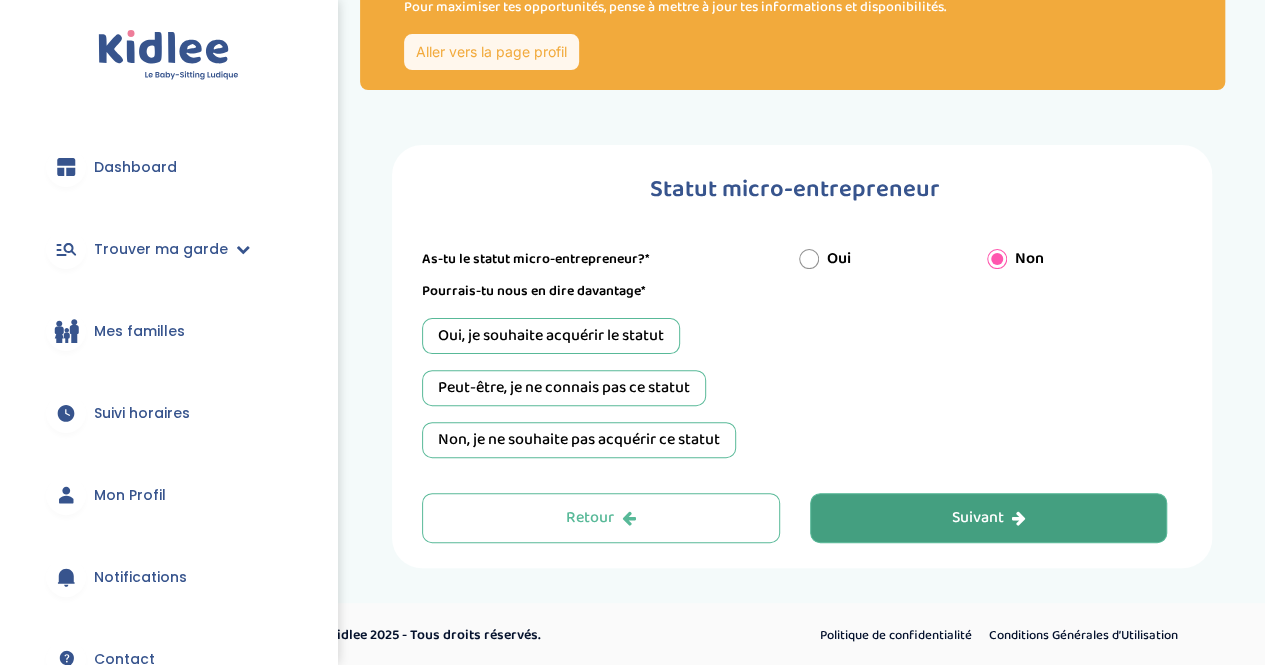 click on "Peut-être, je ne connais pas ce statut" at bounding box center [564, 388] 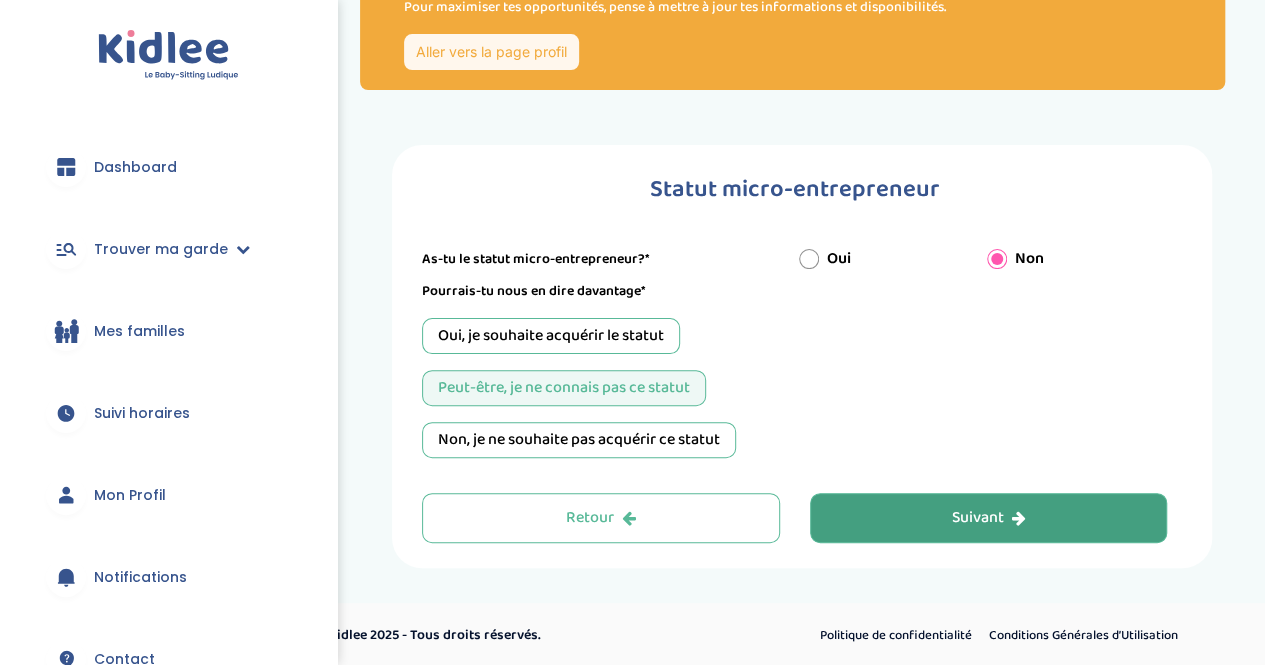 click on "Suivant" at bounding box center (989, 518) 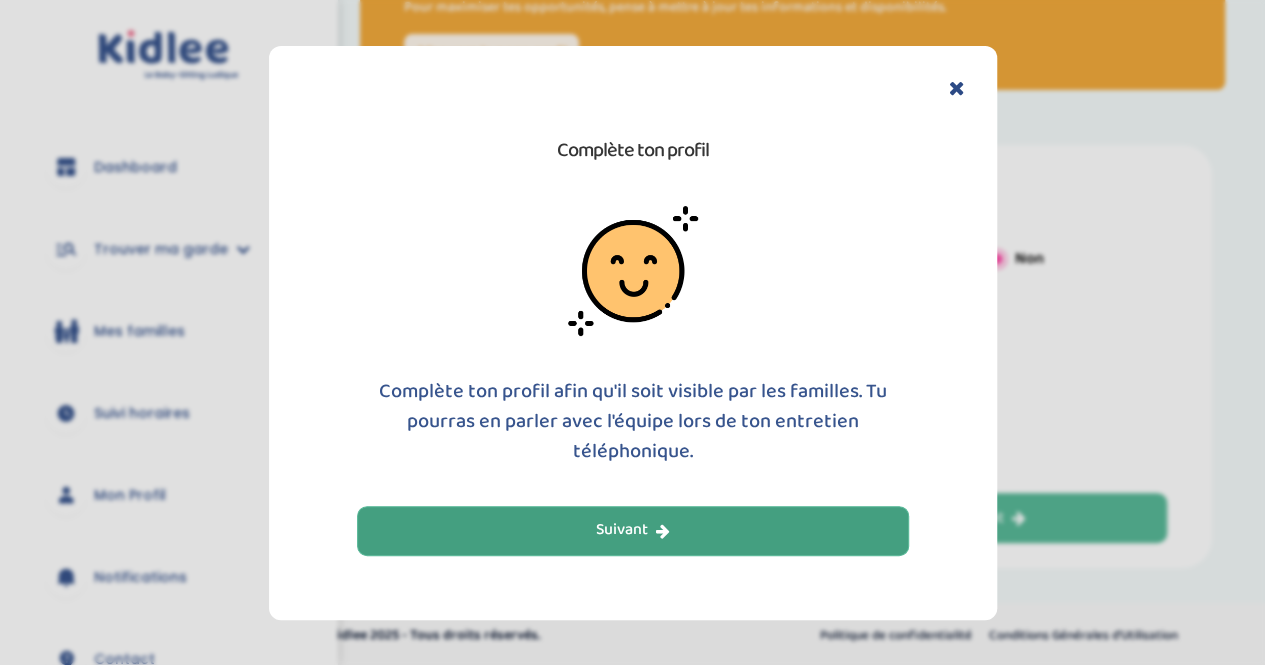 click on "Suivant" at bounding box center [633, 531] 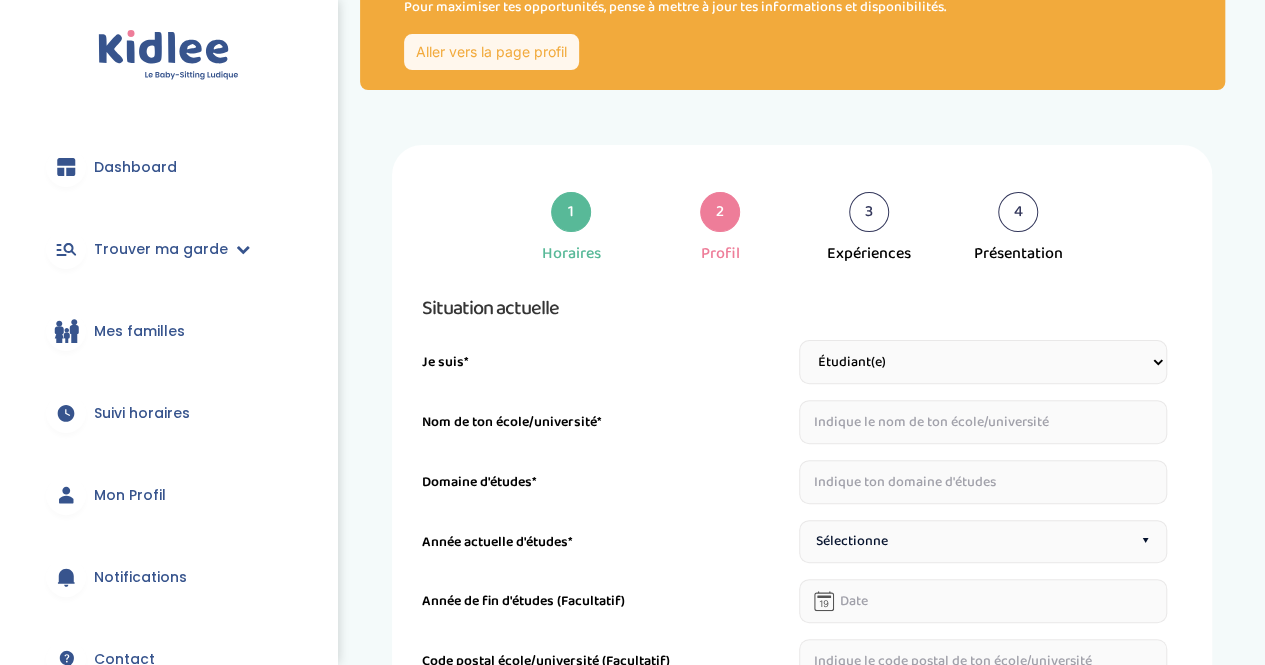 click at bounding box center (983, 422) 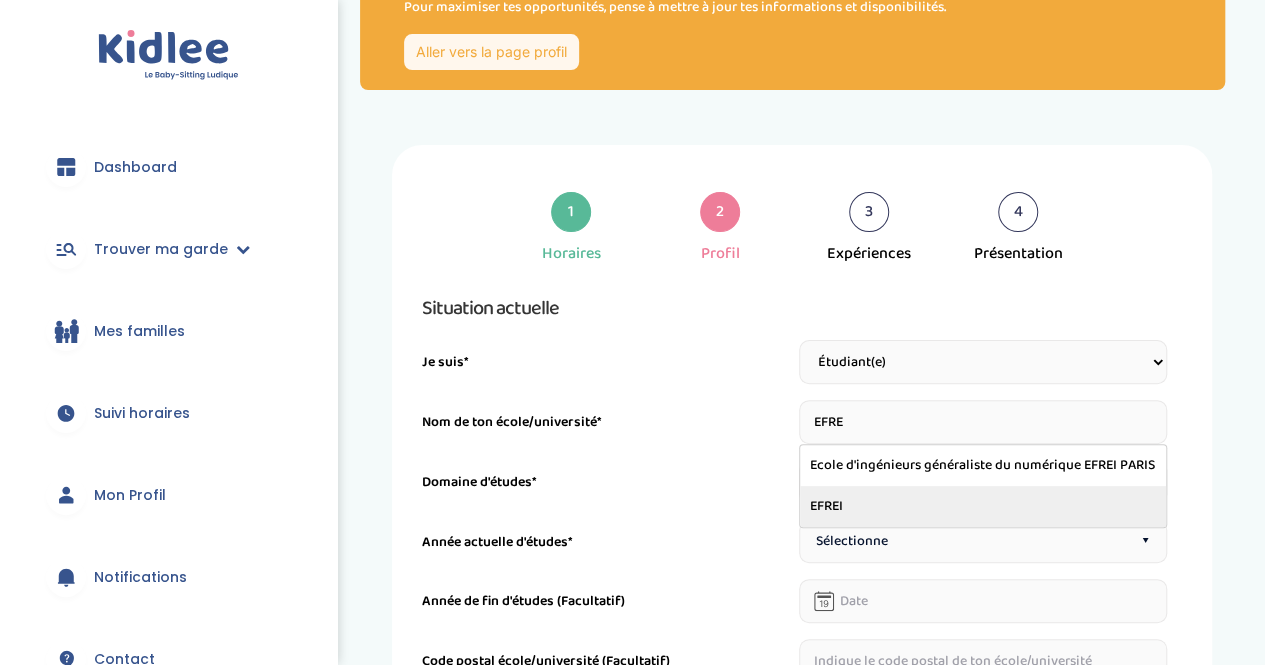 type on "EFREI" 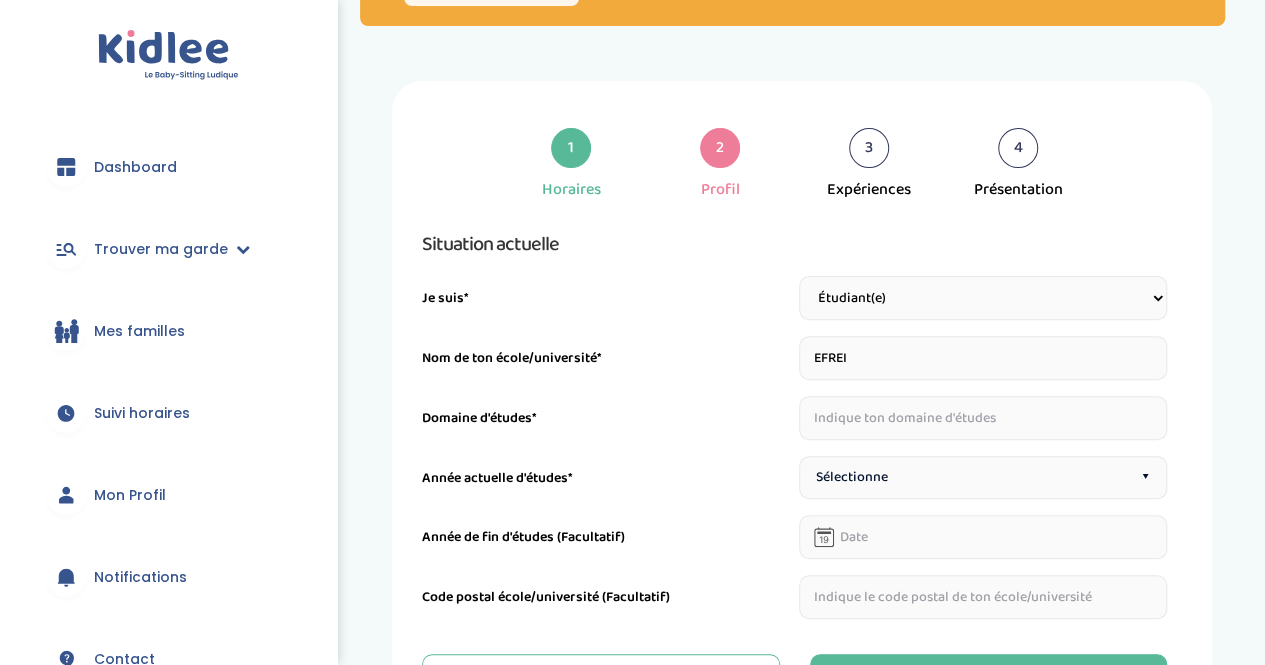 scroll, scrollTop: 178, scrollLeft: 0, axis: vertical 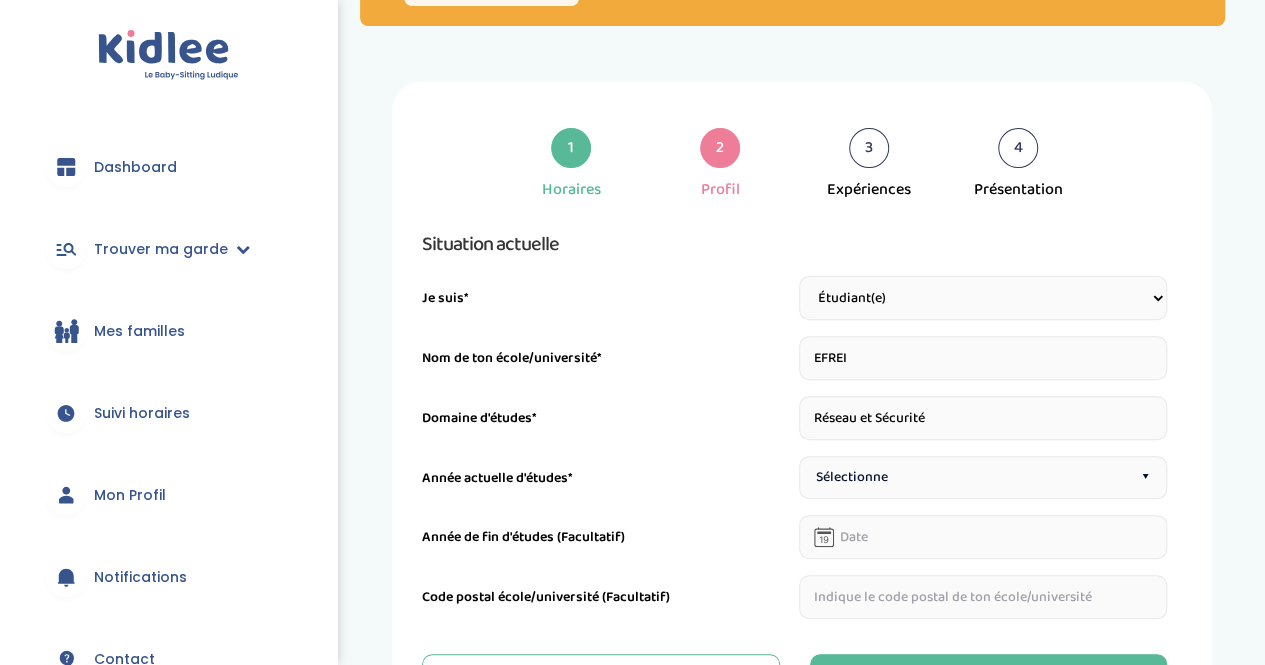 type on "Réseau et Sécurité" 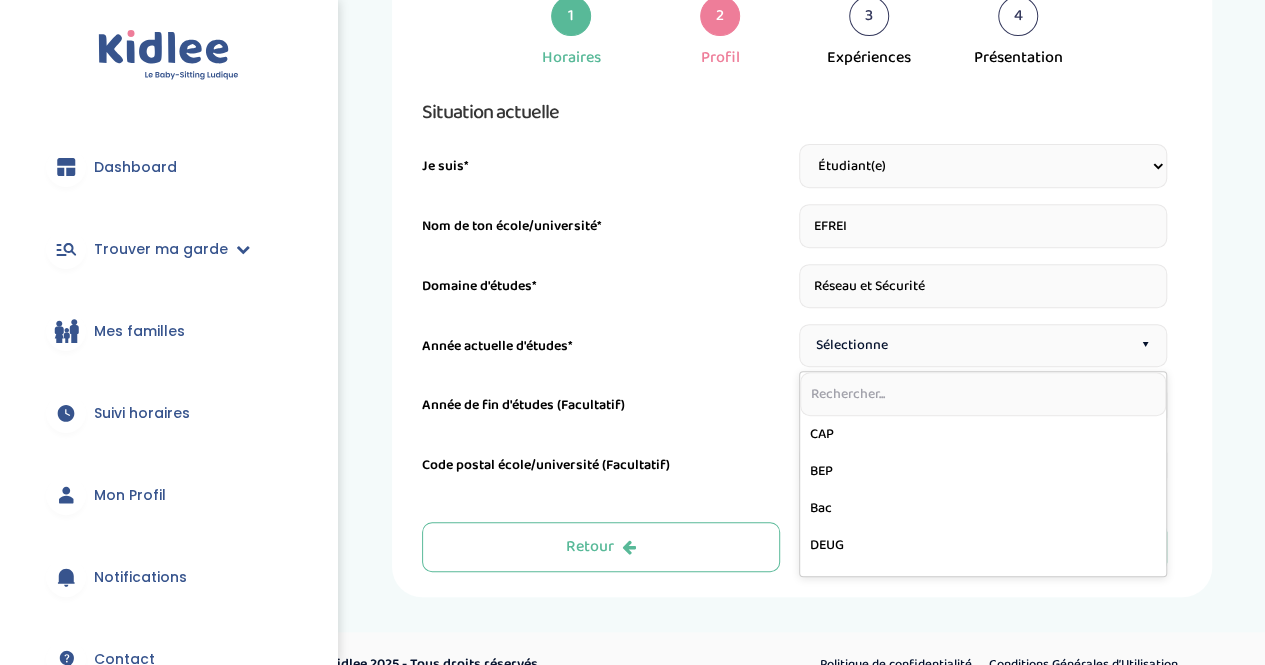 scroll, scrollTop: 341, scrollLeft: 0, axis: vertical 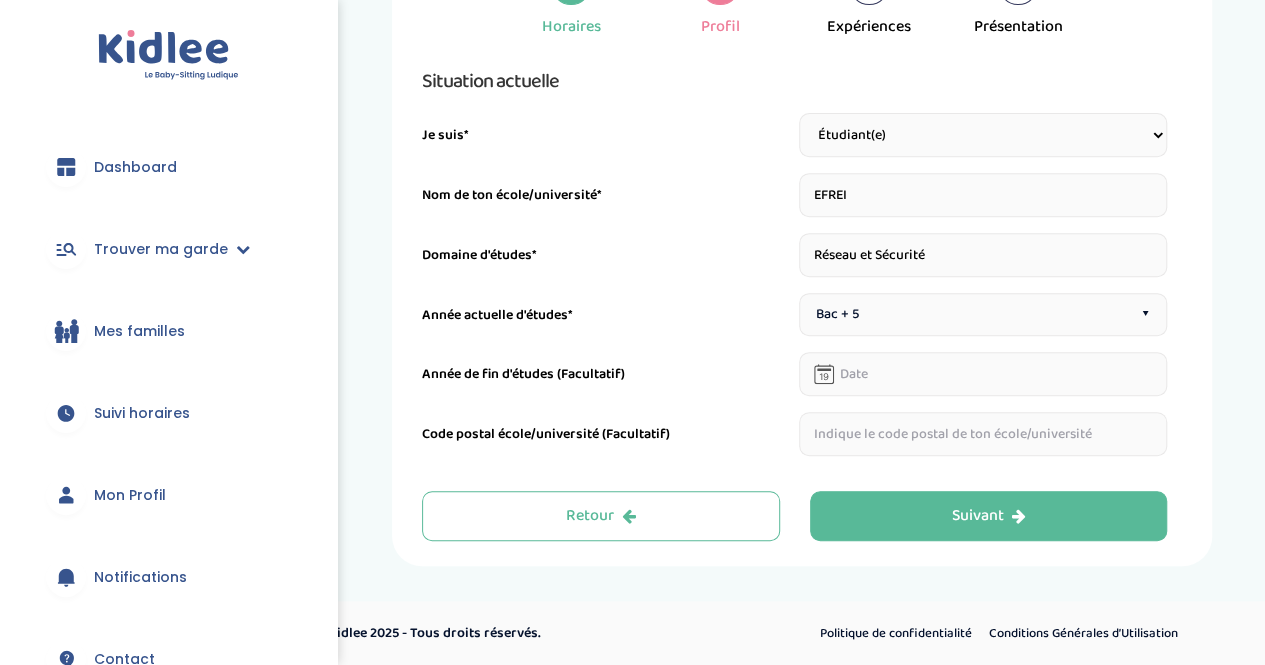 click on "Bac + 5 ▾" at bounding box center (983, 314) 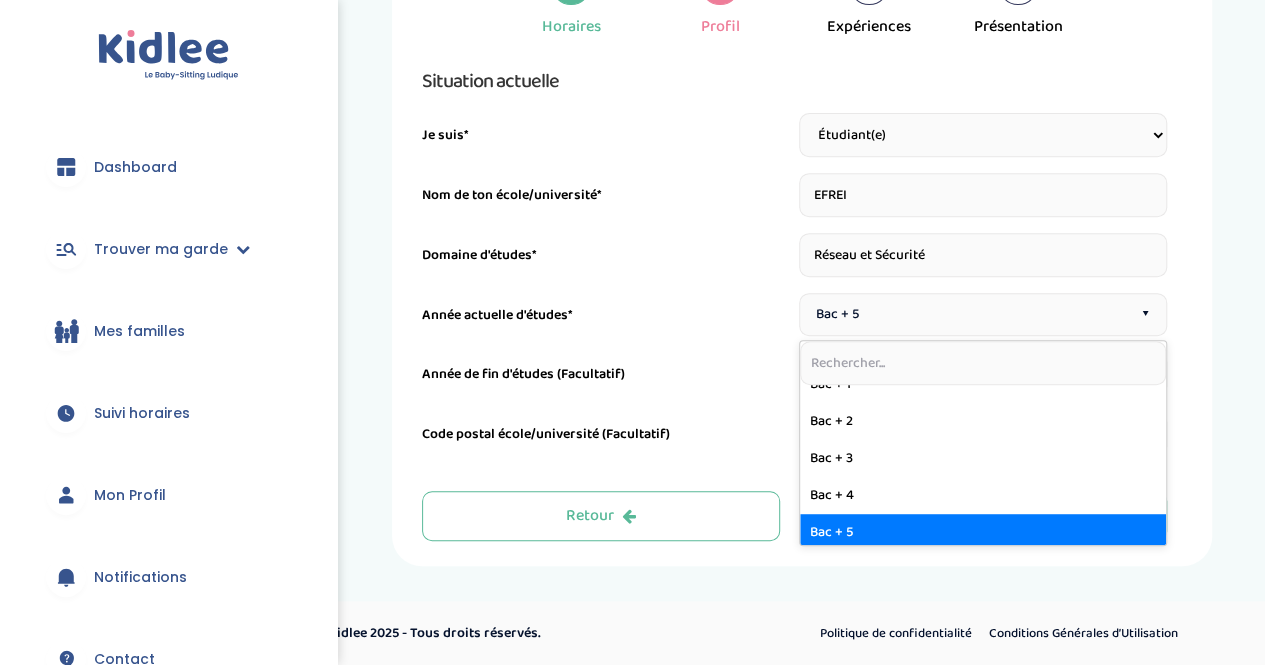scroll, scrollTop: 281, scrollLeft: 0, axis: vertical 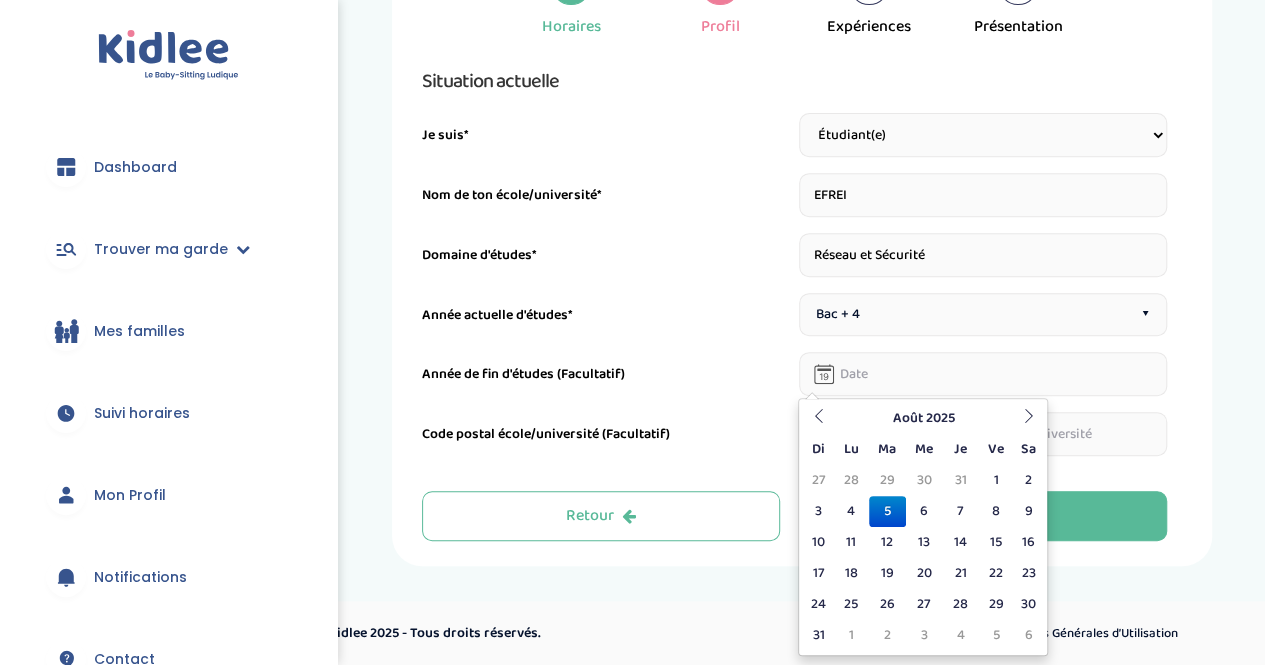 click at bounding box center (983, 374) 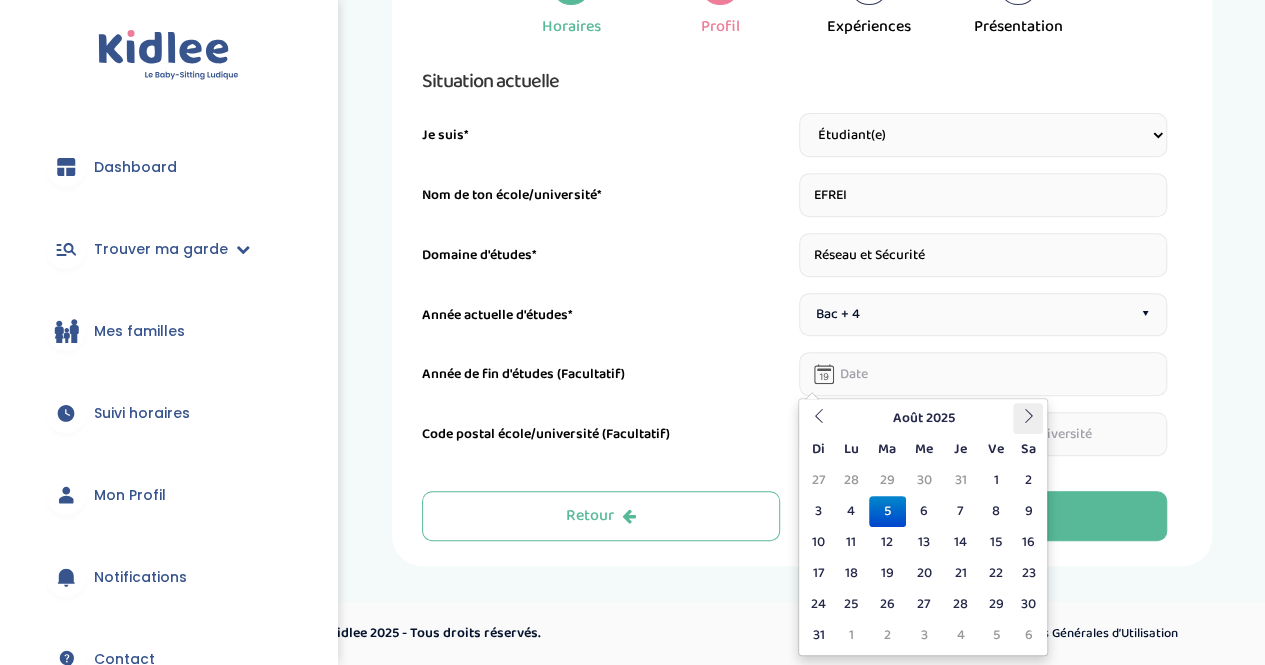 click at bounding box center [1028, 418] 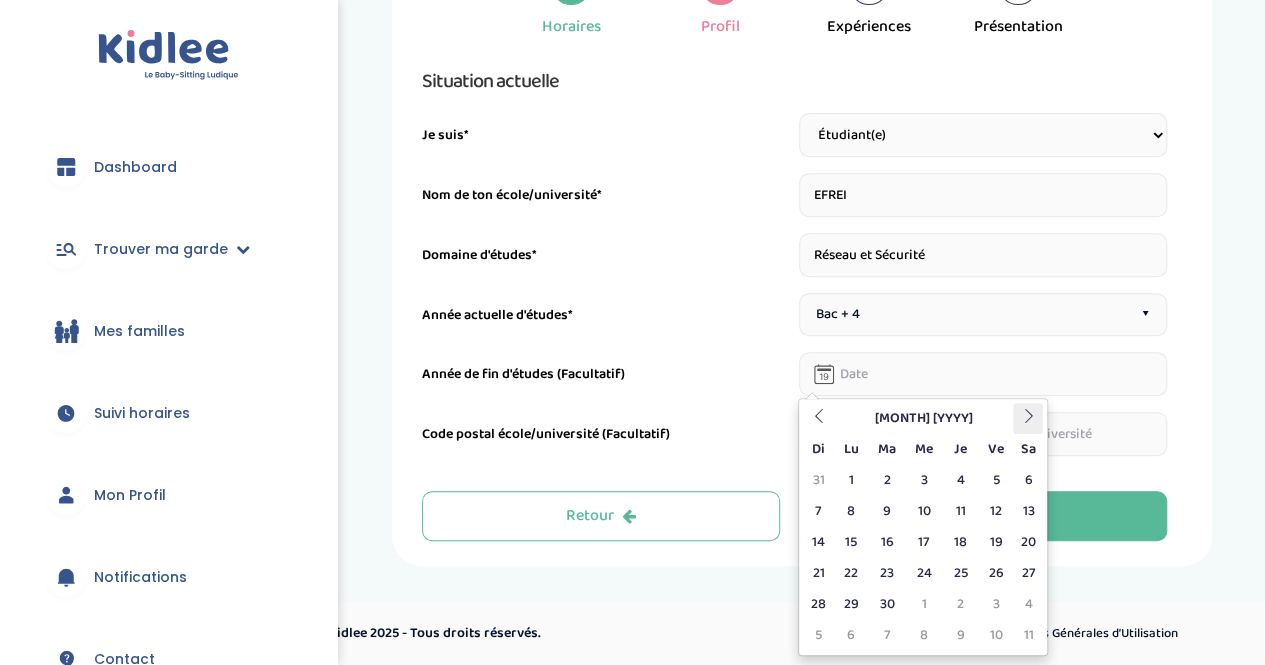 click at bounding box center [1028, 418] 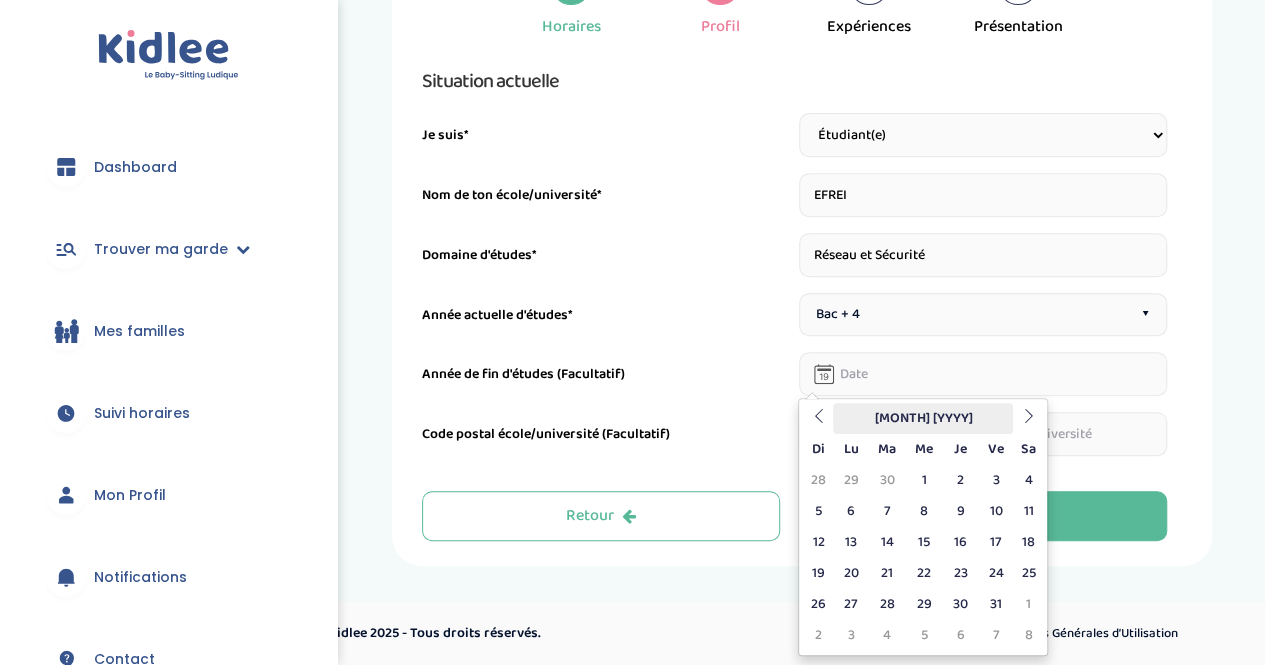 click on "[MONTH] [YYYY]" at bounding box center [923, 418] 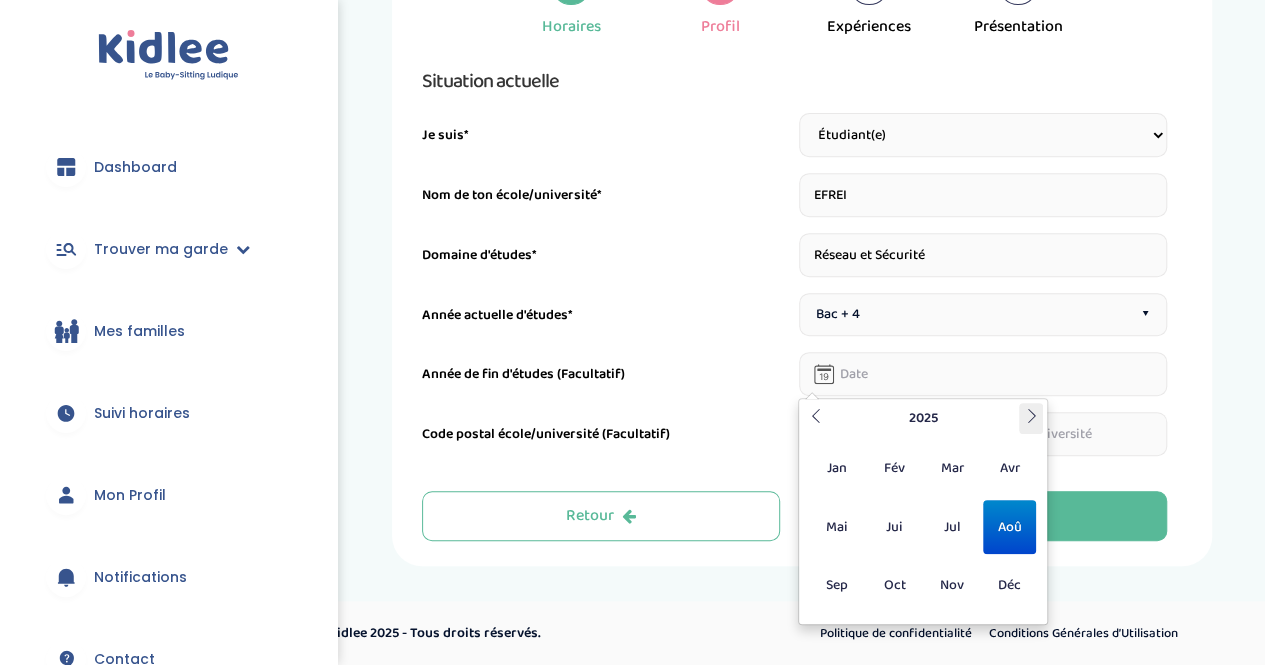 click at bounding box center [1031, 416] 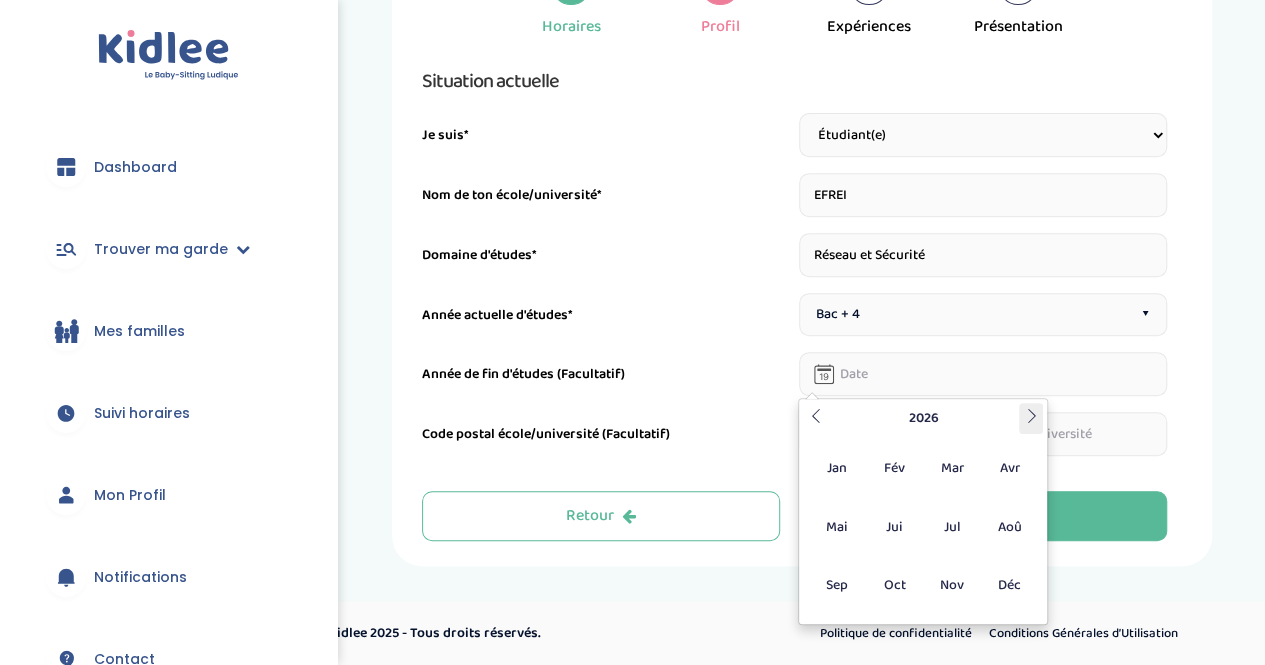 click at bounding box center (1031, 416) 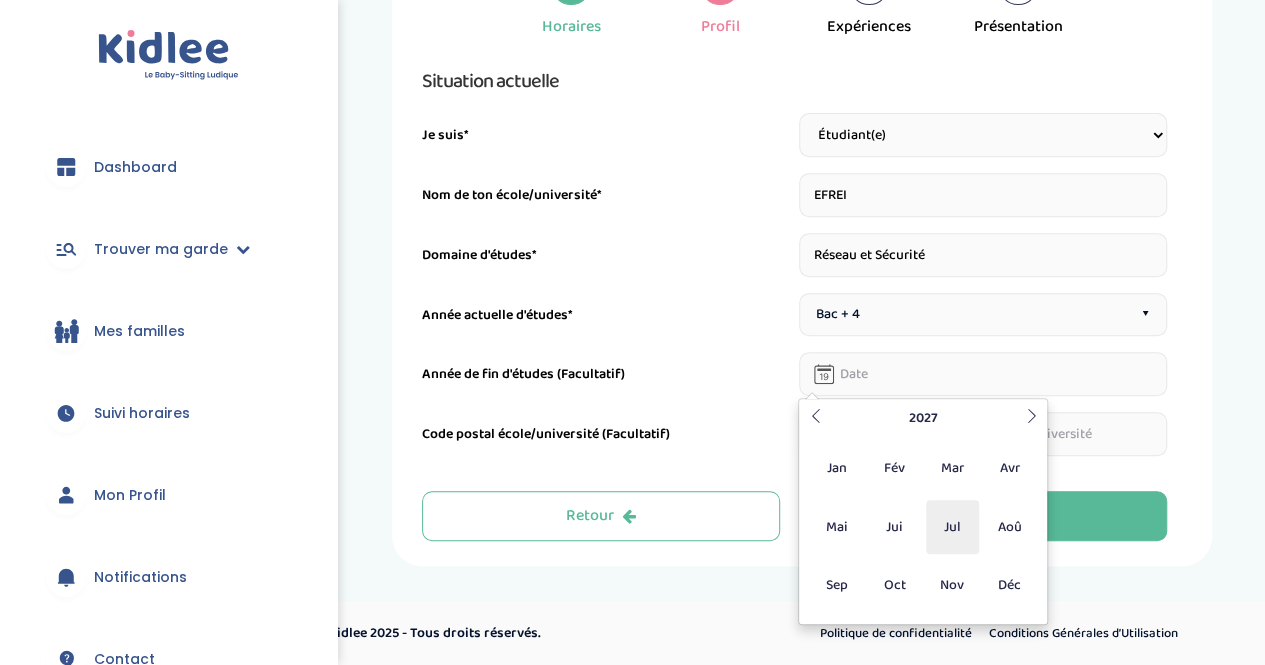 click on "Jul" at bounding box center [952, 527] 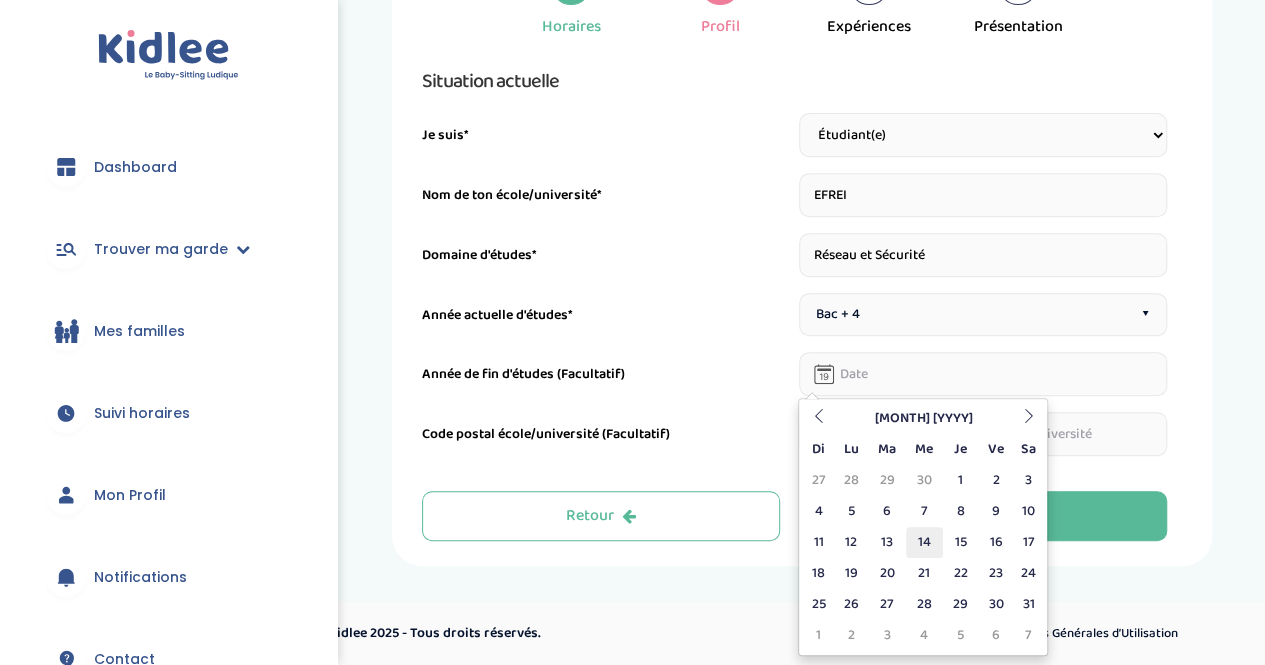 click on "14" at bounding box center (924, 542) 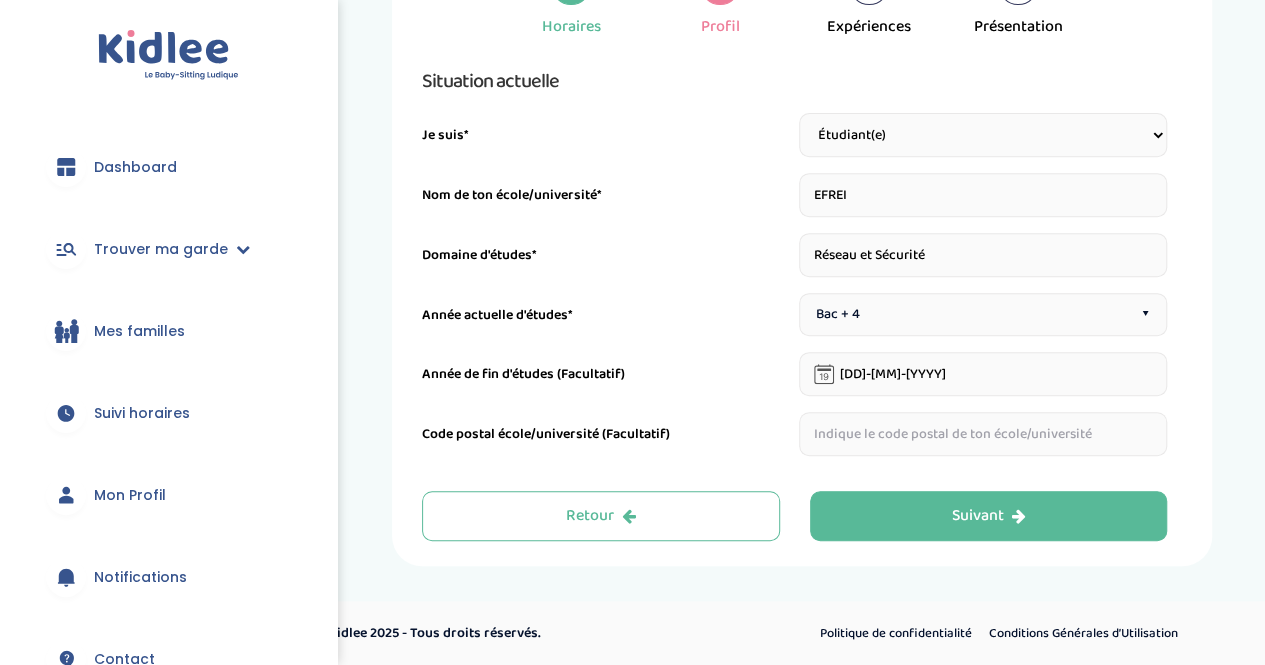 click at bounding box center (983, 434) 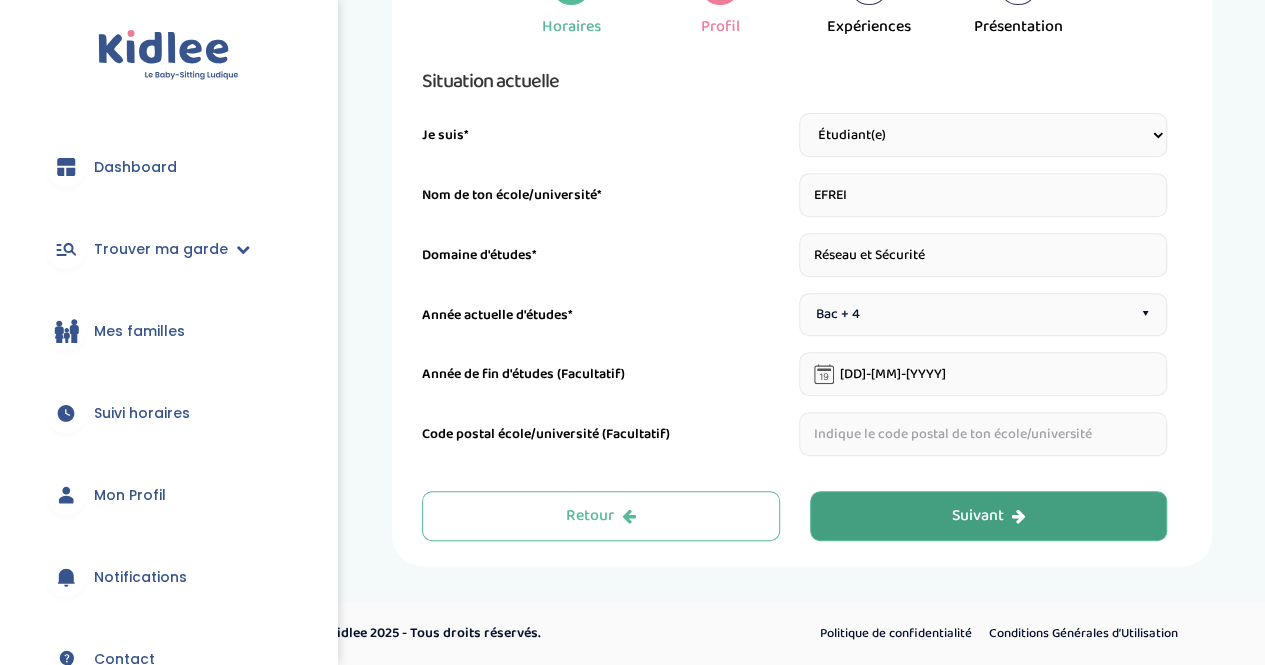 click on "Suivant" at bounding box center (989, 516) 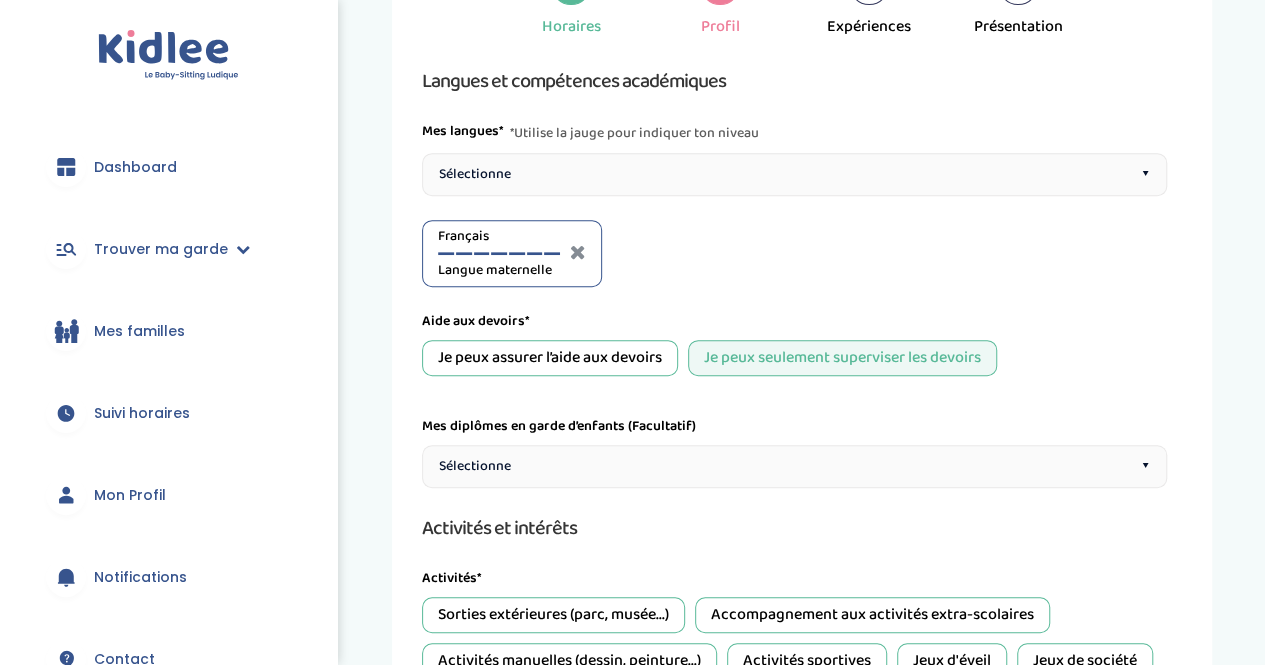 scroll, scrollTop: 284, scrollLeft: 0, axis: vertical 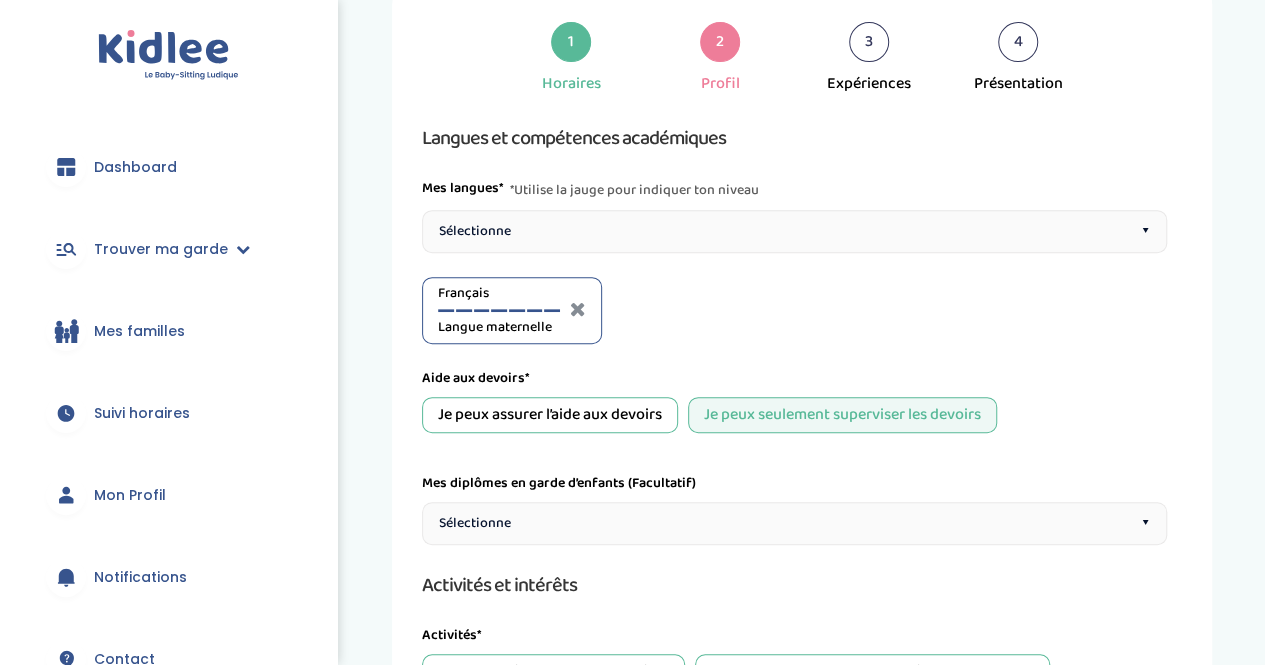 click on "Je peux assurer l’aide aux devoirs" at bounding box center (550, 415) 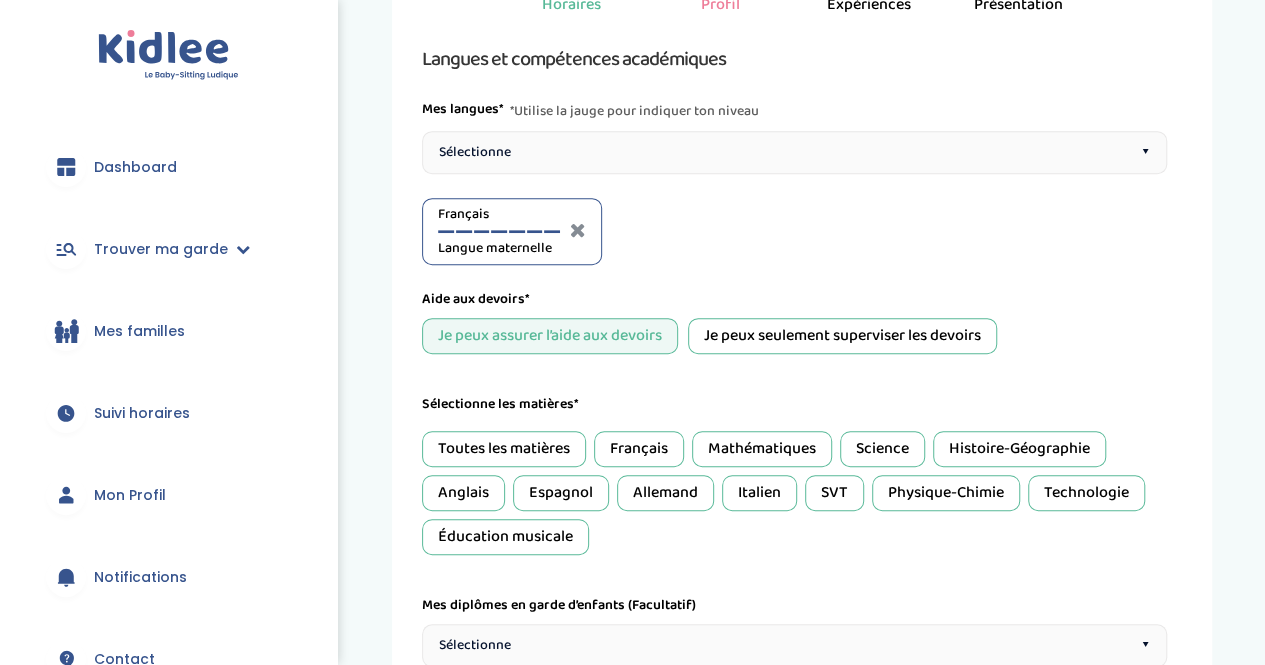 scroll, scrollTop: 364, scrollLeft: 0, axis: vertical 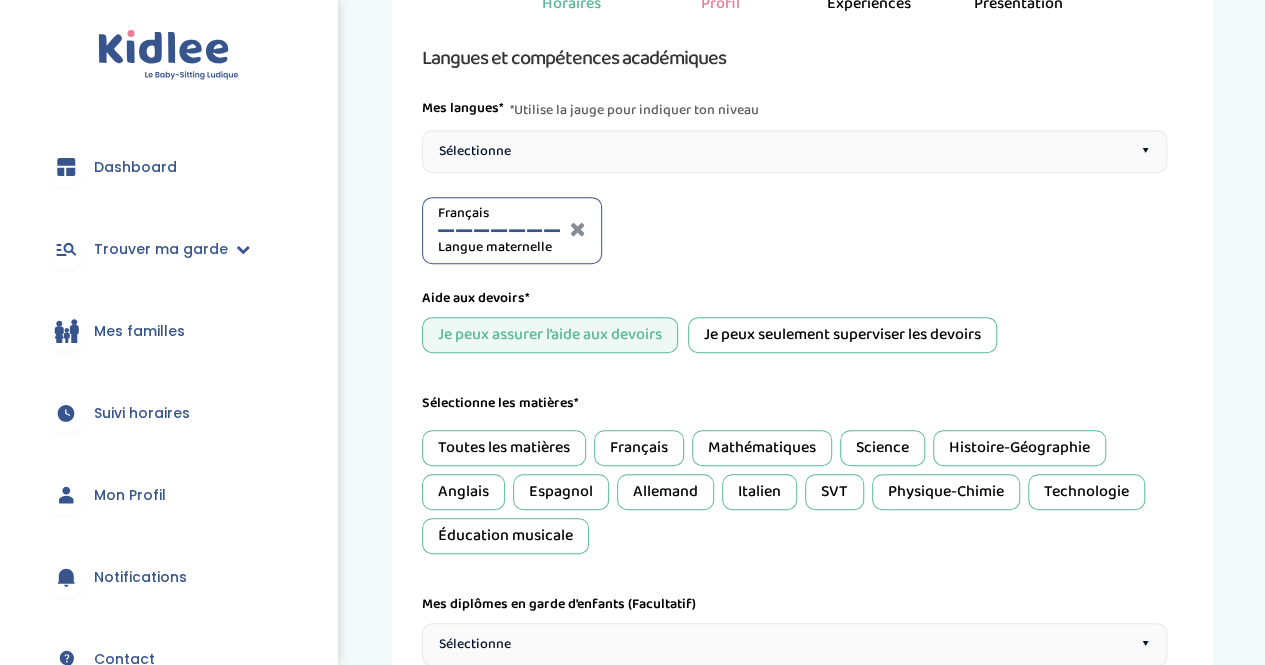 click on "Mathématiques" at bounding box center (762, 448) 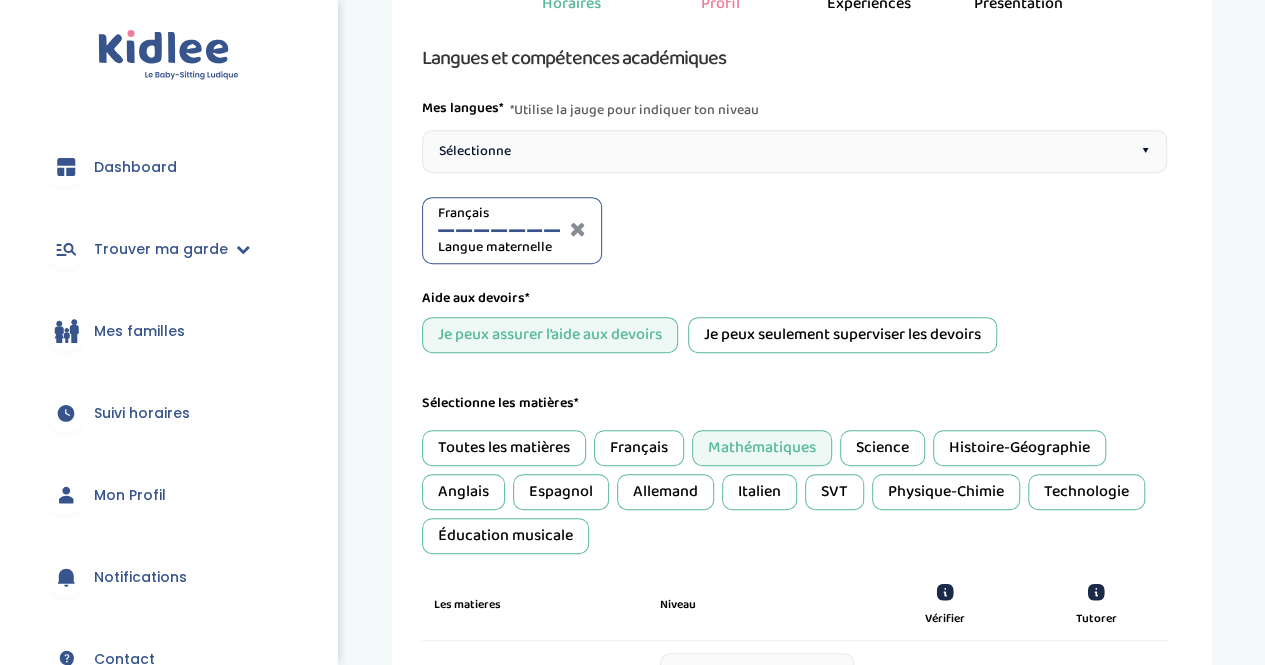 click on "Science" at bounding box center (882, 448) 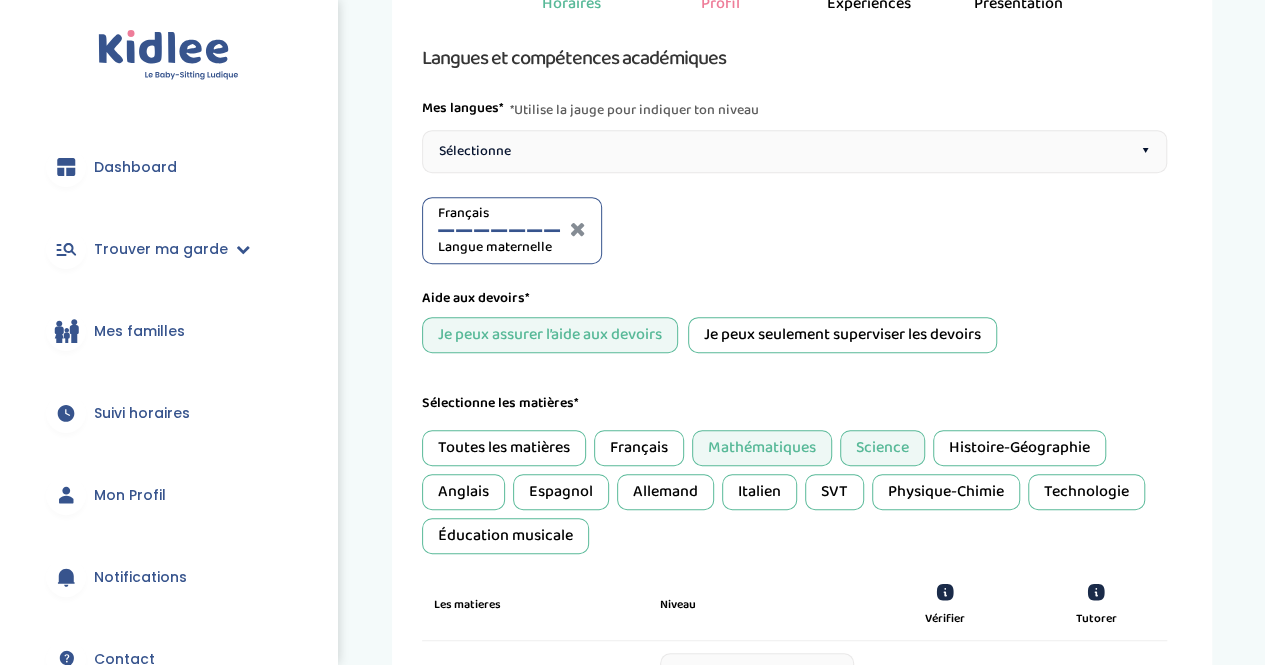 click on "Technologie" at bounding box center [1086, 492] 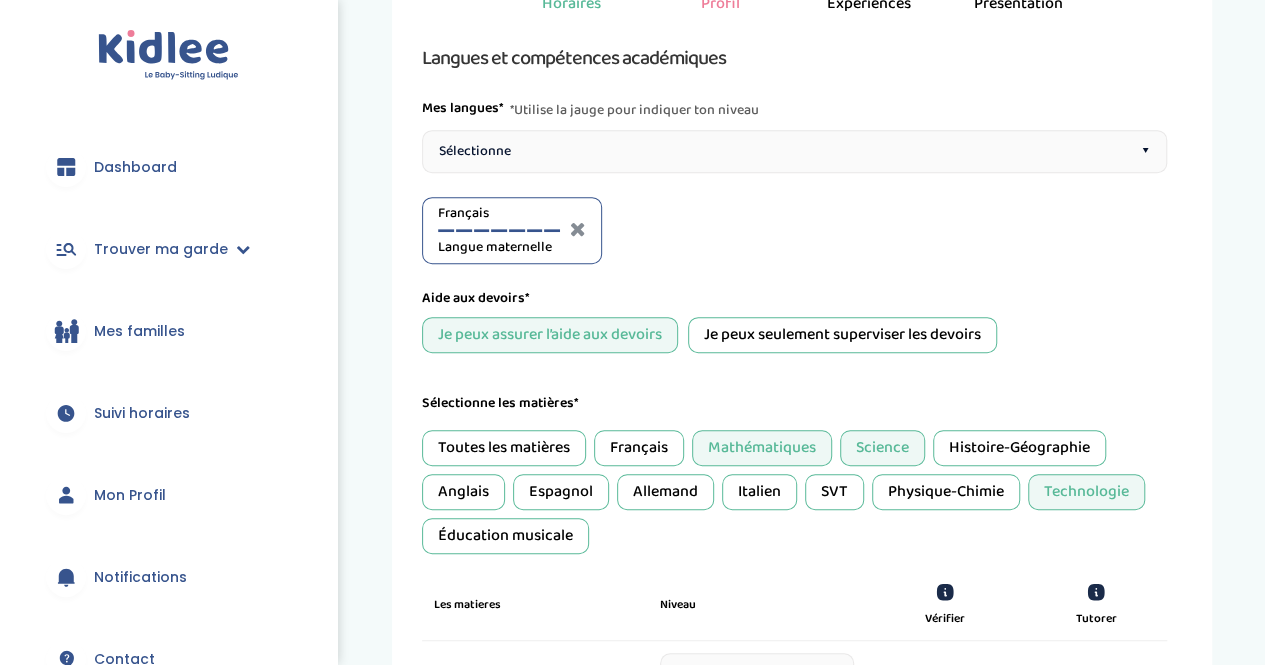 click on "Anglais" at bounding box center [463, 492] 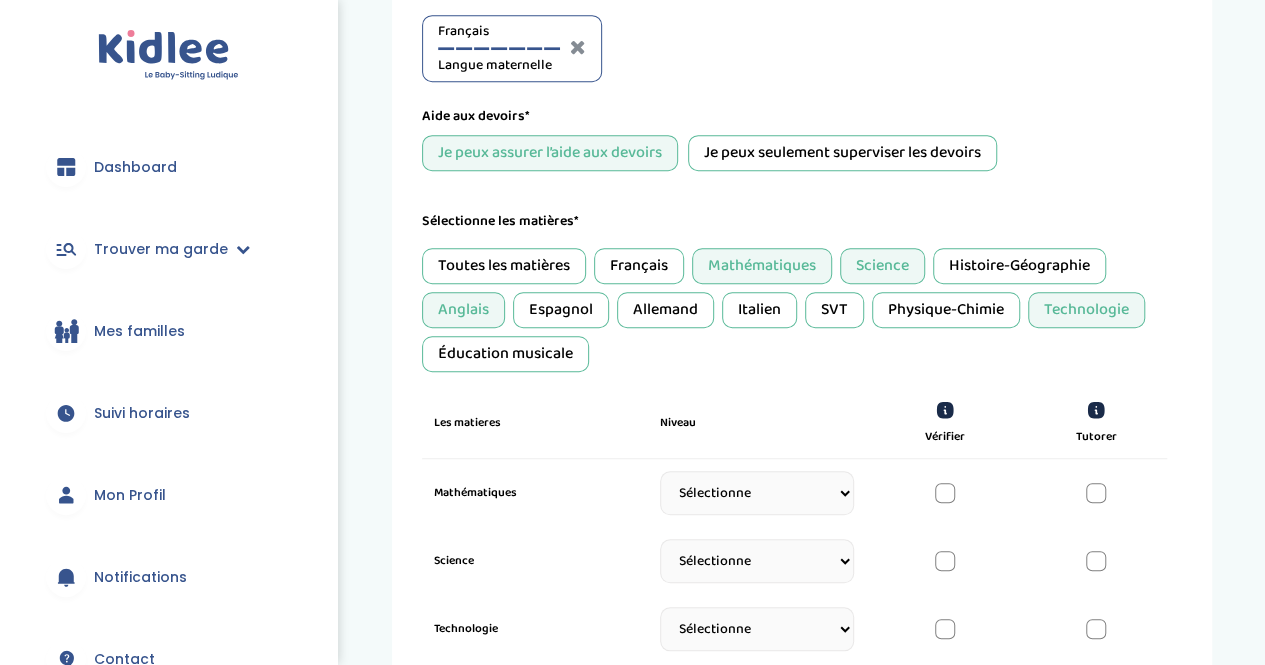 scroll, scrollTop: 548, scrollLeft: 0, axis: vertical 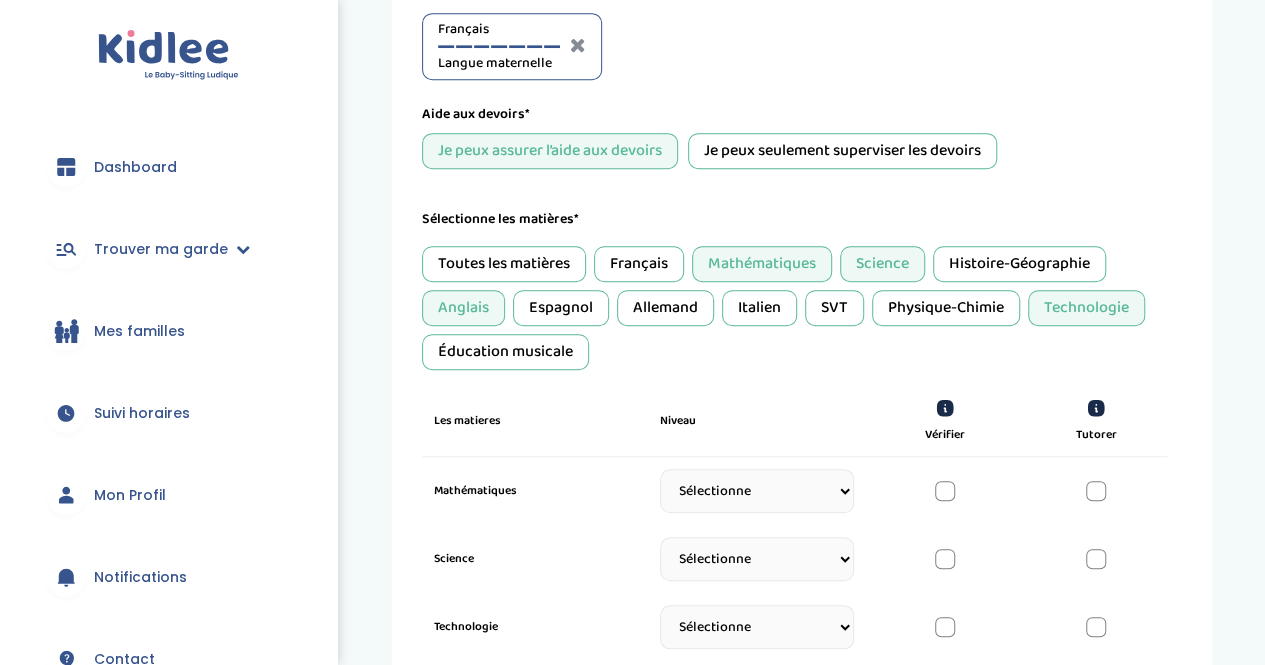 click on "Physique-Chimie" at bounding box center (946, 308) 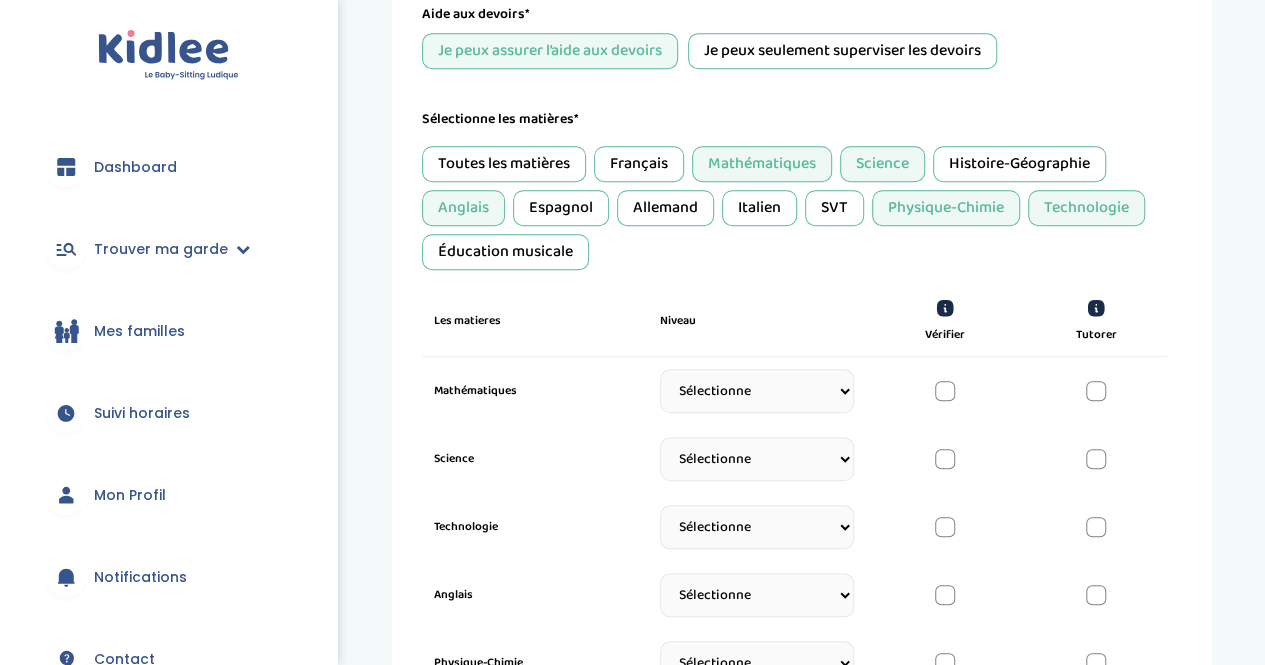 scroll, scrollTop: 649, scrollLeft: 0, axis: vertical 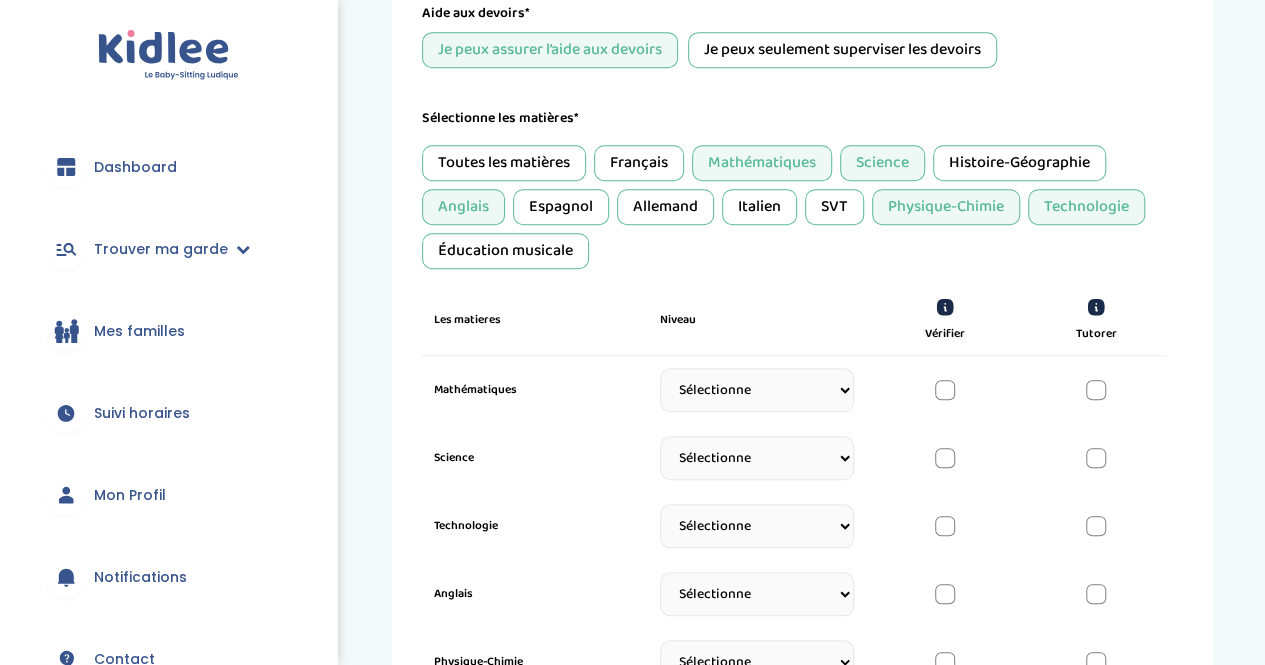 click on "Sélectionne   CP CE1 CE2 CM1 CM2 6eme 5eme 4eme 3eme Seconde Prémière Terminale" at bounding box center (757, 390) 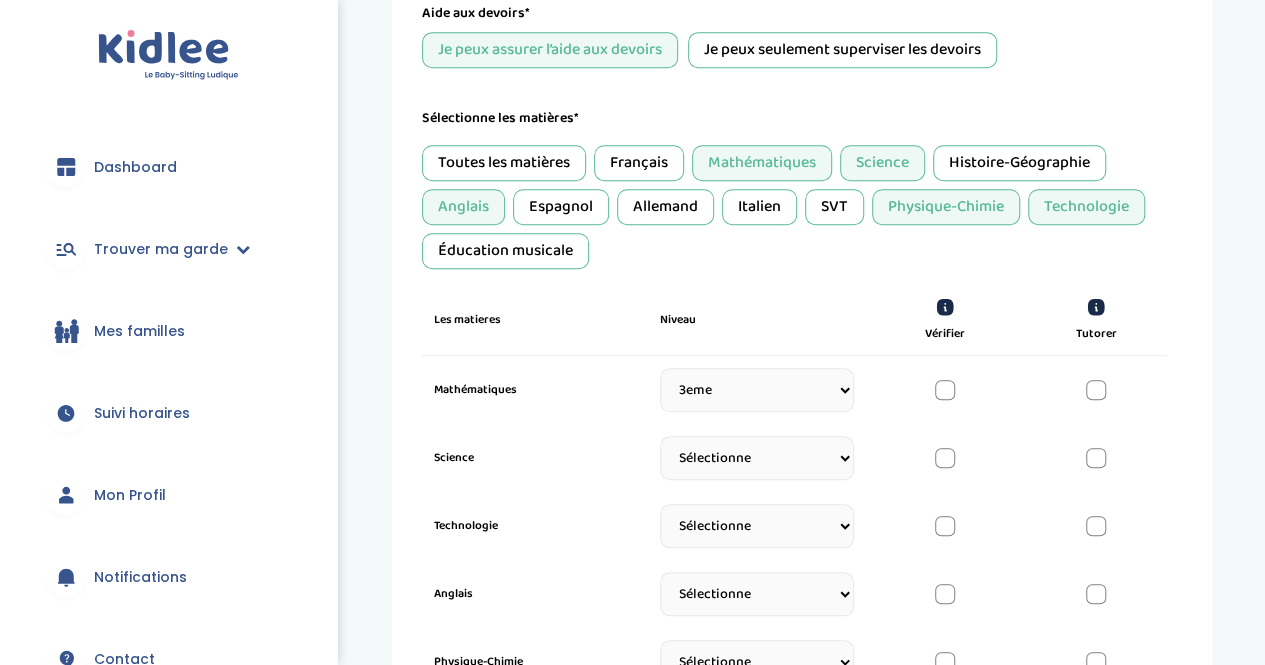 click on "Sélectionne   CP CE1 CE2 CM1 CM2 6eme 5eme 4eme 3eme Seconde Prémière Terminale" at bounding box center (757, 390) 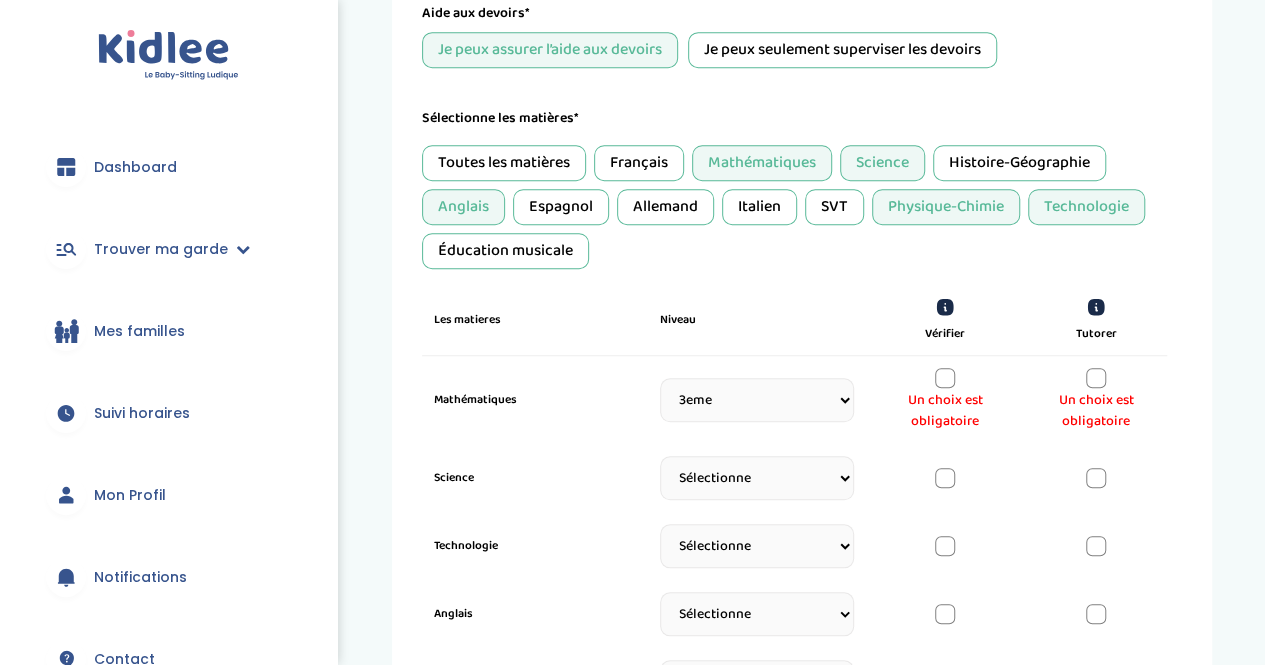 click at bounding box center [945, 378] 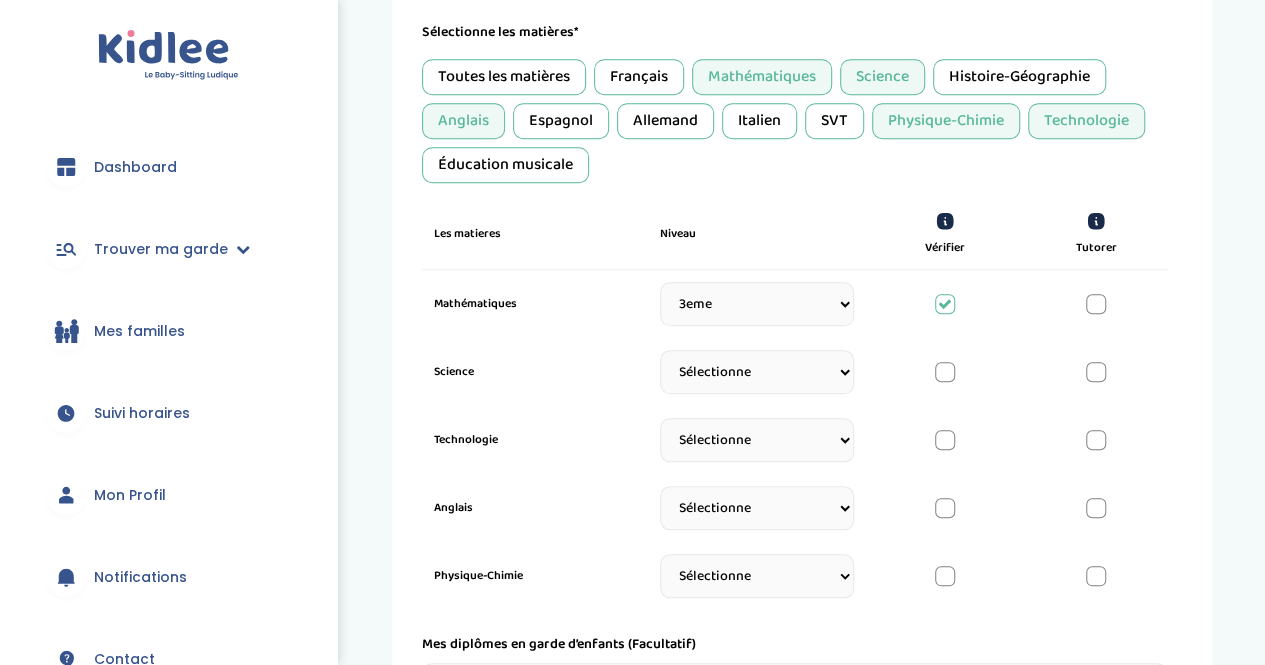 scroll, scrollTop: 737, scrollLeft: 0, axis: vertical 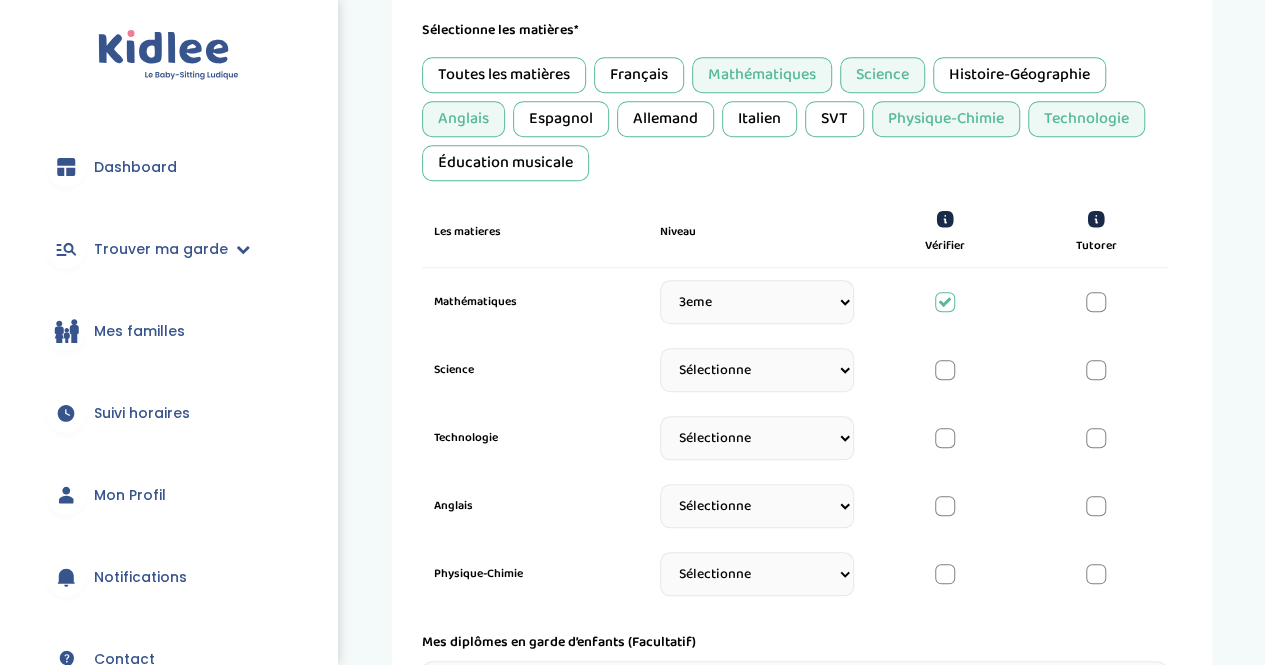 click on "Sélectionne   CP CE1 CE2 CM1 CM2 6eme 5eme 4eme 3eme Seconde Prémière Terminale" at bounding box center (757, 370) 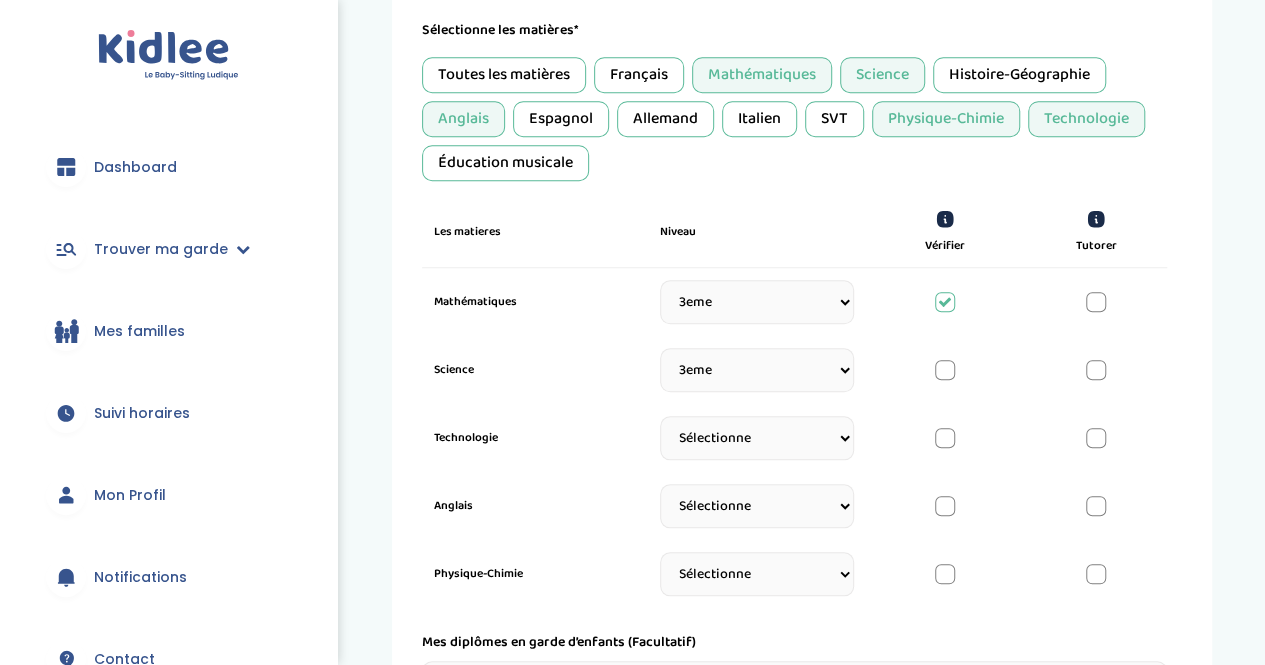 click on "Sélectionne   CP CE1 CE2 CM1 CM2 6eme 5eme 4eme 3eme Seconde Prémière Terminale" at bounding box center [757, 370] 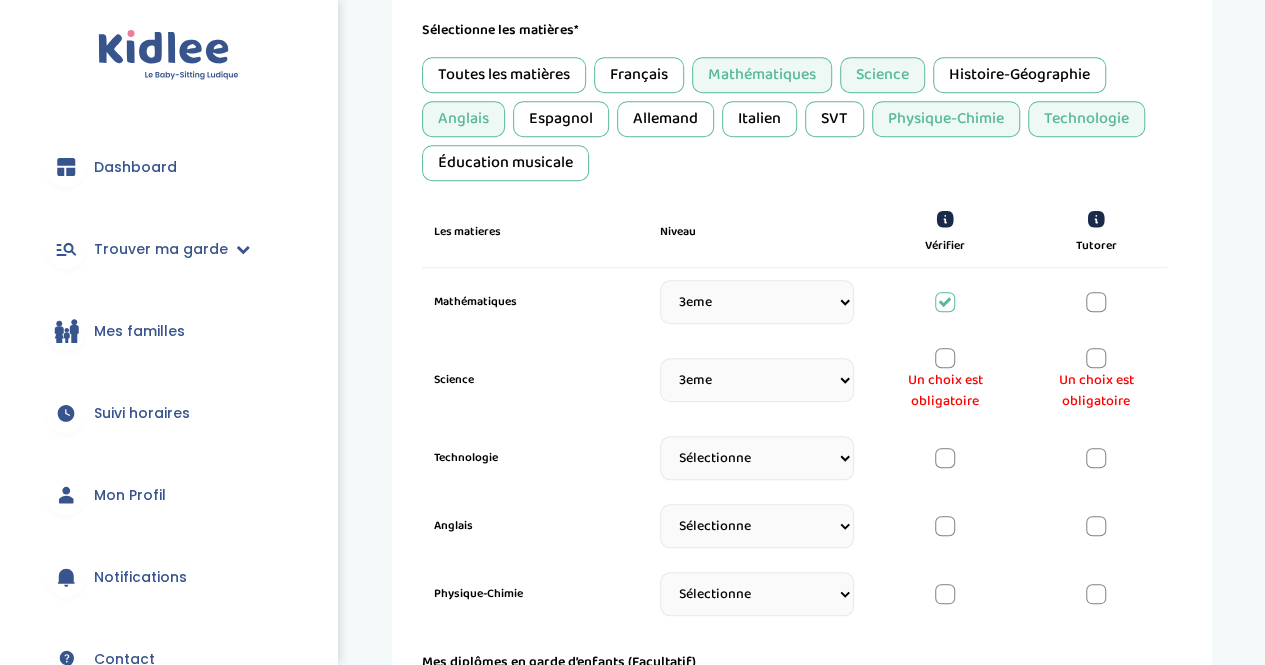 click at bounding box center (945, 358) 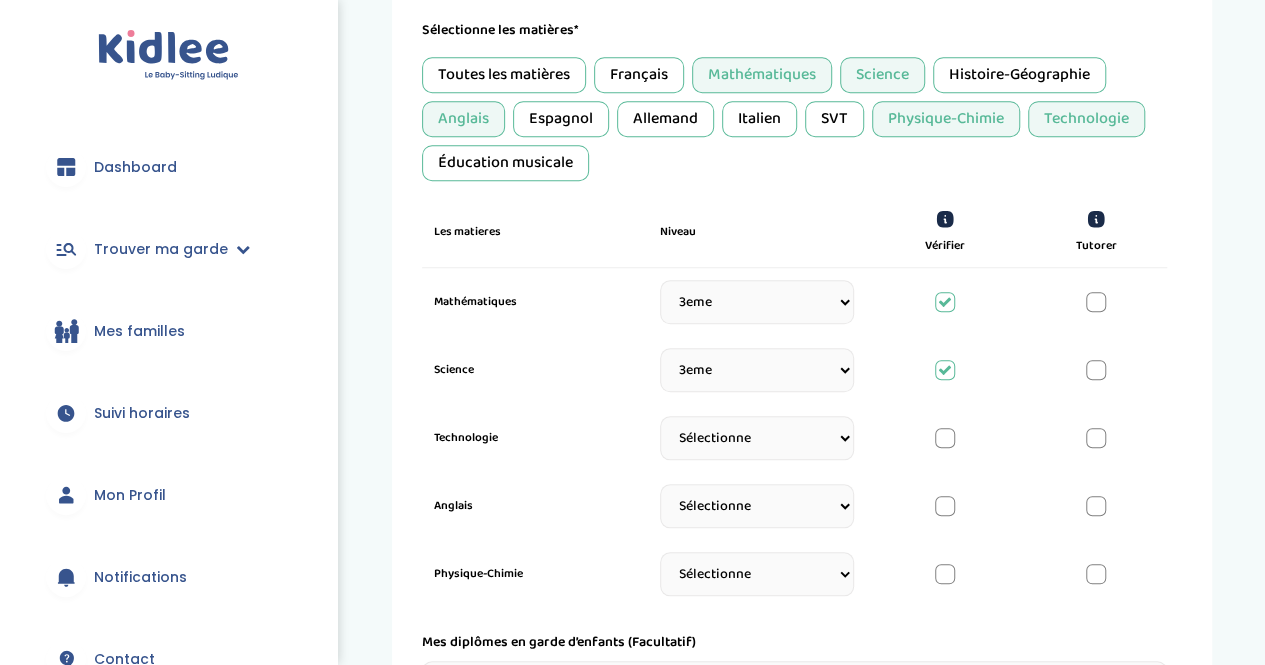 click at bounding box center (945, 438) 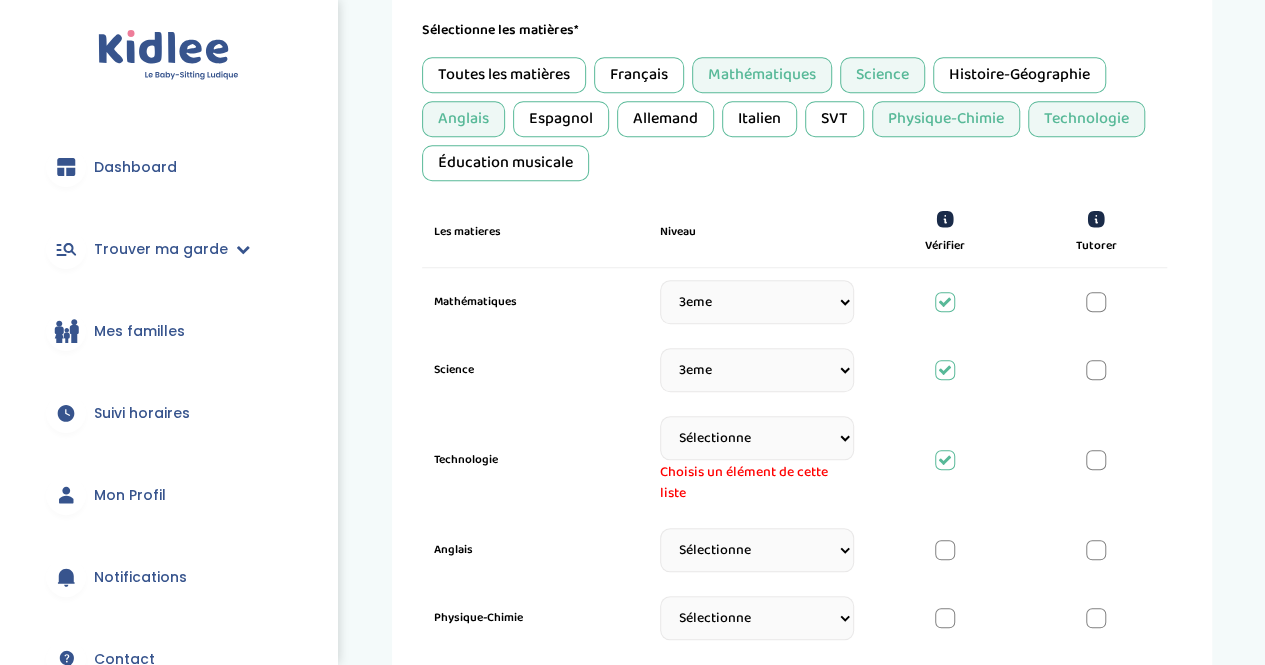 click at bounding box center (945, 550) 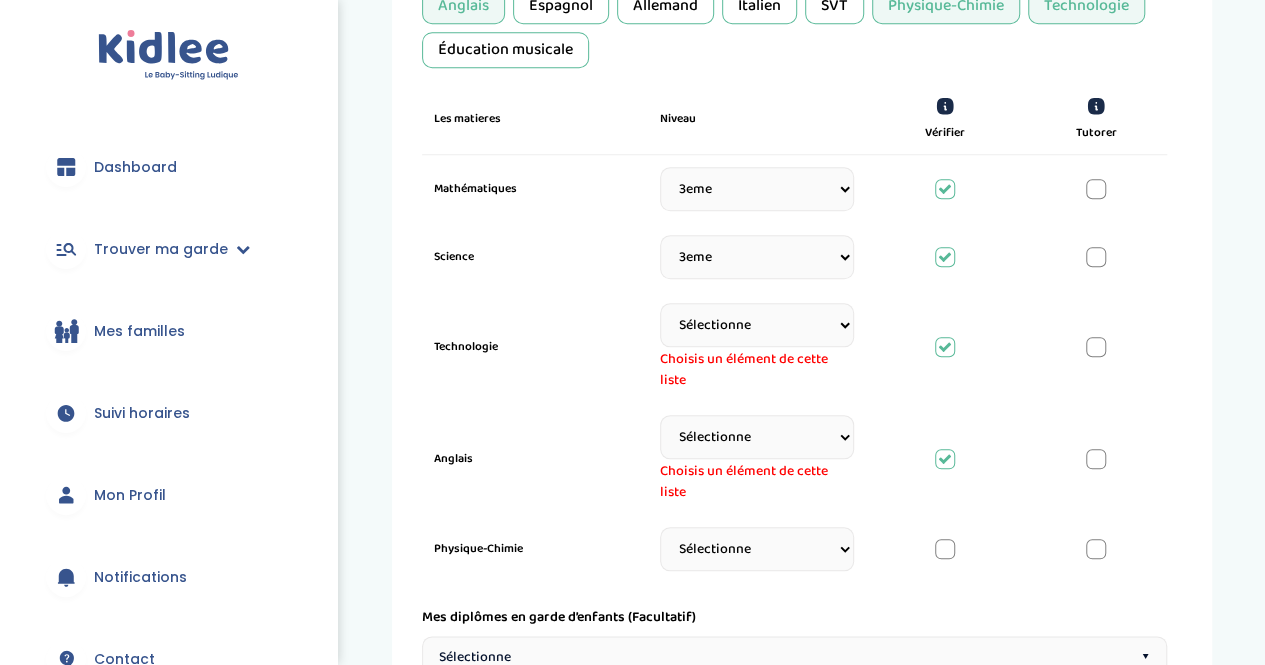 scroll, scrollTop: 852, scrollLeft: 0, axis: vertical 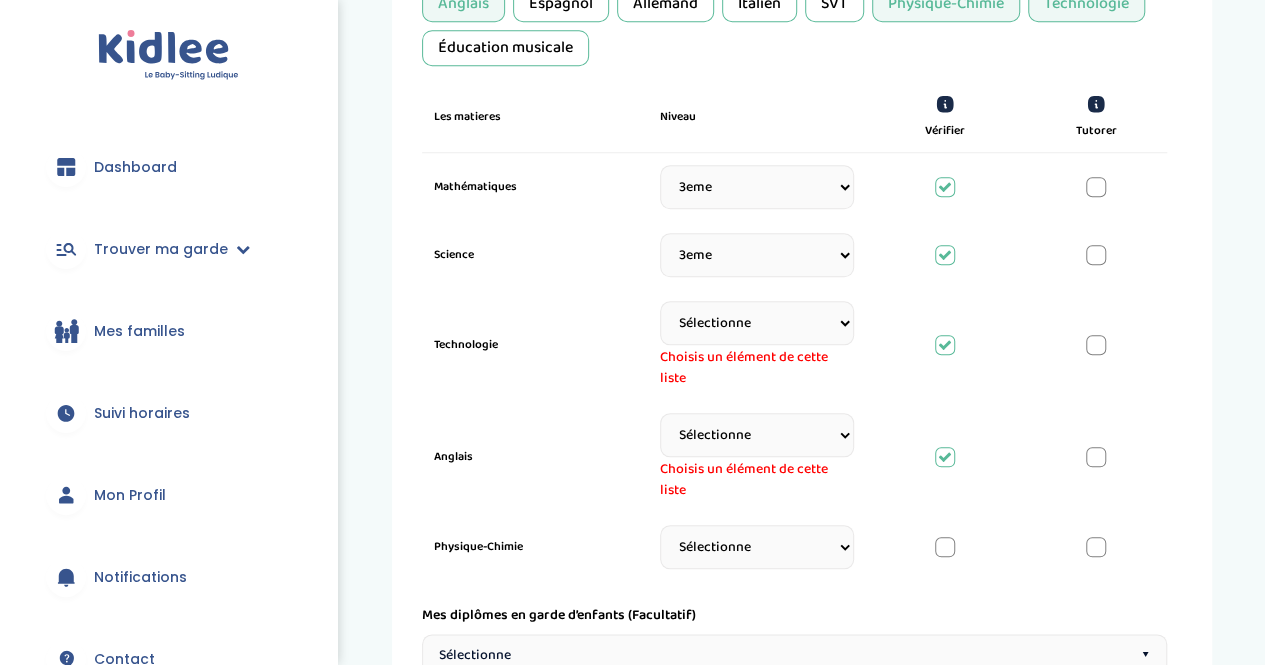 click on "Physique-Chimie   Sélectionne   CP CE1 CE2 CM1 CM2 6eme 5eme 4eme 3eme Seconde Prémière Terminale" at bounding box center (794, 547) 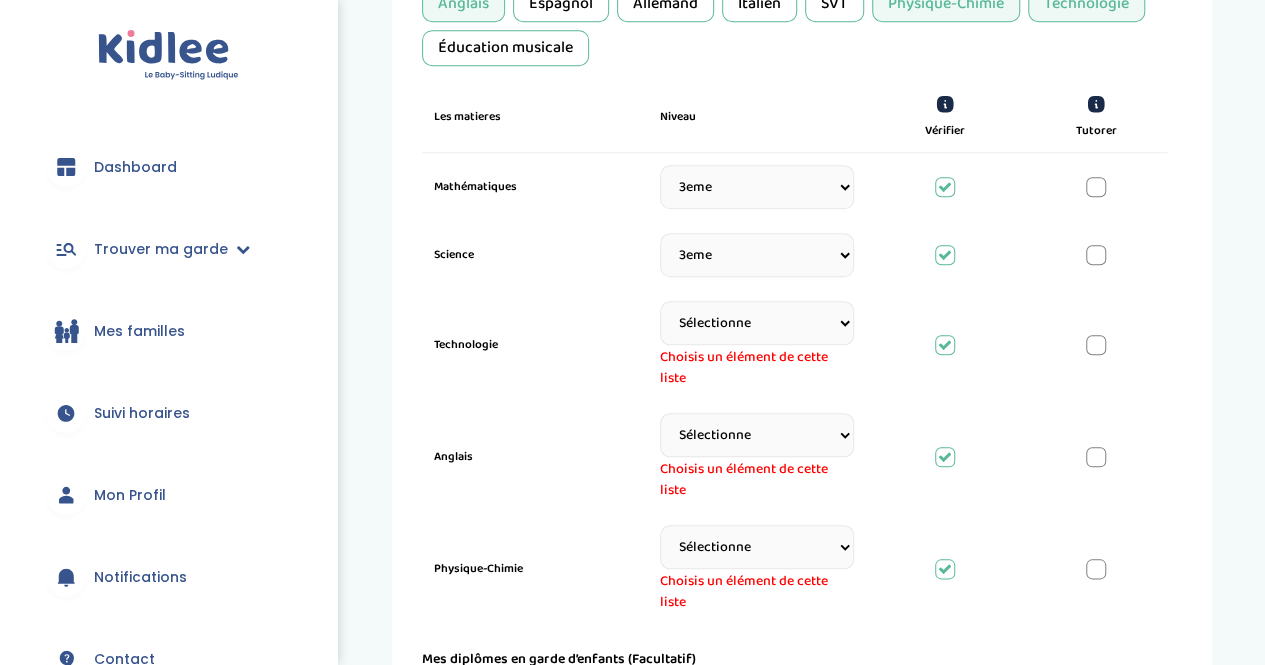 click on "Sélectionne   CP CE1 CE2 CM1 CM2 6eme 5eme 4eme 3eme Seconde Prémière Terminale" at bounding box center (757, 547) 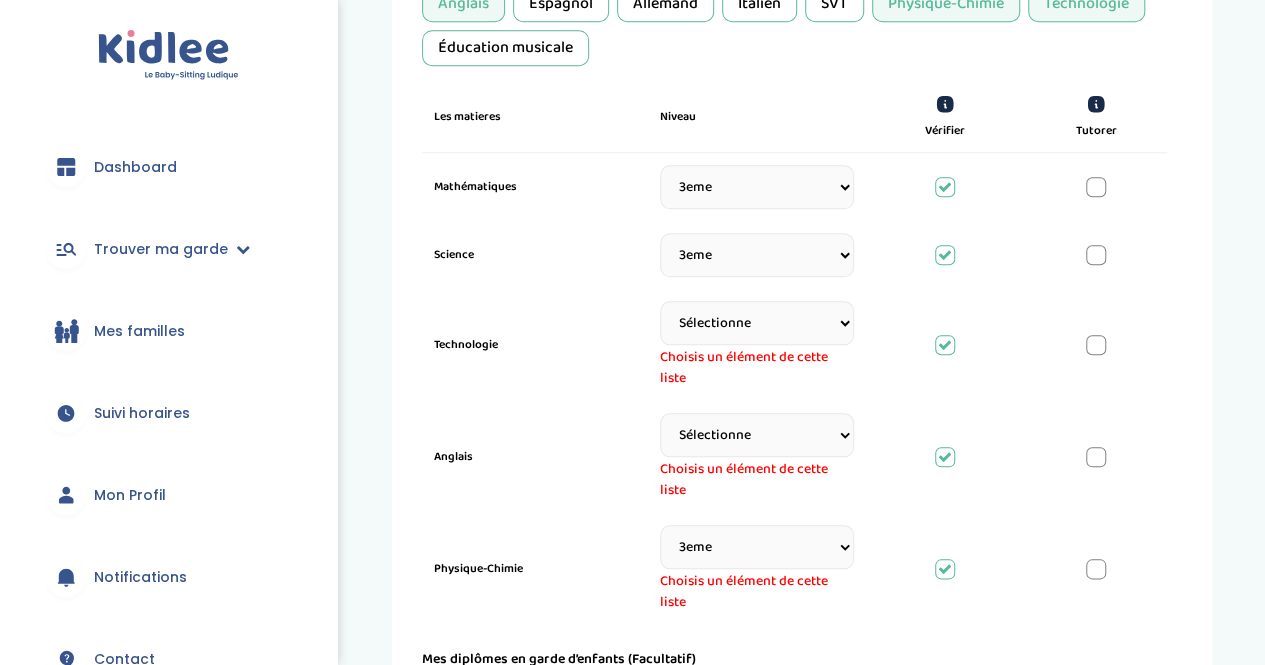 click on "Sélectionne   CP CE1 CE2 CM1 CM2 6eme 5eme 4eme 3eme Seconde Prémière Terminale" at bounding box center [757, 547] 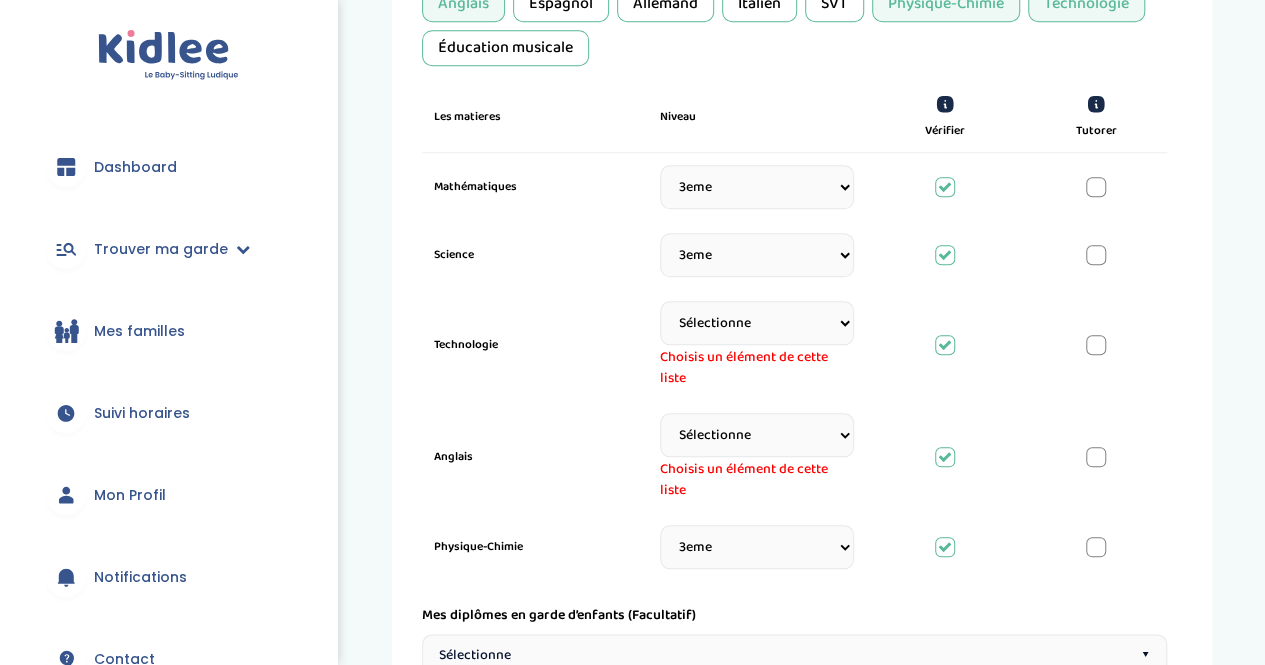 click on "Sélectionne   CP CE1 CE2 CM1 CM2 6eme 5eme 4eme 3eme Seconde Prémière Terminale" at bounding box center [757, 435] 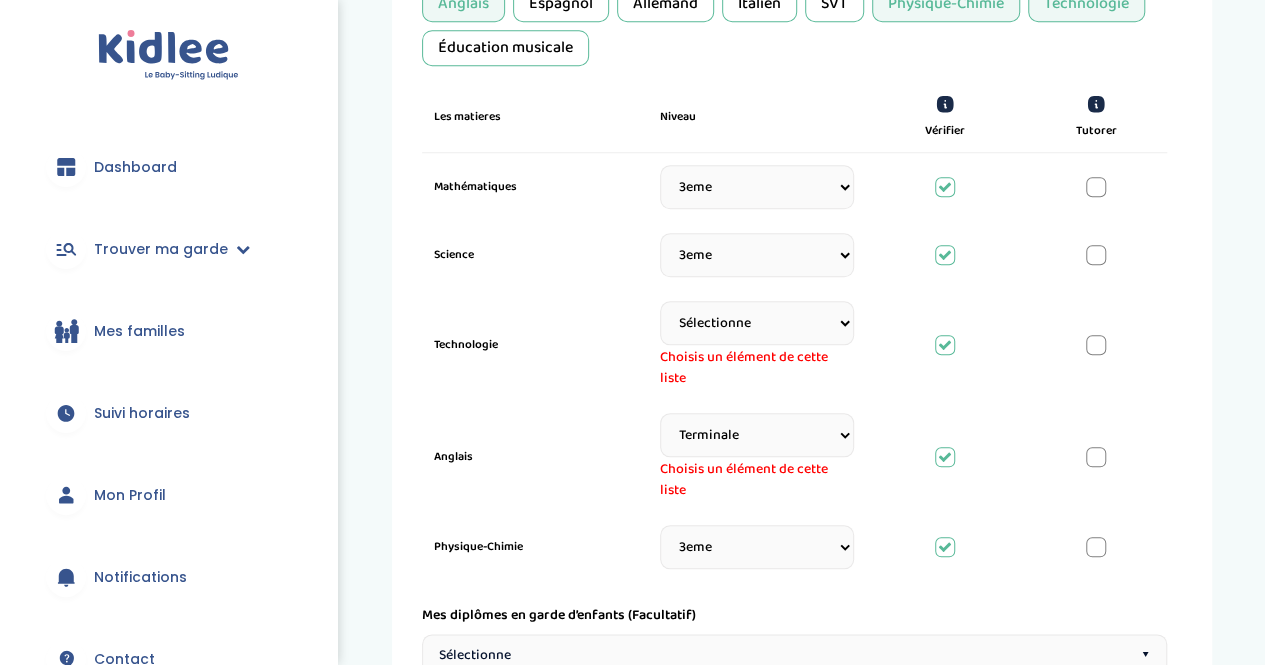 click on "Sélectionne   CP CE1 CE2 CM1 CM2 6eme 5eme 4eme 3eme Seconde Prémière Terminale" at bounding box center [757, 435] 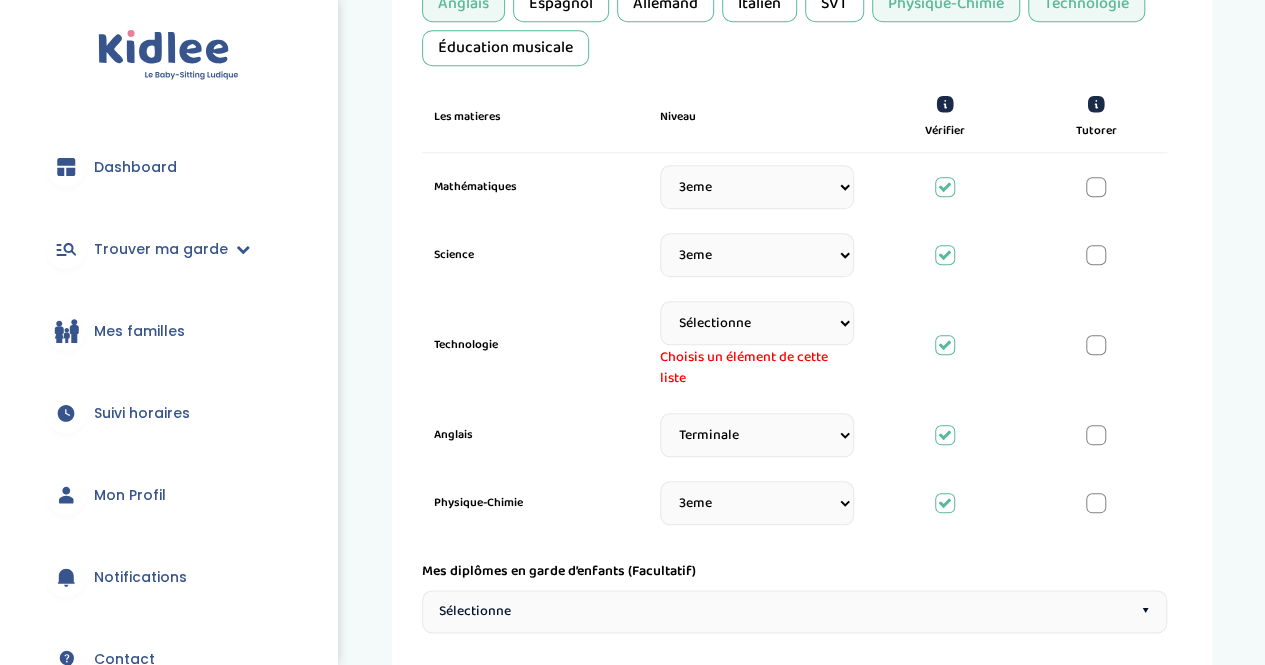 click on "Sélectionne   CP CE1 CE2 CM1 CM2 6eme 5eme 4eme 3eme Seconde Prémière Terminale" at bounding box center (757, 323) 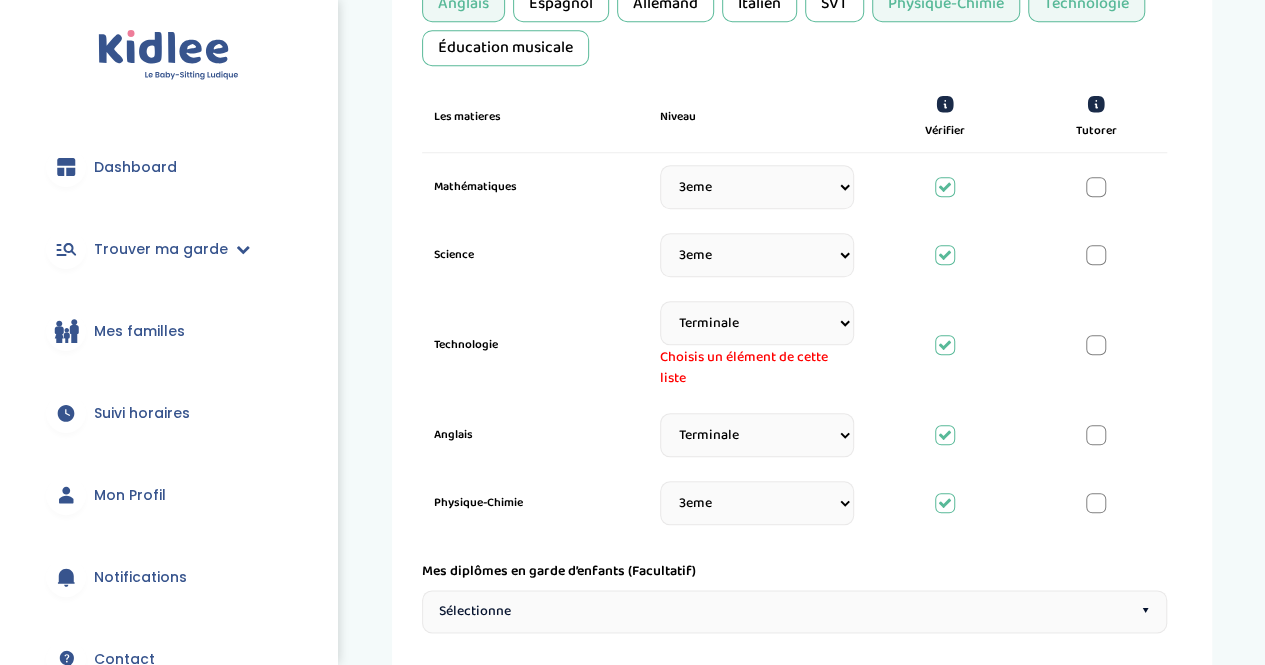click on "Sélectionne   CP CE1 CE2 CM1 CM2 6eme 5eme 4eme 3eme Seconde Prémière Terminale" at bounding box center [757, 323] 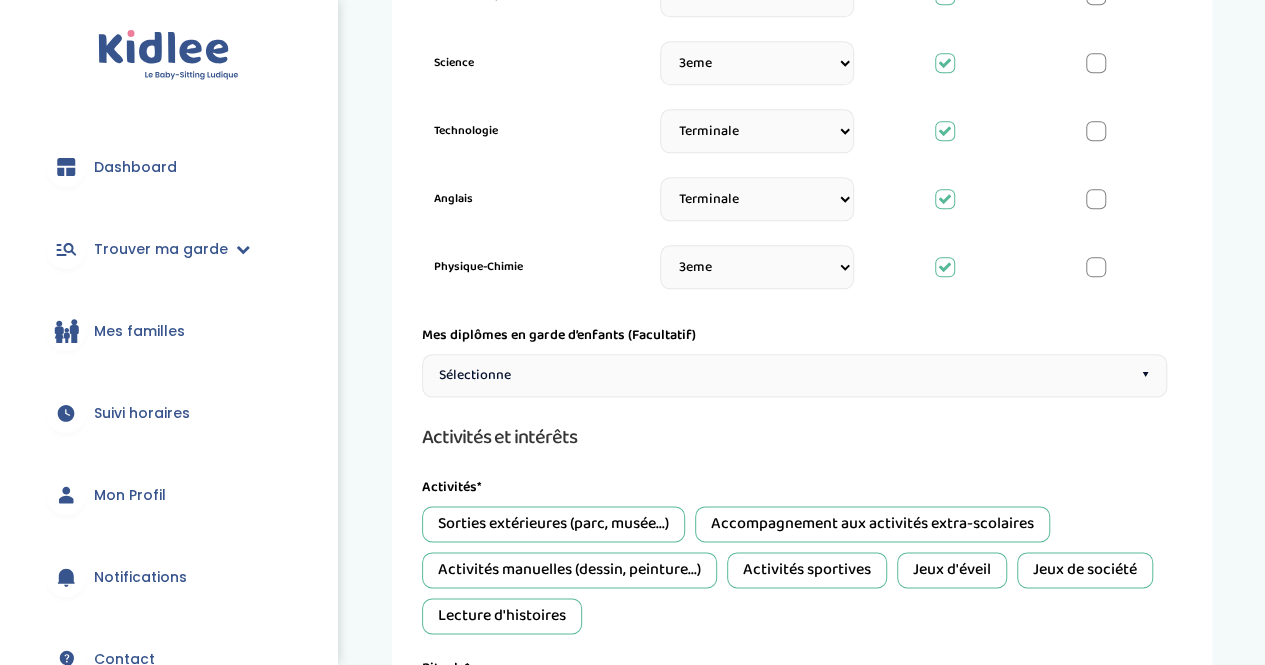 scroll, scrollTop: 1049, scrollLeft: 0, axis: vertical 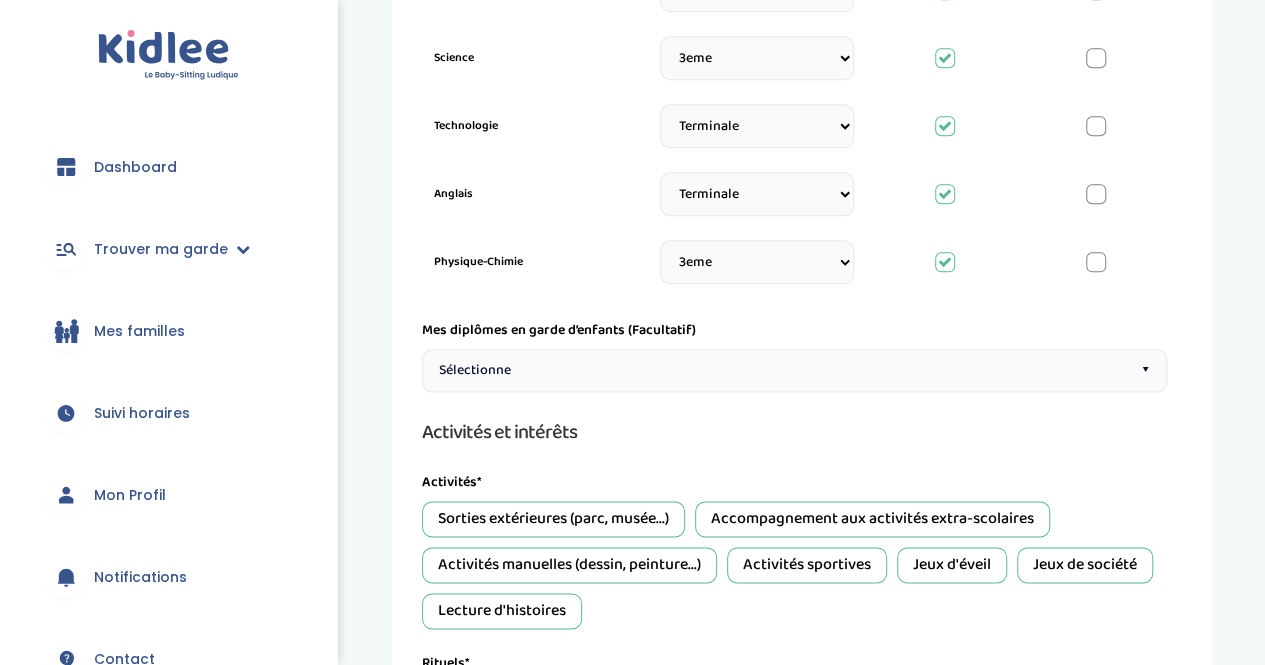 click on "Langues et compétences académiques Mes langues* *Utilise la jauge pour indiquer ton niveau Sélectionne ▾ Français Langue maternelle Aide aux devoirs* Je peux assurer l’aide aux devoirs Je peux seulement superviser les devoirs Sélectionne les matières* Toutes les matières Français Mathématiques Science Histoire-Géographie Anglais Espagnol Allemand Italien SVT Physique-Chimie" at bounding box center (794, 181) 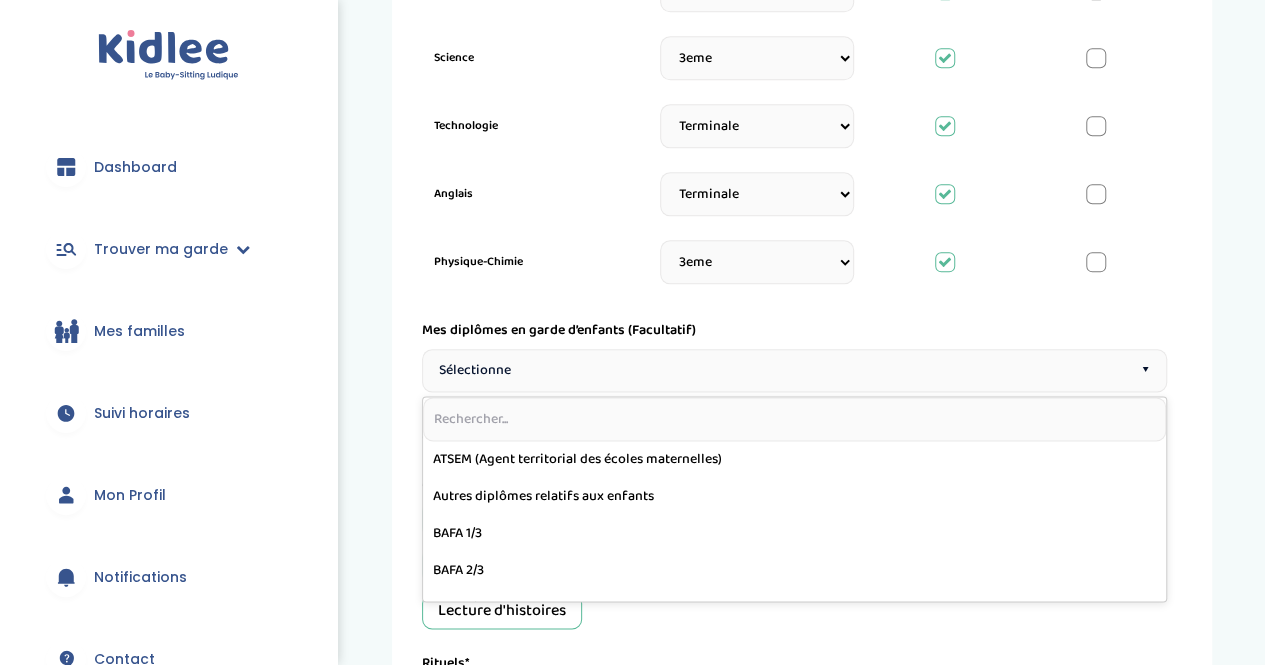 click on "Sélectionne
▾" at bounding box center [794, 370] 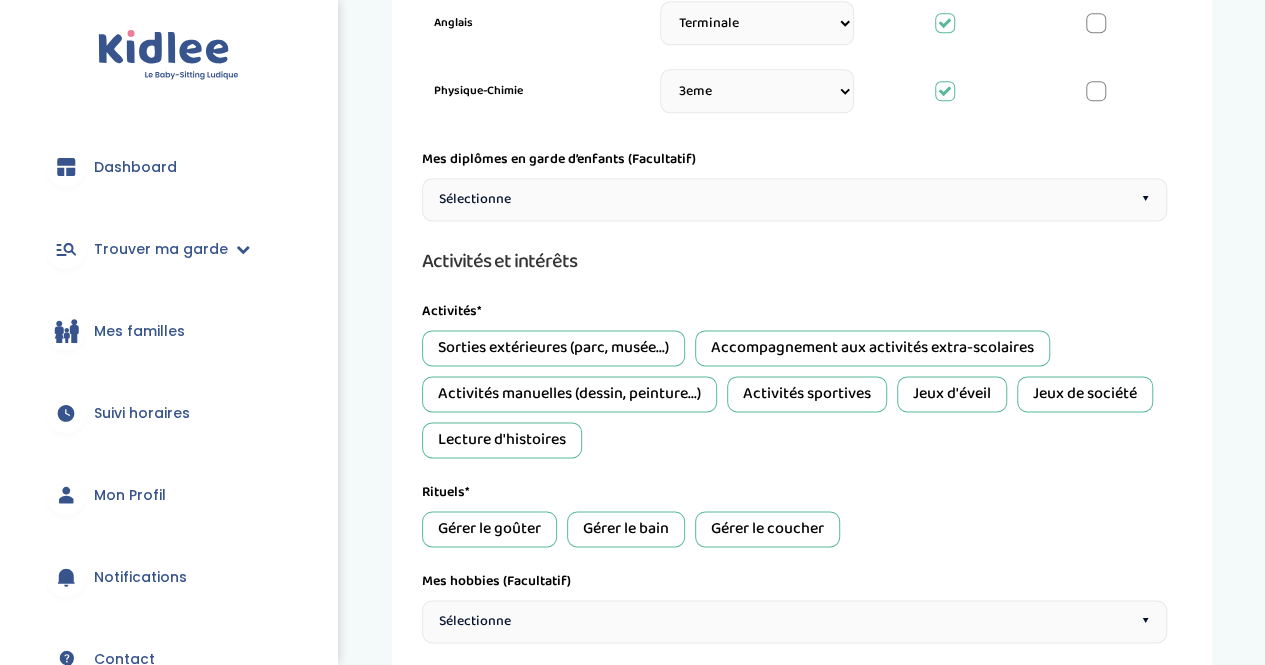 scroll, scrollTop: 1221, scrollLeft: 0, axis: vertical 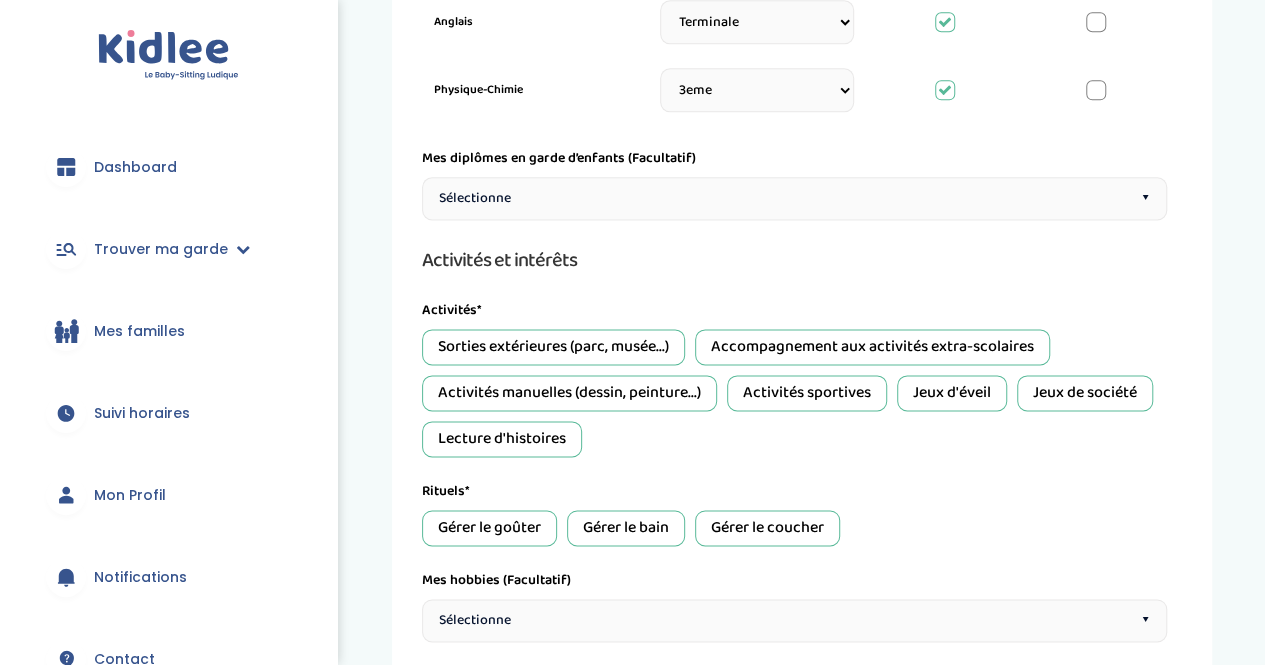 click on "Sorties extérieures (parc, musée...)" at bounding box center (553, 347) 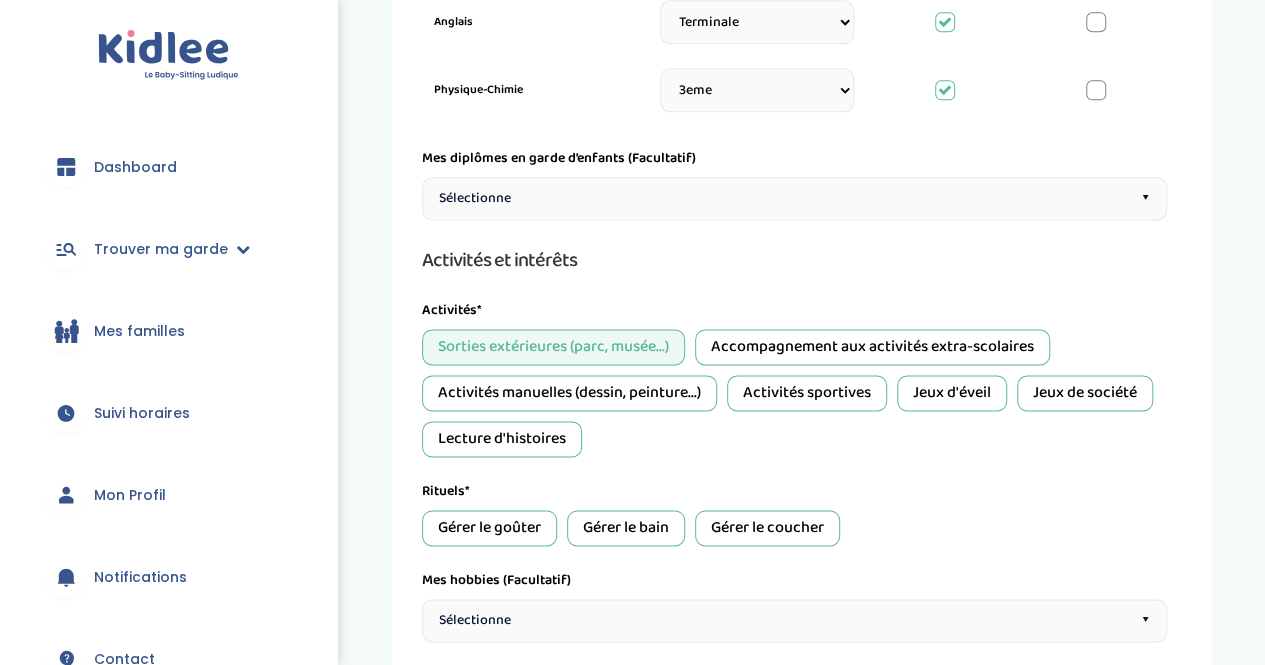 click on "Accompagnement aux activités extra-scolaires" at bounding box center [872, 347] 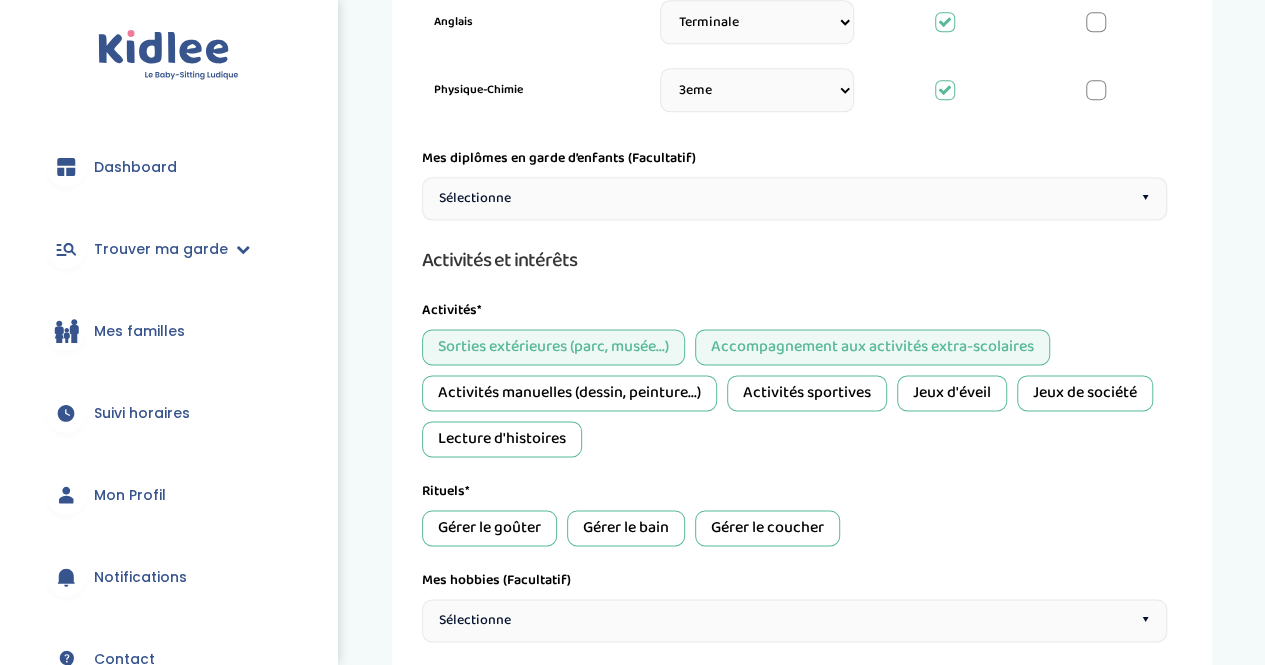 click on "Activités manuelles (dessin, peinture...)" at bounding box center (569, 393) 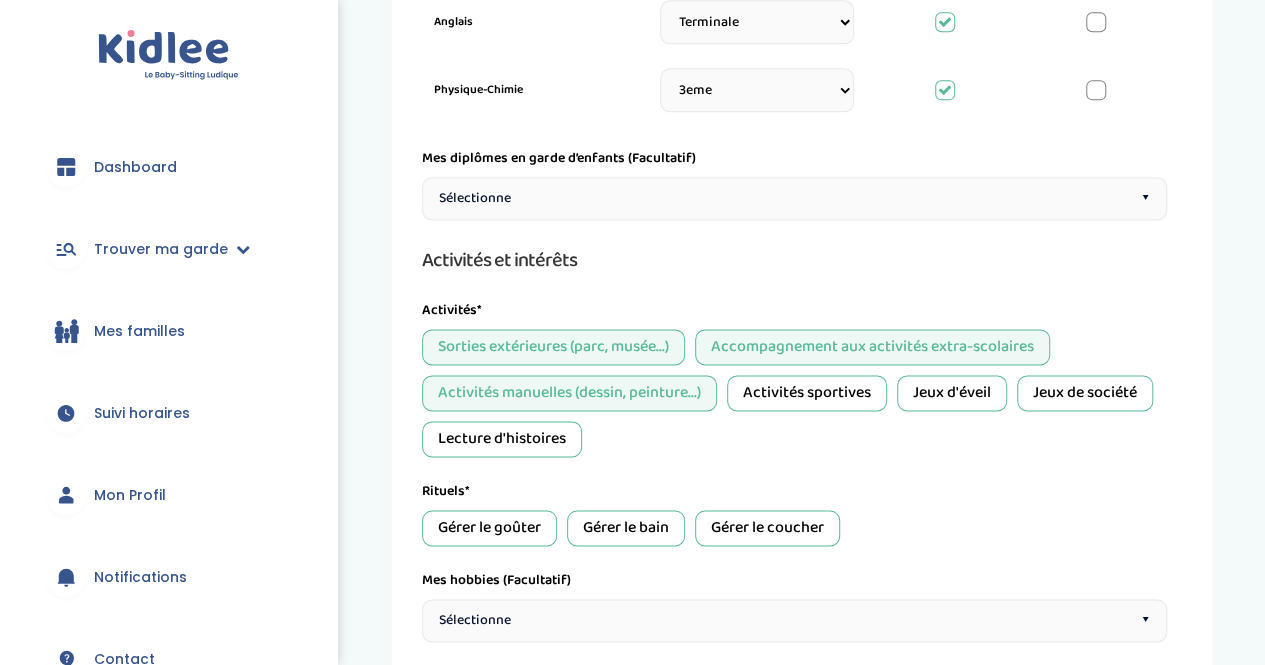 click on "Activités sportives" at bounding box center (807, 393) 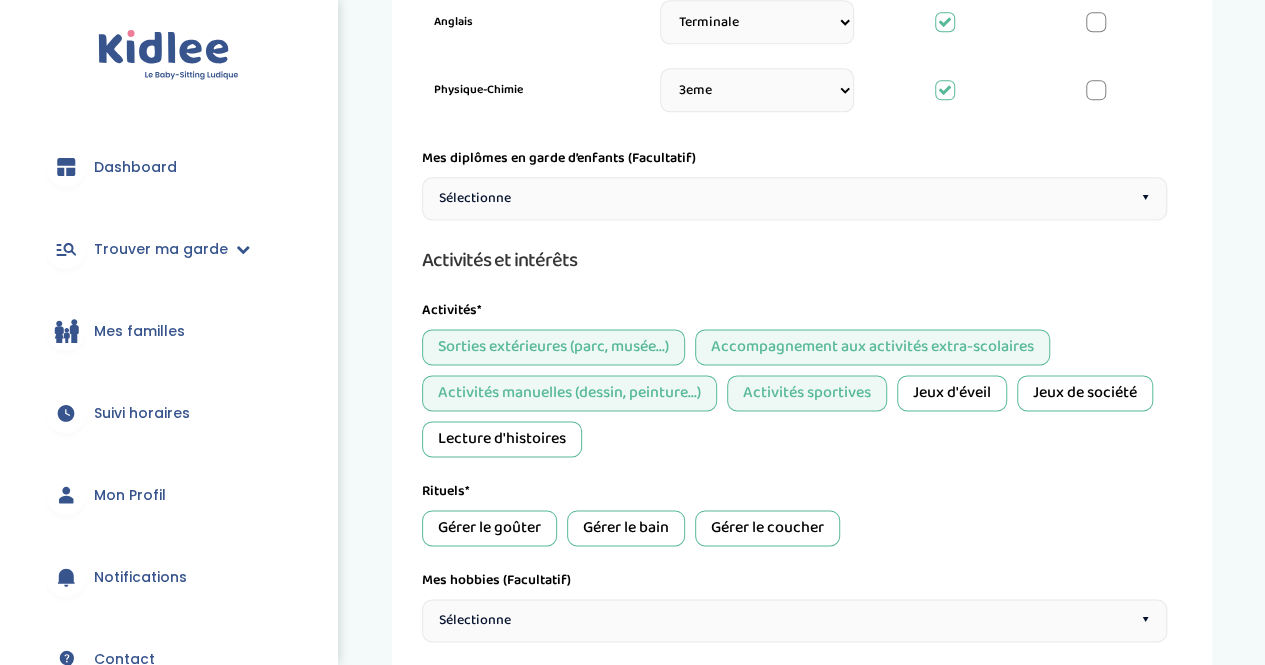 click on "Jeux d'éveil" at bounding box center (952, 393) 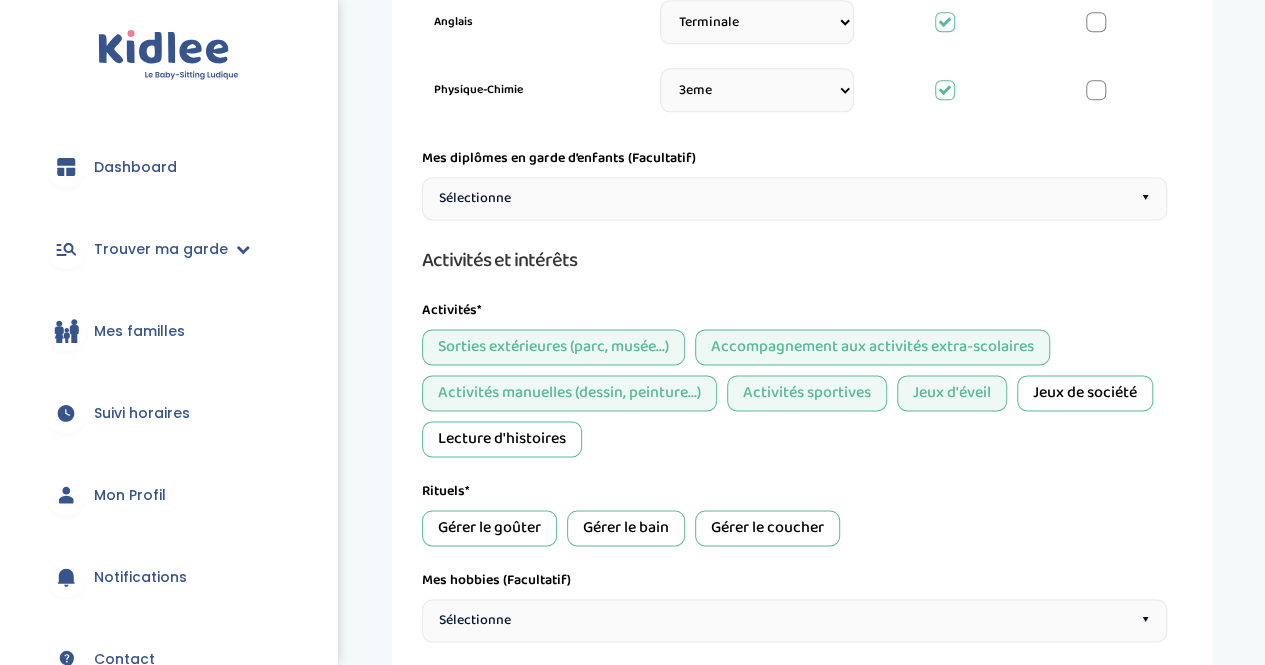 click on "Jeux de société" at bounding box center (1085, 393) 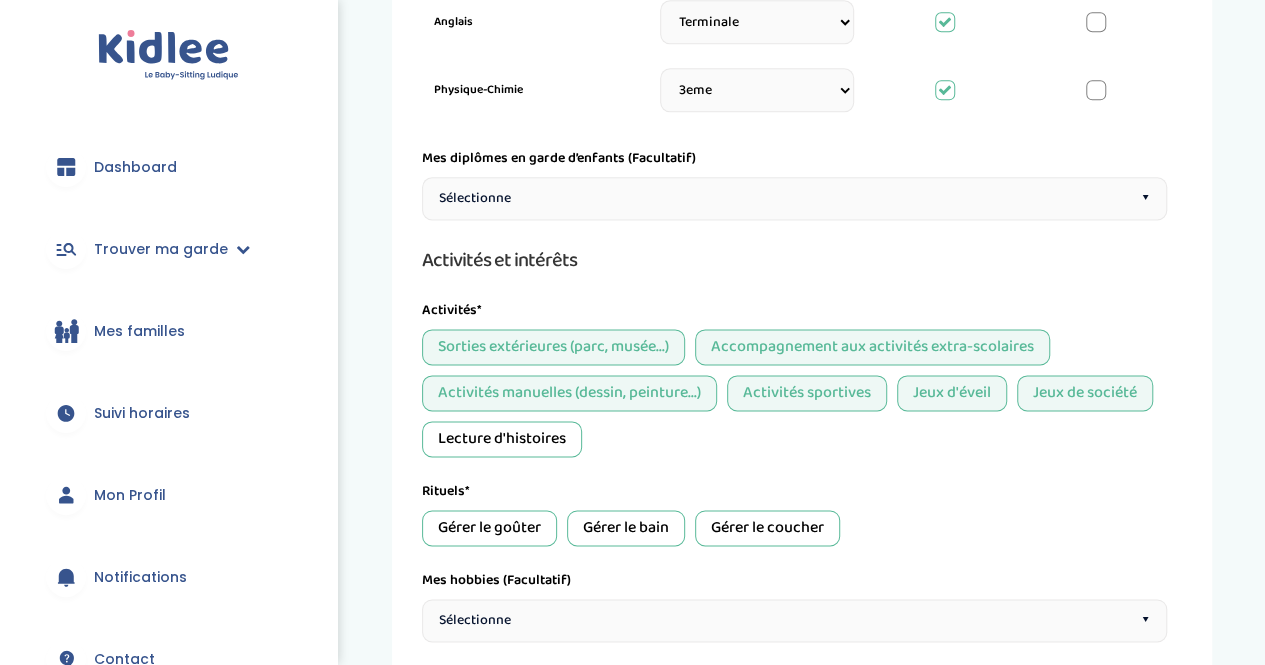 click on "Lecture d'histoires" at bounding box center (502, 439) 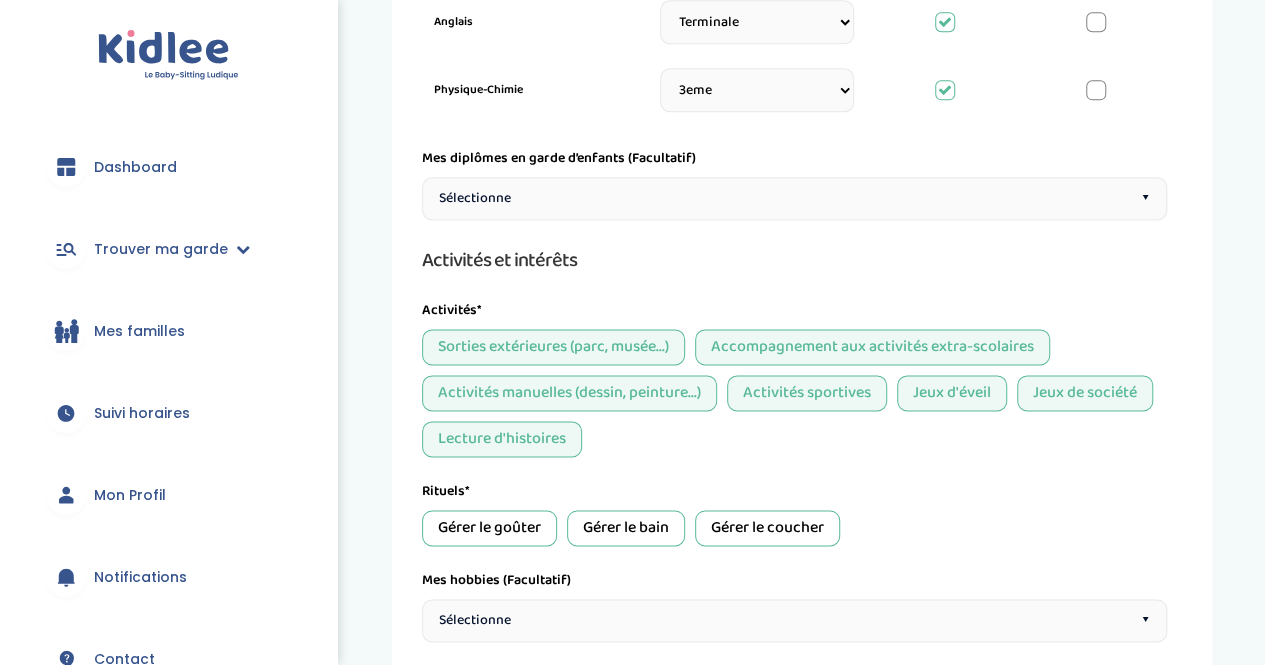click on "Gérer le goûter" at bounding box center [489, 528] 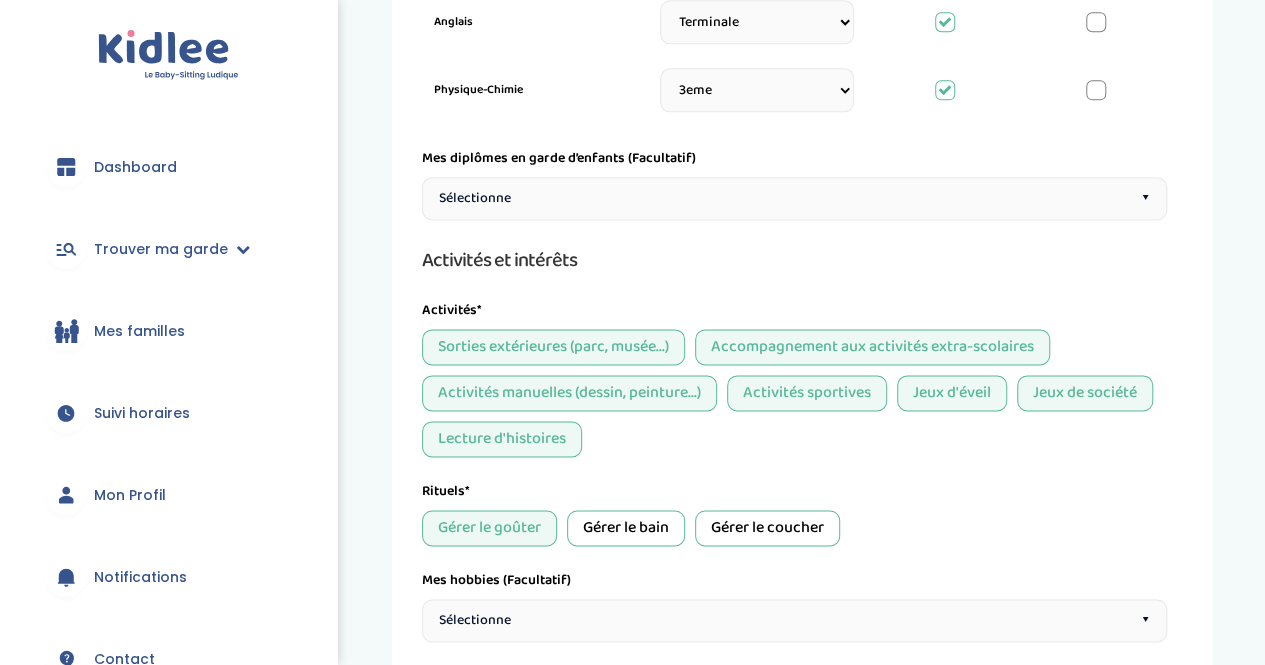 click on "Gérer le coucher" at bounding box center (767, 528) 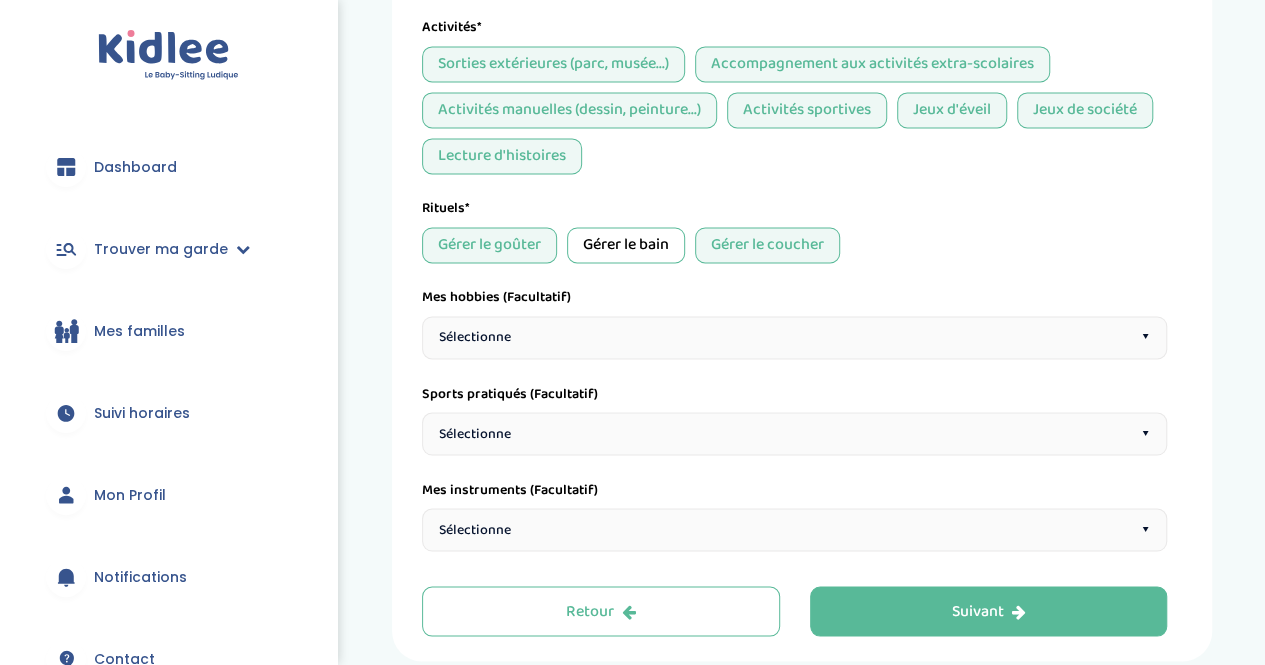 scroll, scrollTop: 1590, scrollLeft: 0, axis: vertical 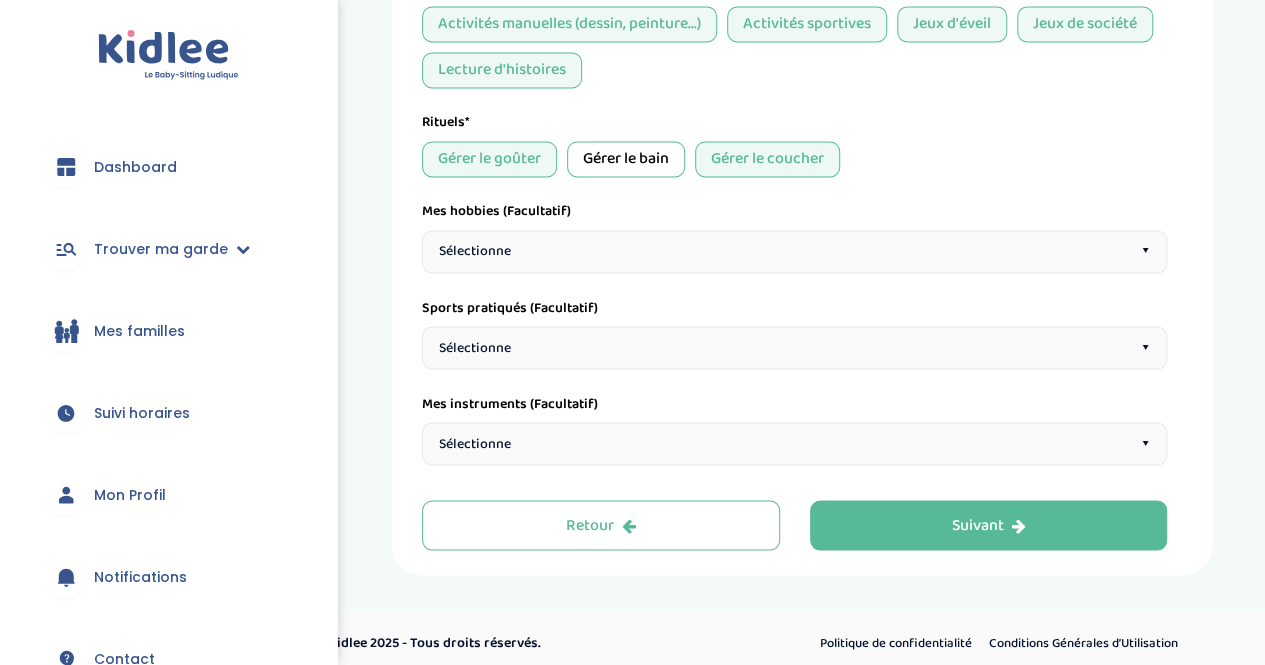 click on "Sélectionne" at bounding box center [475, 251] 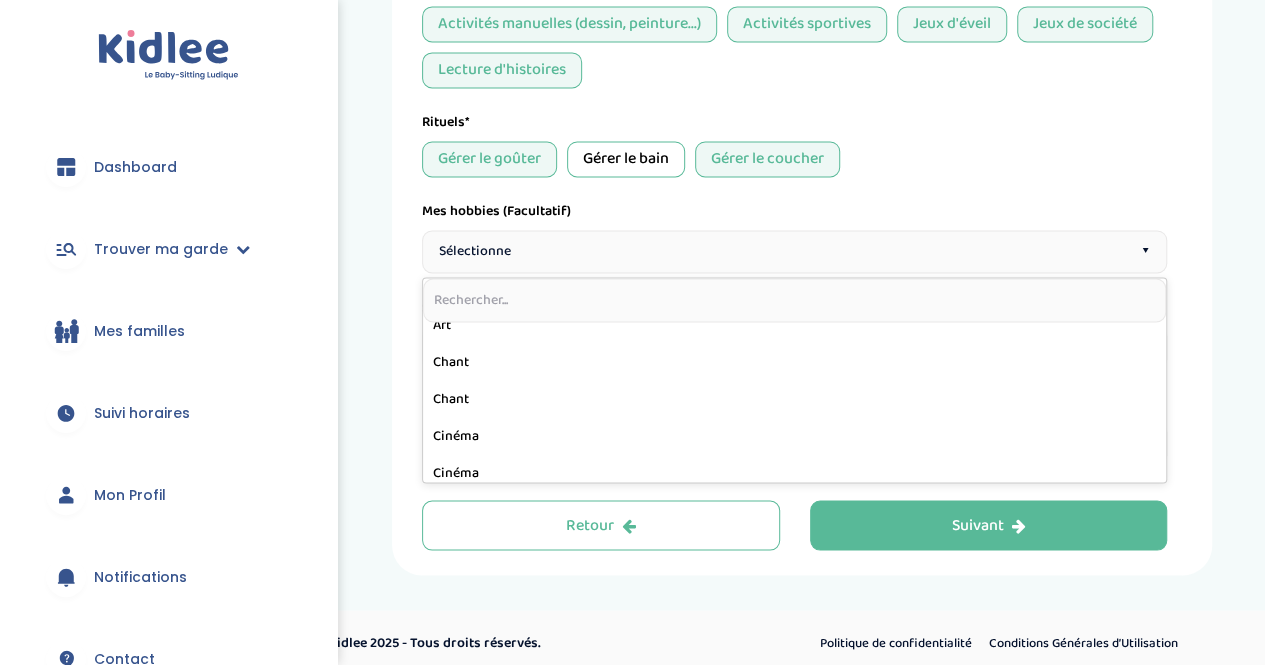 scroll, scrollTop: 59, scrollLeft: 0, axis: vertical 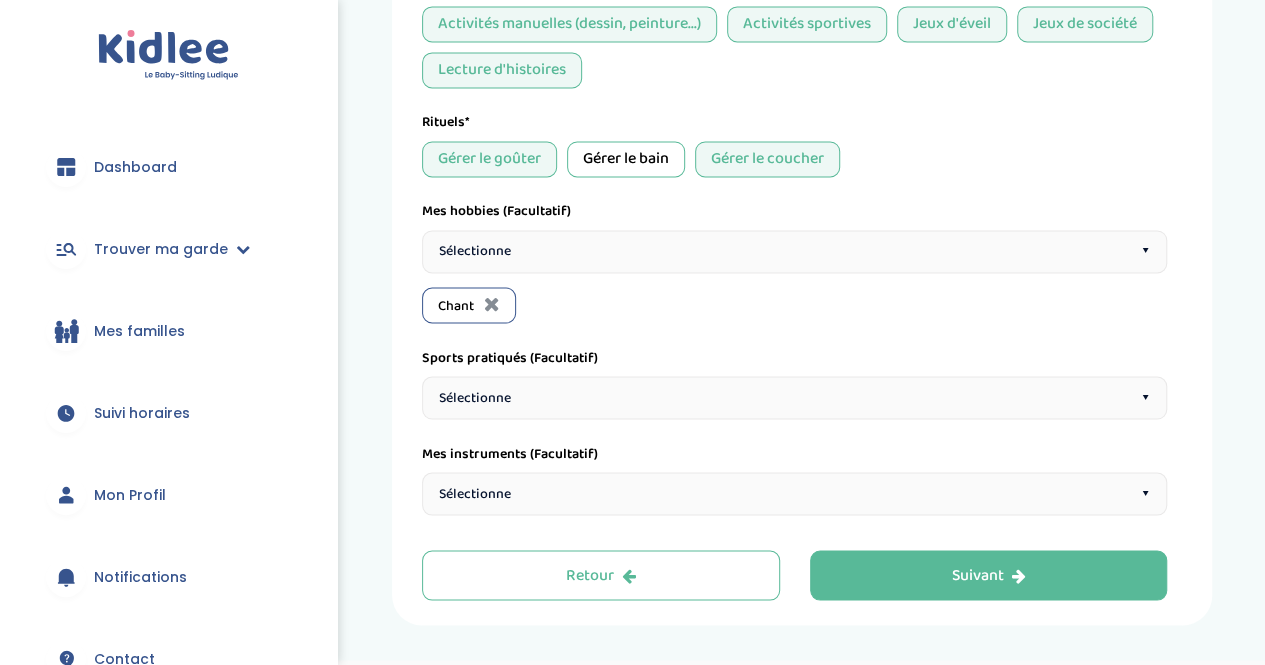 click on "Sélectionne
▾" at bounding box center [794, 251] 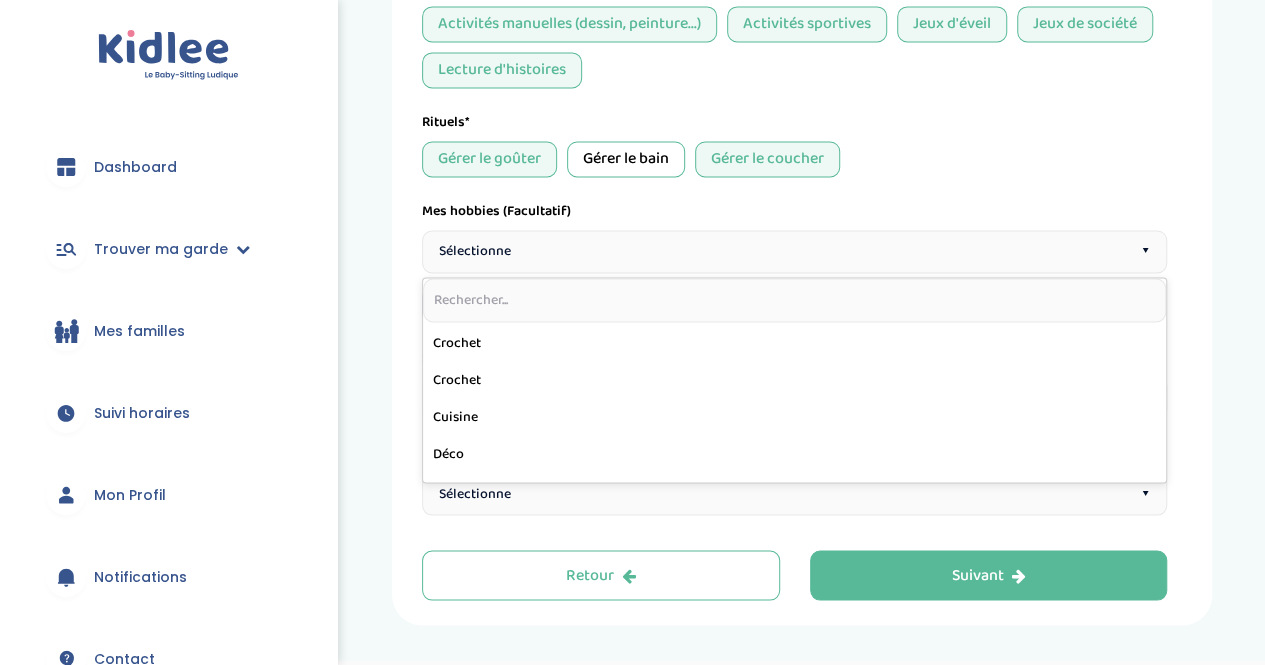 scroll, scrollTop: 383, scrollLeft: 0, axis: vertical 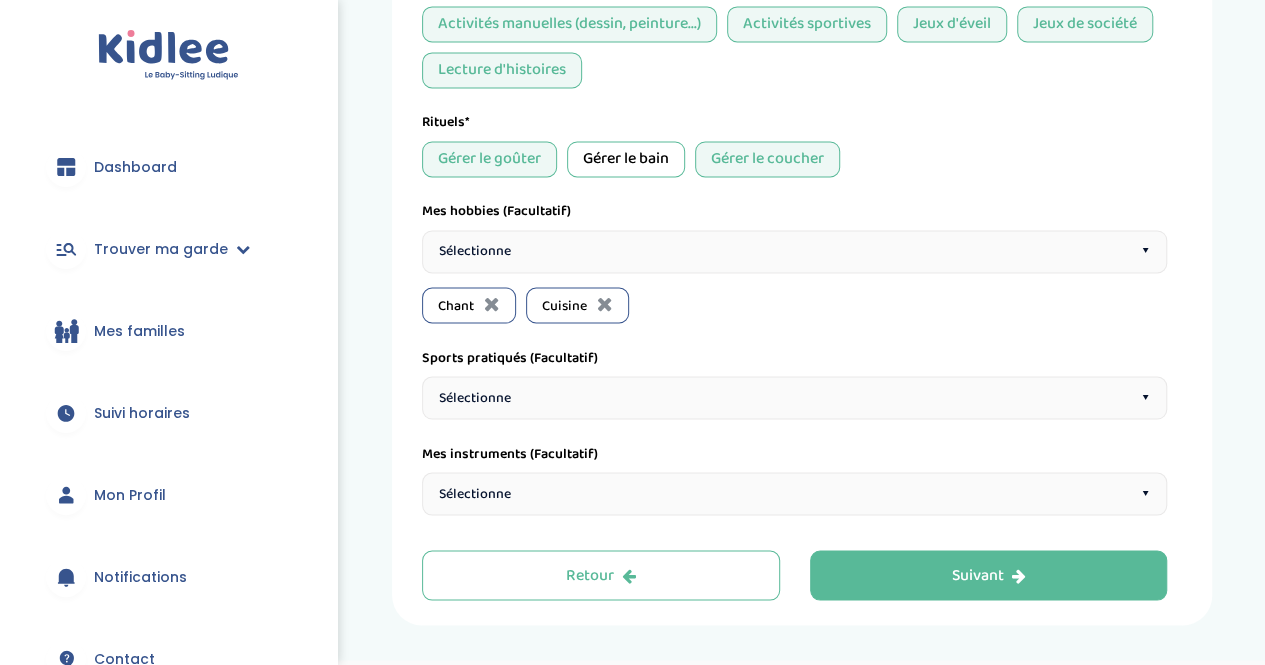 click on "Sélectionne
▾" at bounding box center [794, 251] 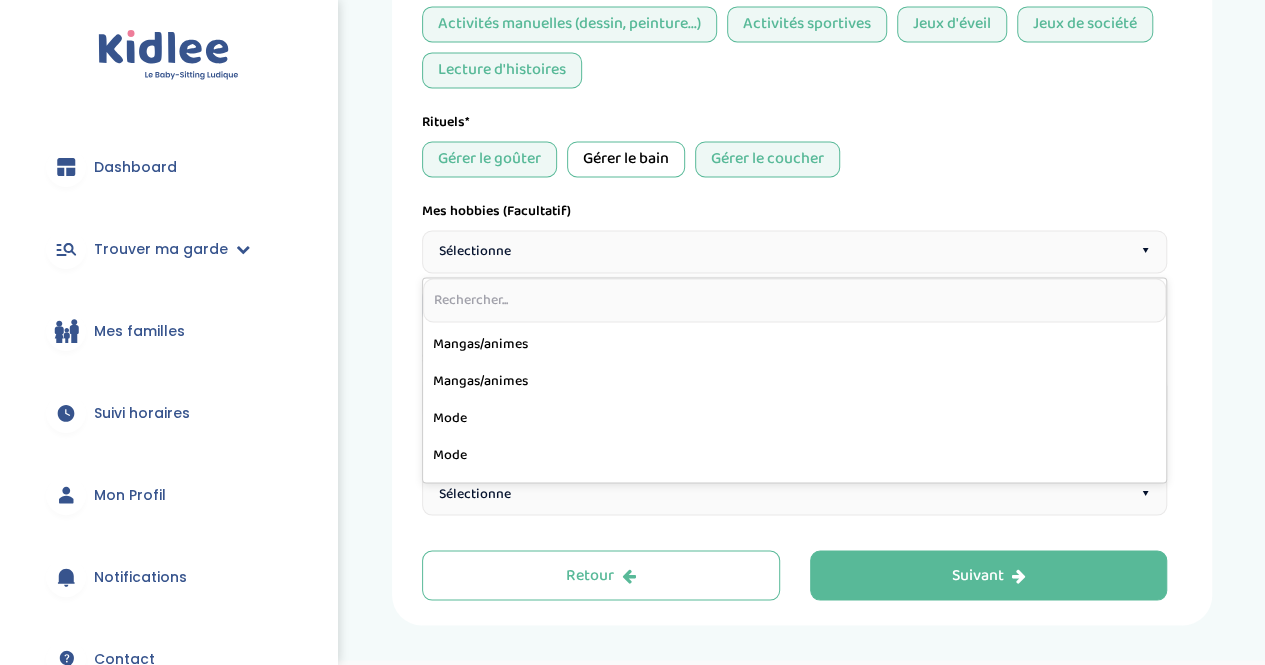 scroll, scrollTop: 716, scrollLeft: 0, axis: vertical 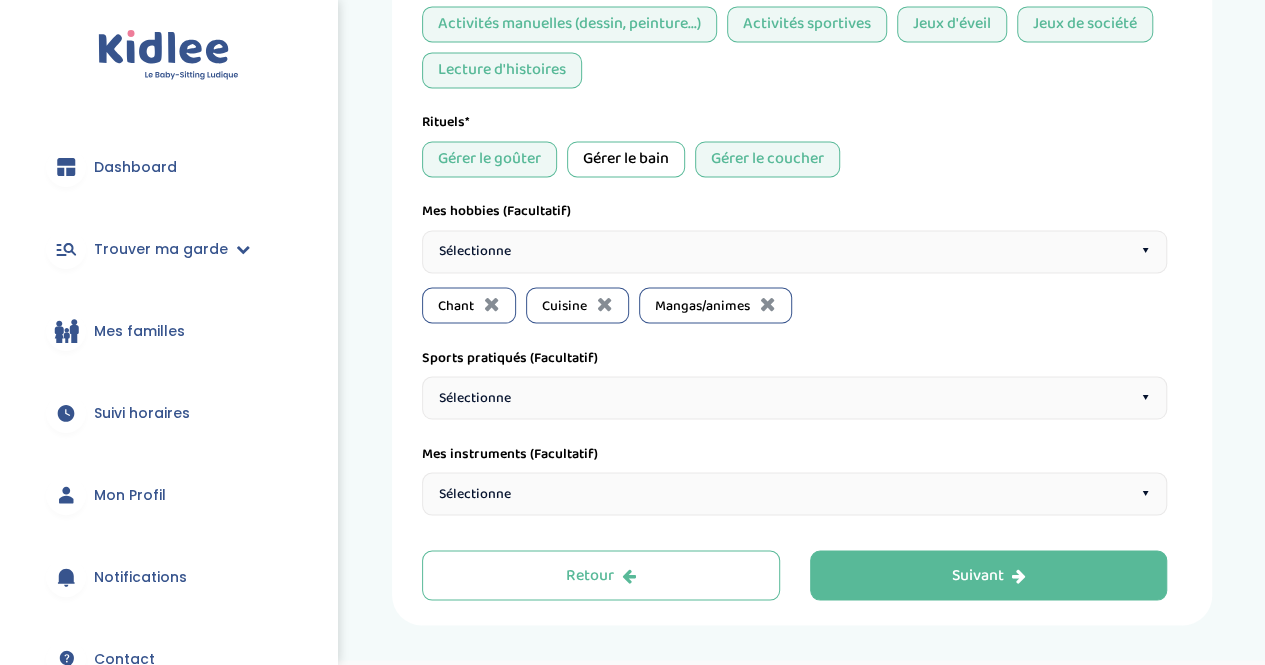click on "Sélectionne
▾" at bounding box center (794, 251) 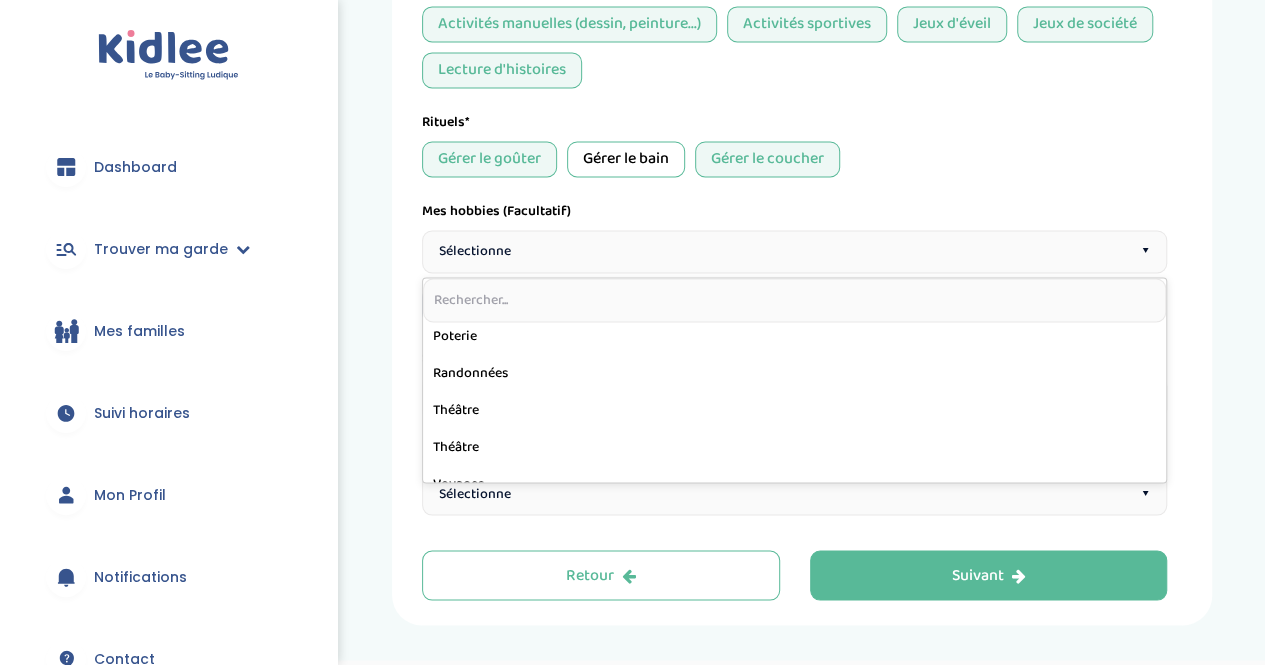 scroll, scrollTop: 1024, scrollLeft: 0, axis: vertical 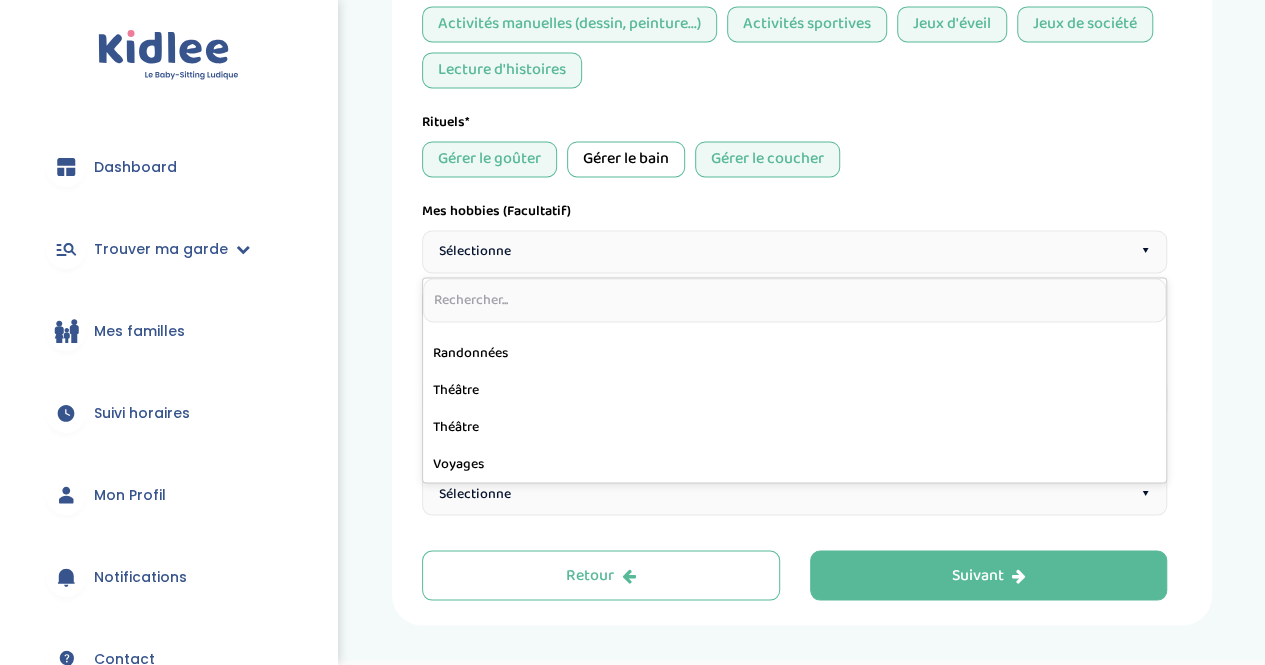 click on "Sélectionne
▾" at bounding box center [794, 251] 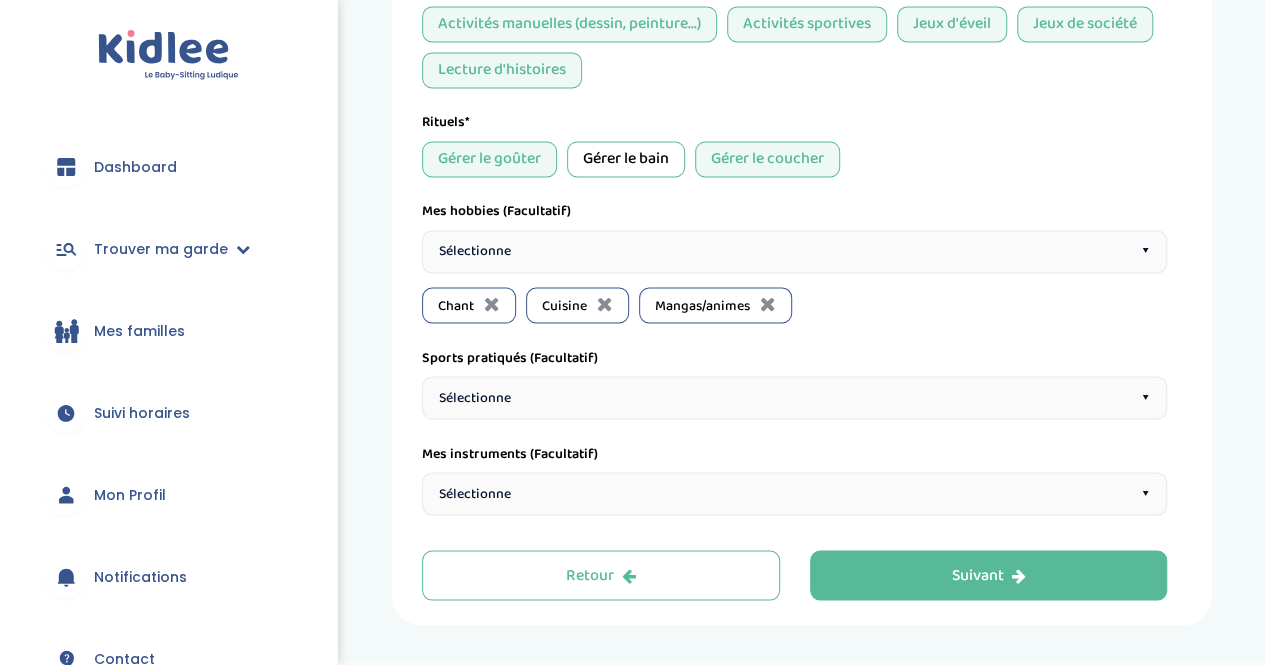 scroll, scrollTop: 1640, scrollLeft: 0, axis: vertical 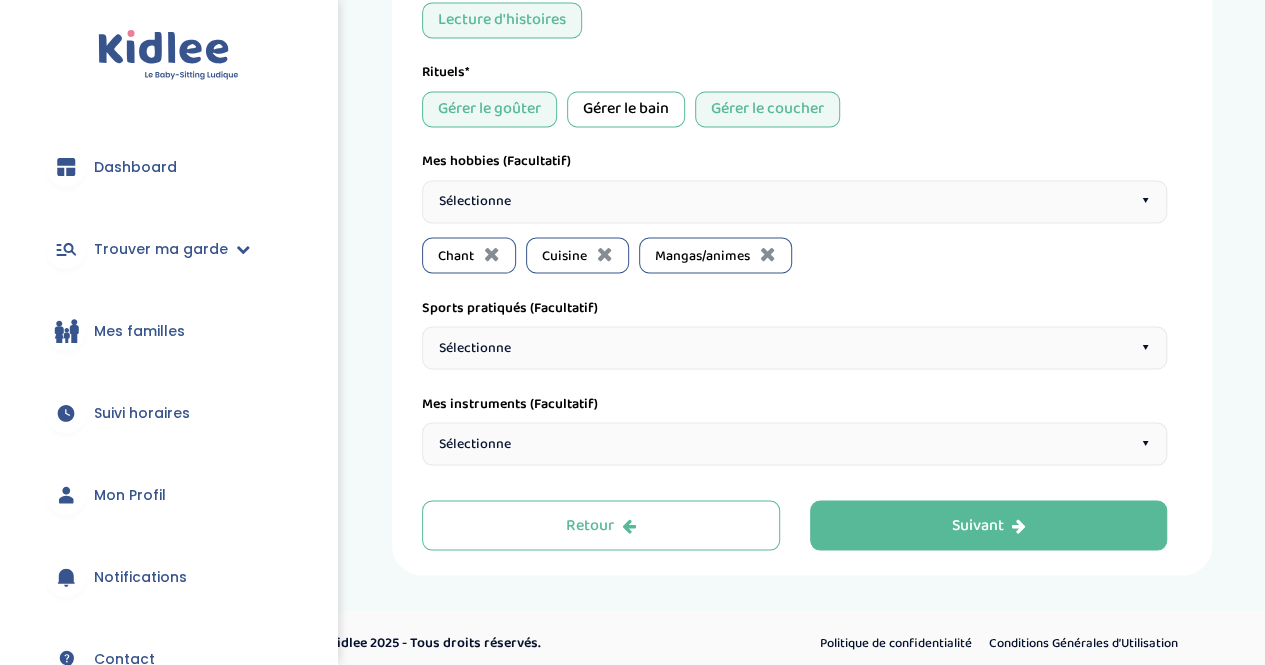 click on "Sélectionne" at bounding box center (475, 347) 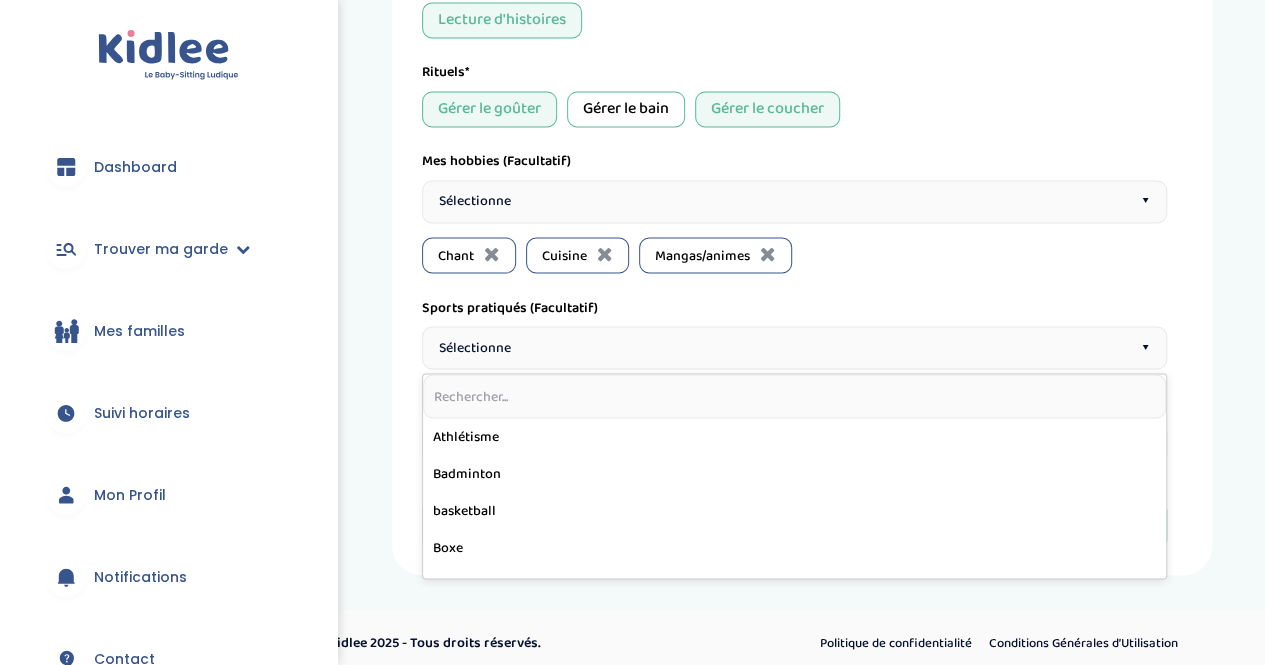 click on "1
Horaires
2
Profil
3
Expériences
4
Présentation
Indique nous ta situation administrative
Type de document d'identité
Sélectionne   Carte d'identité française ou Passeport français daté de moins de 5 ans
Carte d'identité européenne ou Passeport européen (27 pays concernés)
Titre de séjour
Autre
Je suis intéressé(e) par :   *choix multiples possibles*" at bounding box center (802, -403) 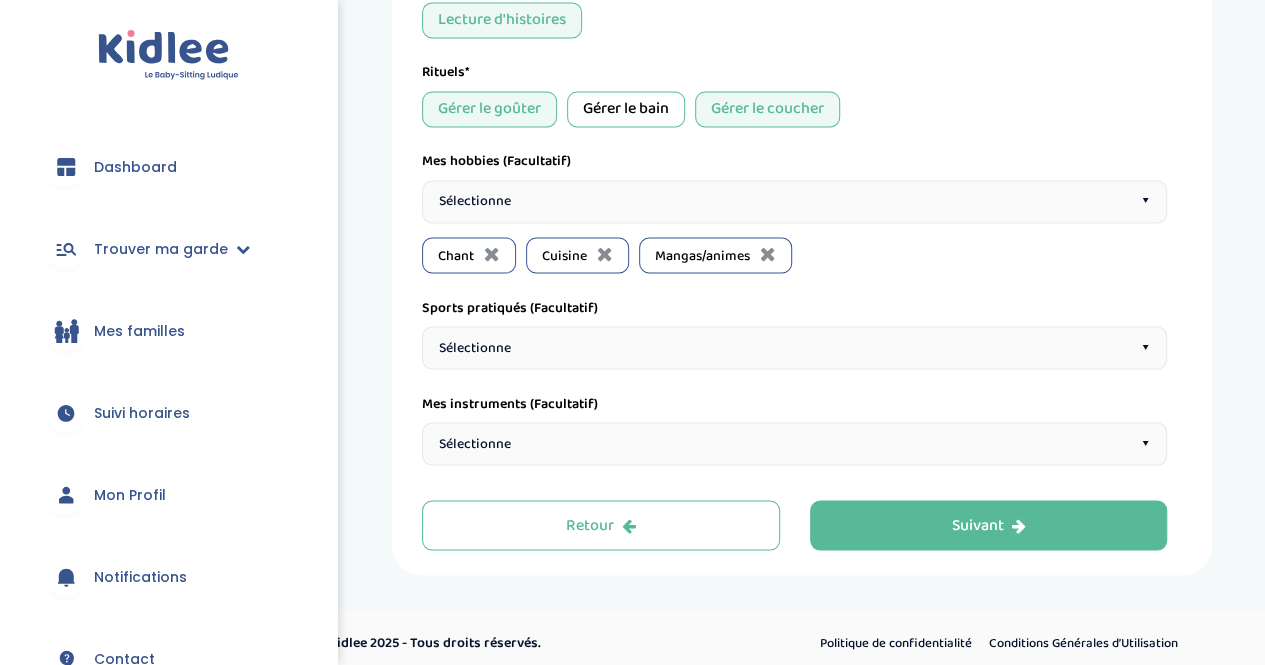 click on "Sélectionne" at bounding box center [475, 347] 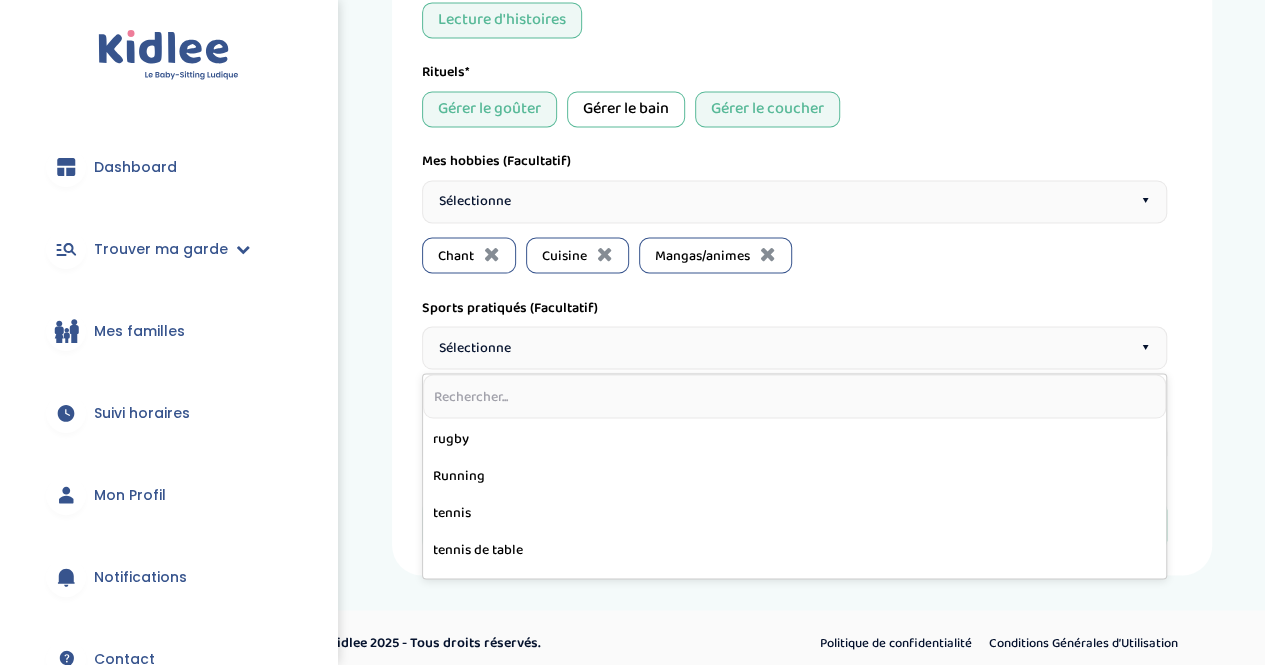 scroll, scrollTop: 839, scrollLeft: 0, axis: vertical 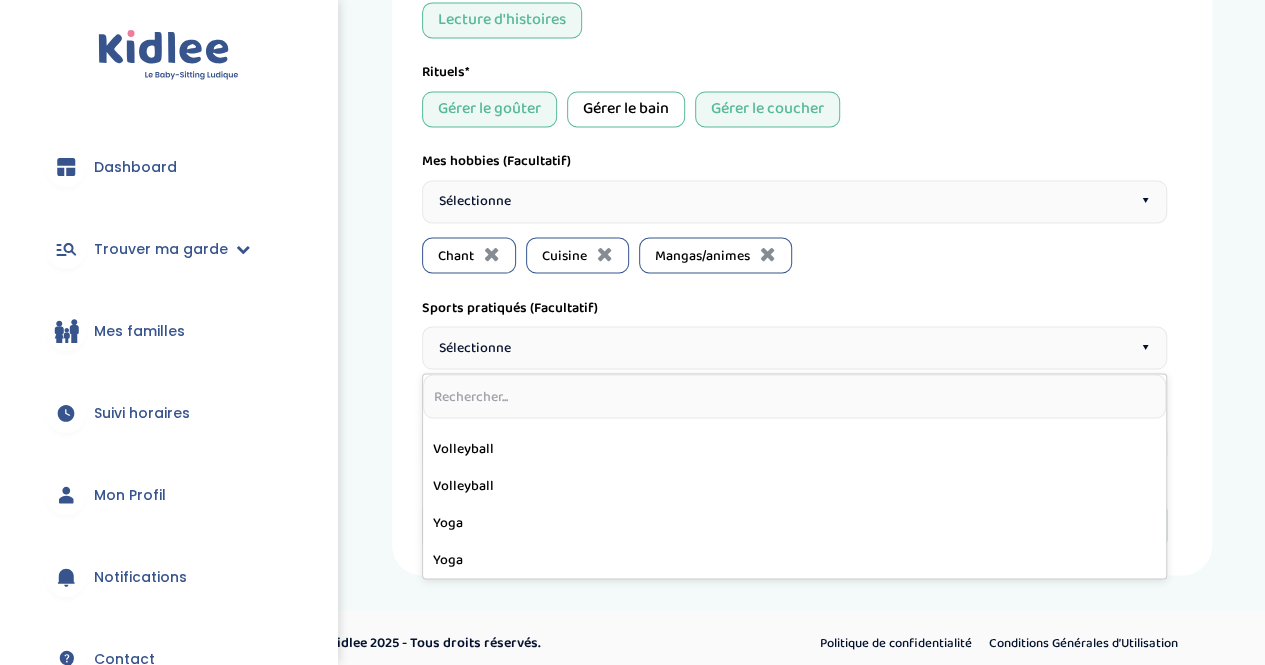 click on "1
Horaires
2
Profil
3
Expériences
4
Présentation
Indique nous ta situation administrative
Type de document d'identité
Sélectionne   Carte d'identité française ou Passeport français daté de moins de 5 ans
Carte d'identité européenne ou Passeport européen (27 pays concernés)
Titre de séjour
Autre
Je suis intéressé(e) par :   *choix multiples possibles*" at bounding box center [802, -403] 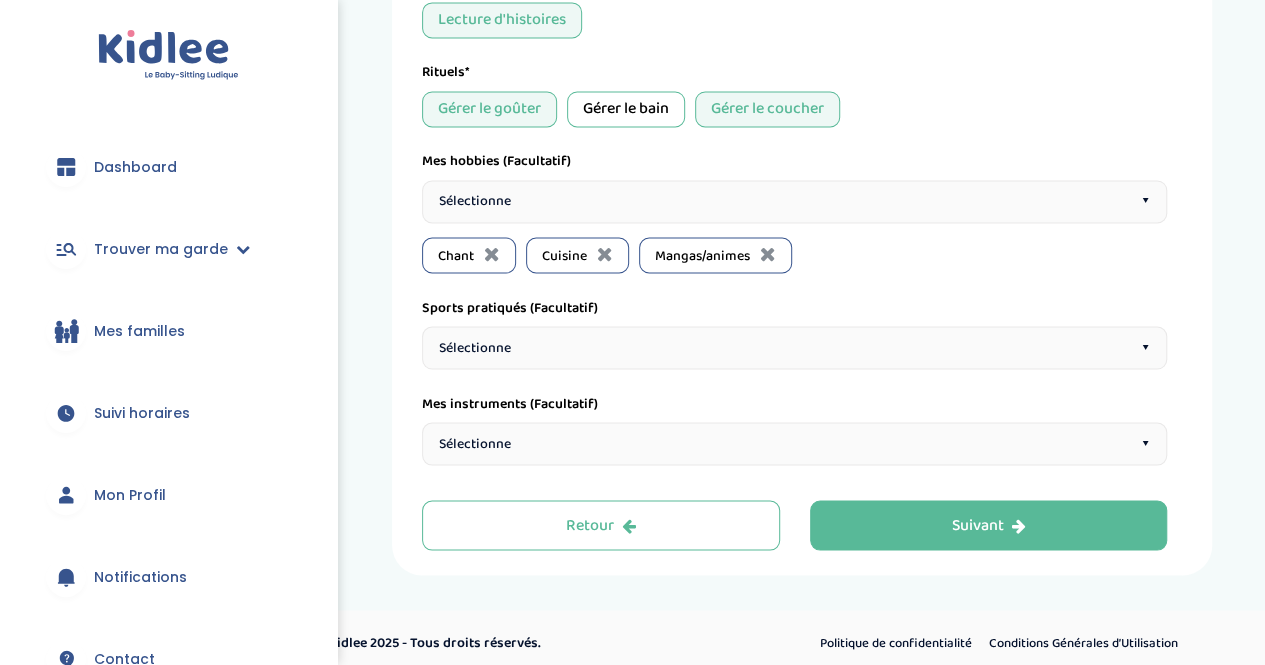 click on "Sélectionne
▾" at bounding box center (794, 443) 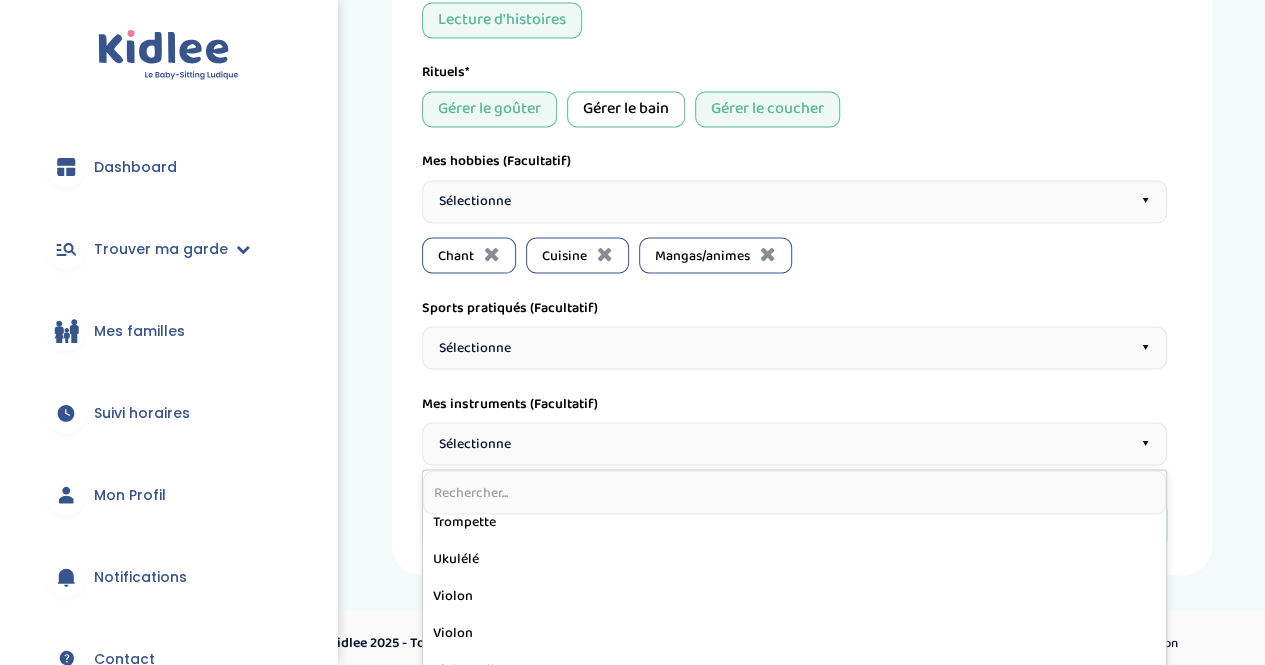 scroll, scrollTop: 469, scrollLeft: 0, axis: vertical 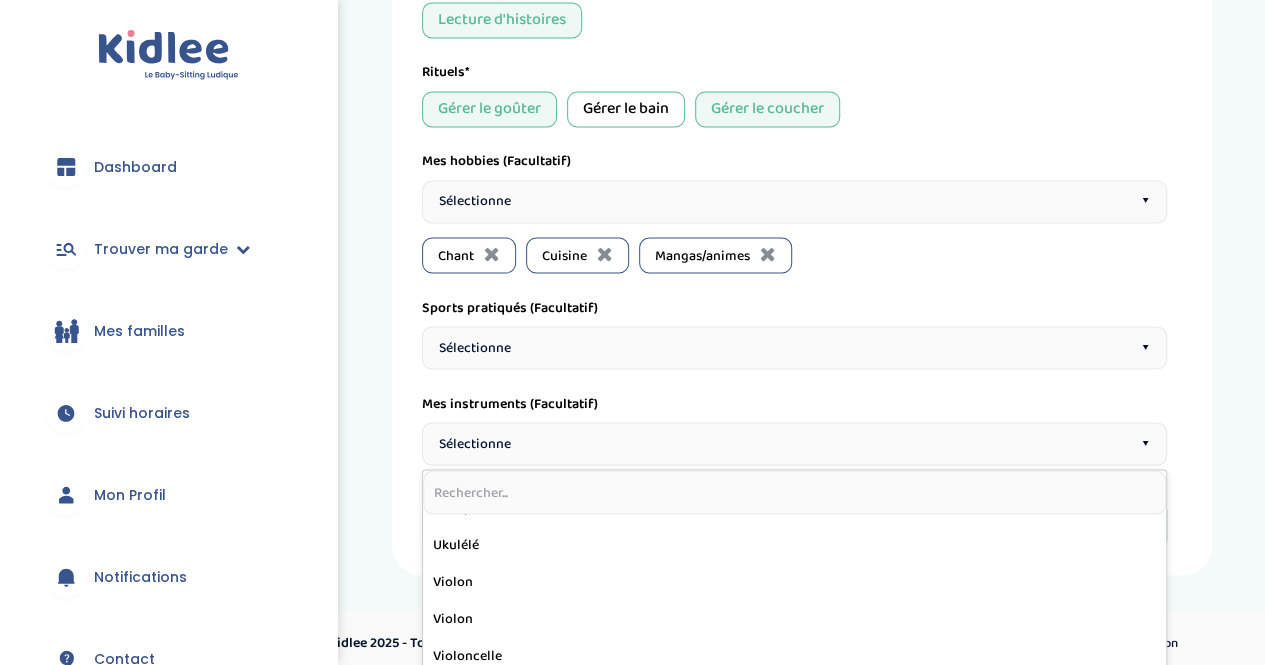 click on "Sélectionne
▾" at bounding box center [794, 443] 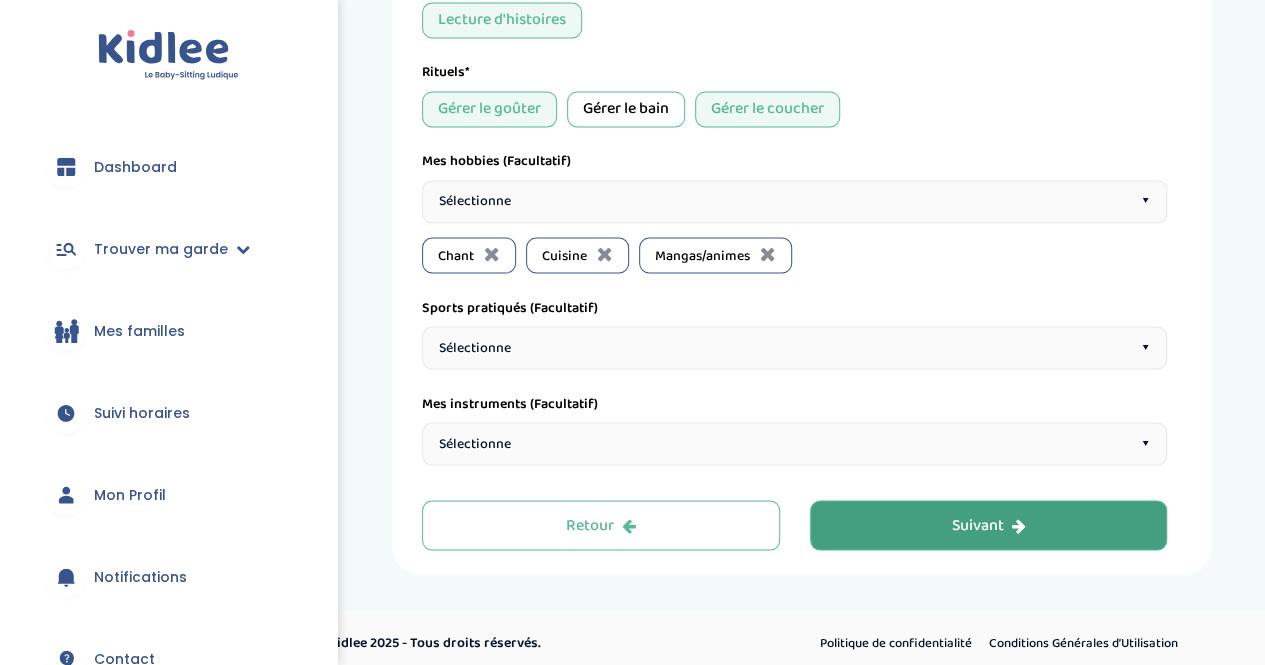 click on "Suivant" at bounding box center [989, 525] 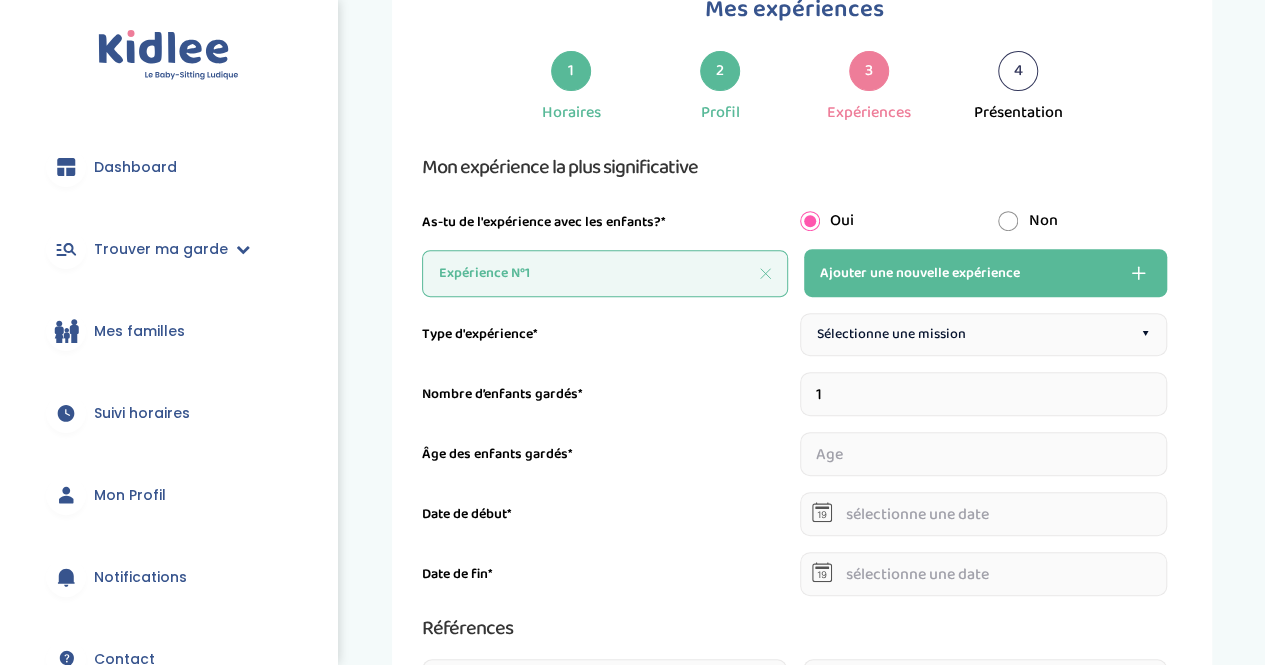 scroll, scrollTop: 284, scrollLeft: 0, axis: vertical 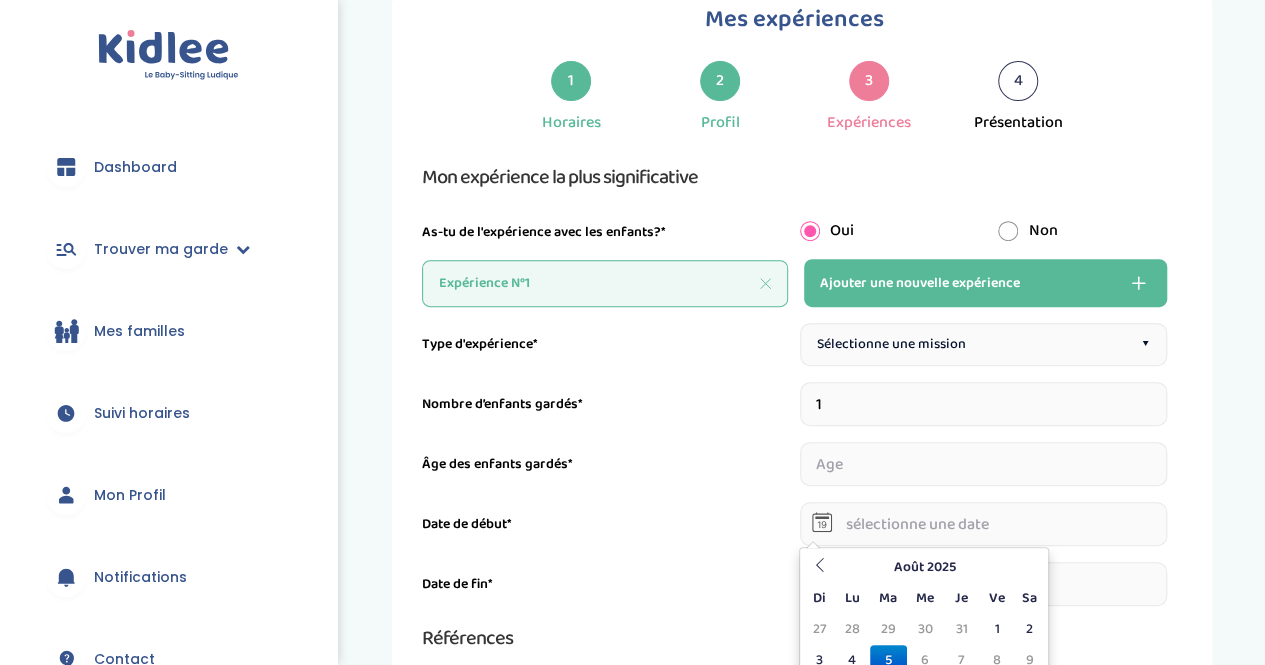 click at bounding box center (984, 524) 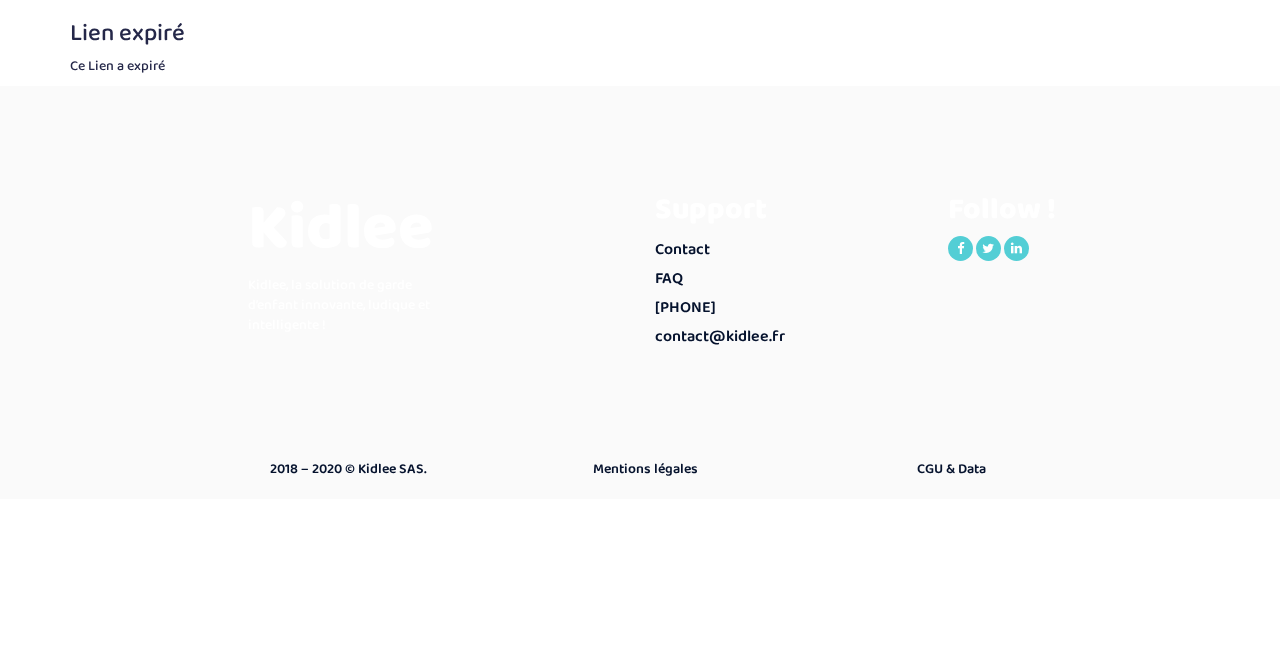 scroll, scrollTop: 0, scrollLeft: 0, axis: both 